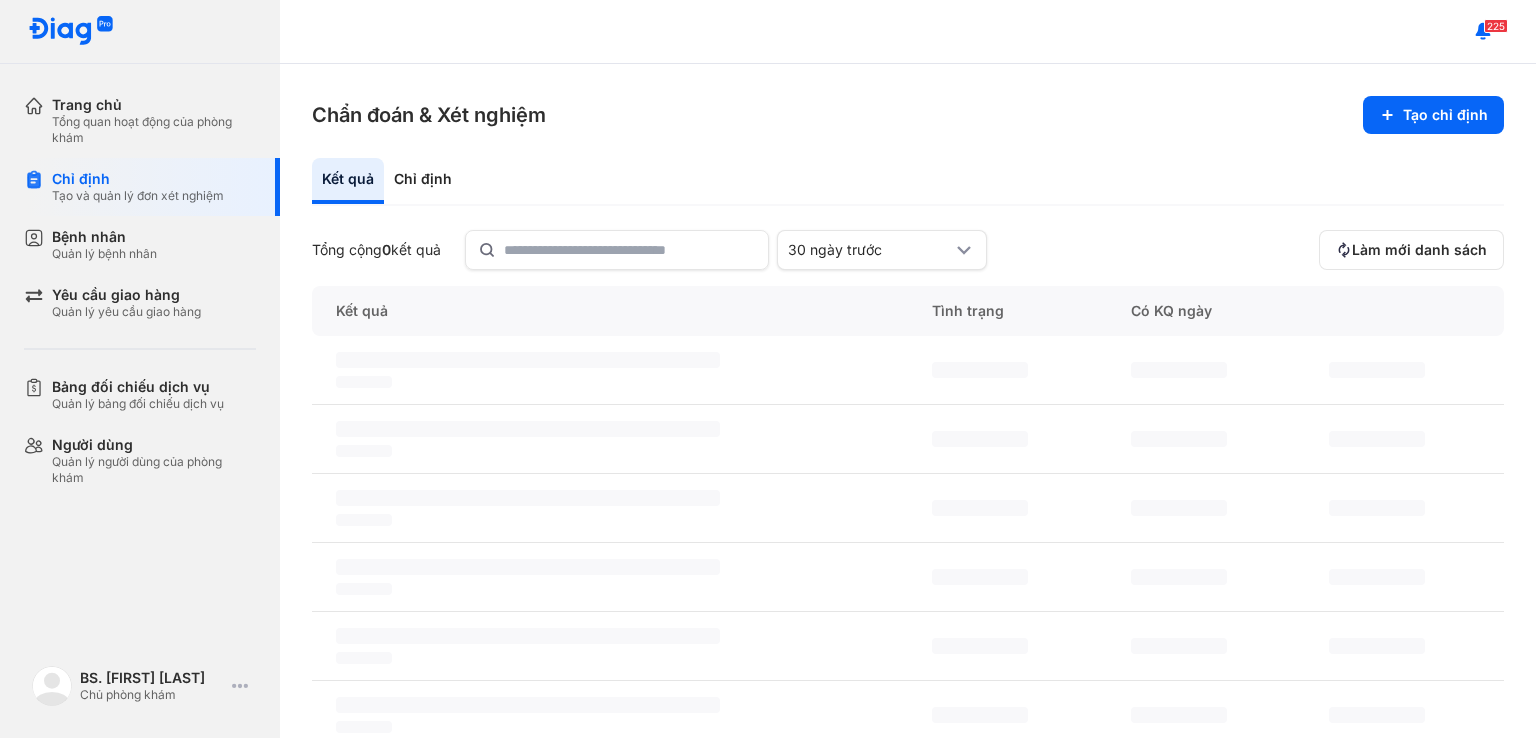 scroll, scrollTop: 0, scrollLeft: 0, axis: both 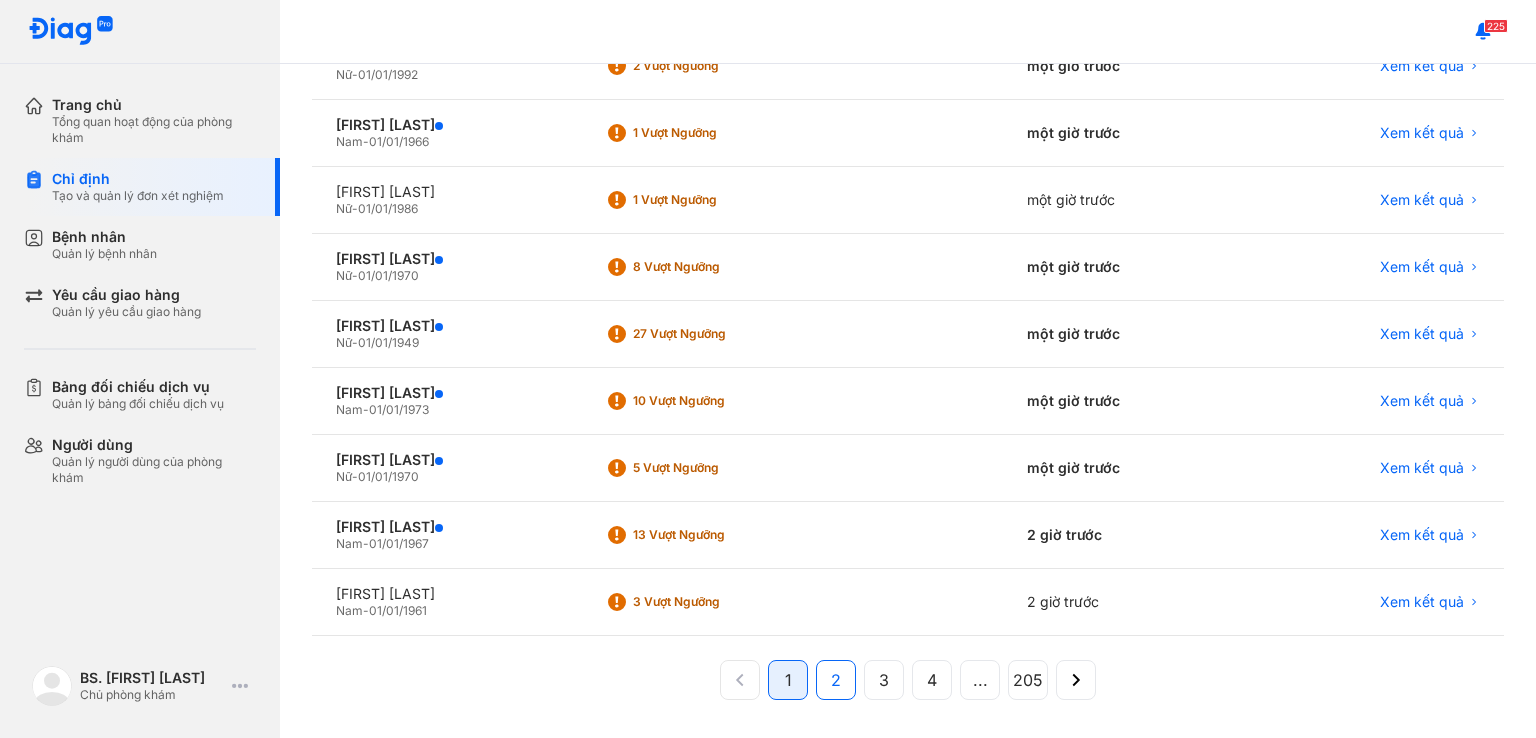 click on "2" at bounding box center (836, 680) 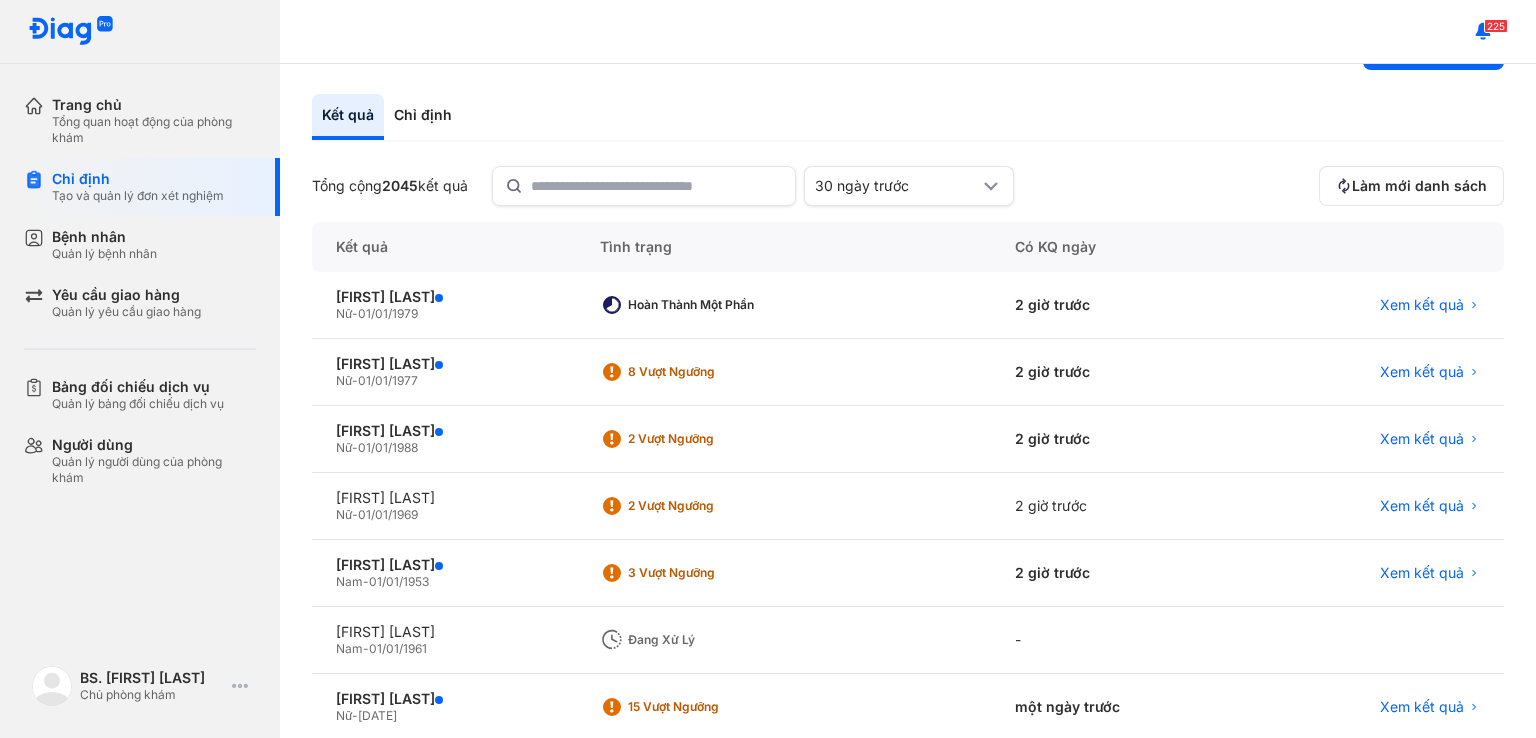 scroll, scrollTop: 70, scrollLeft: 0, axis: vertical 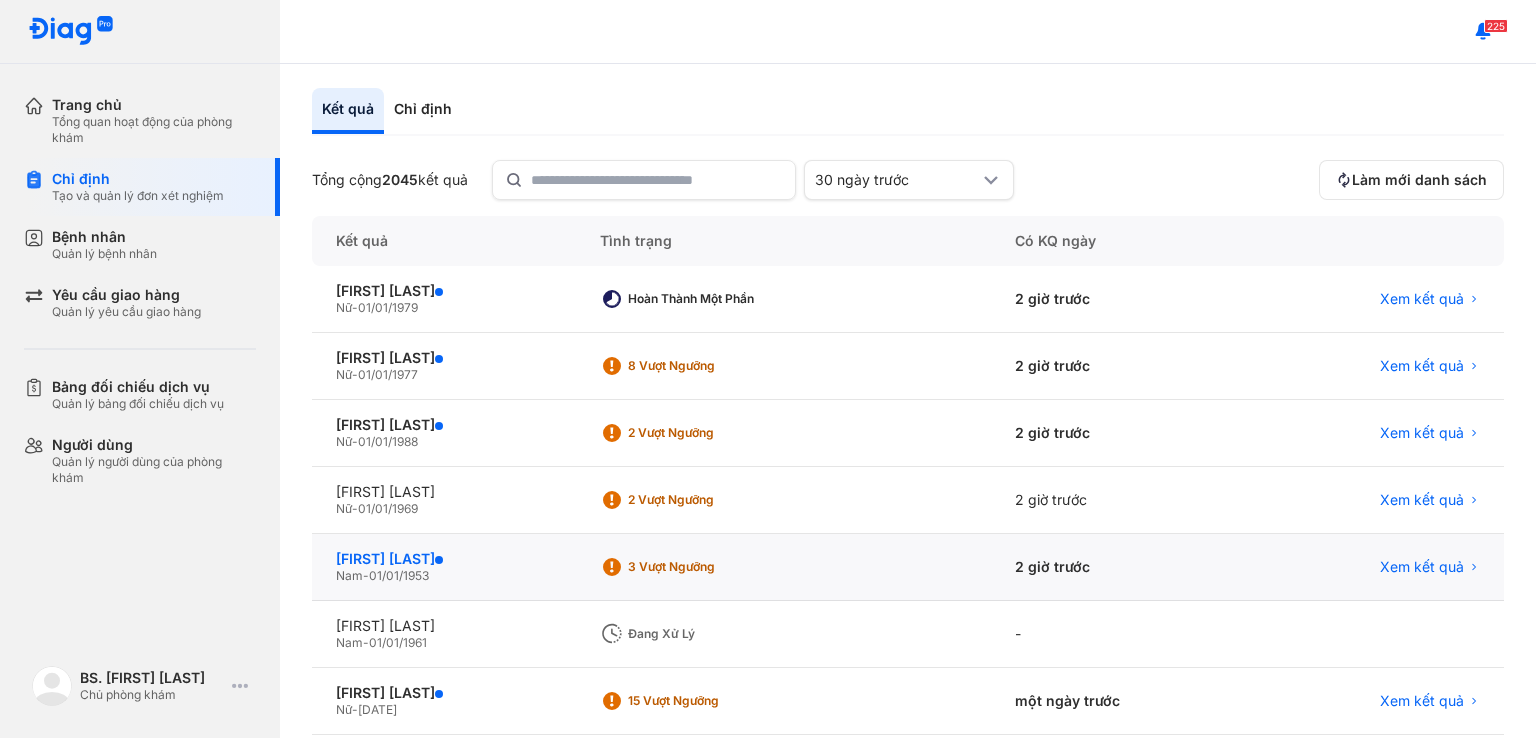 click on "[LAST] [FIRST] [LAST]" 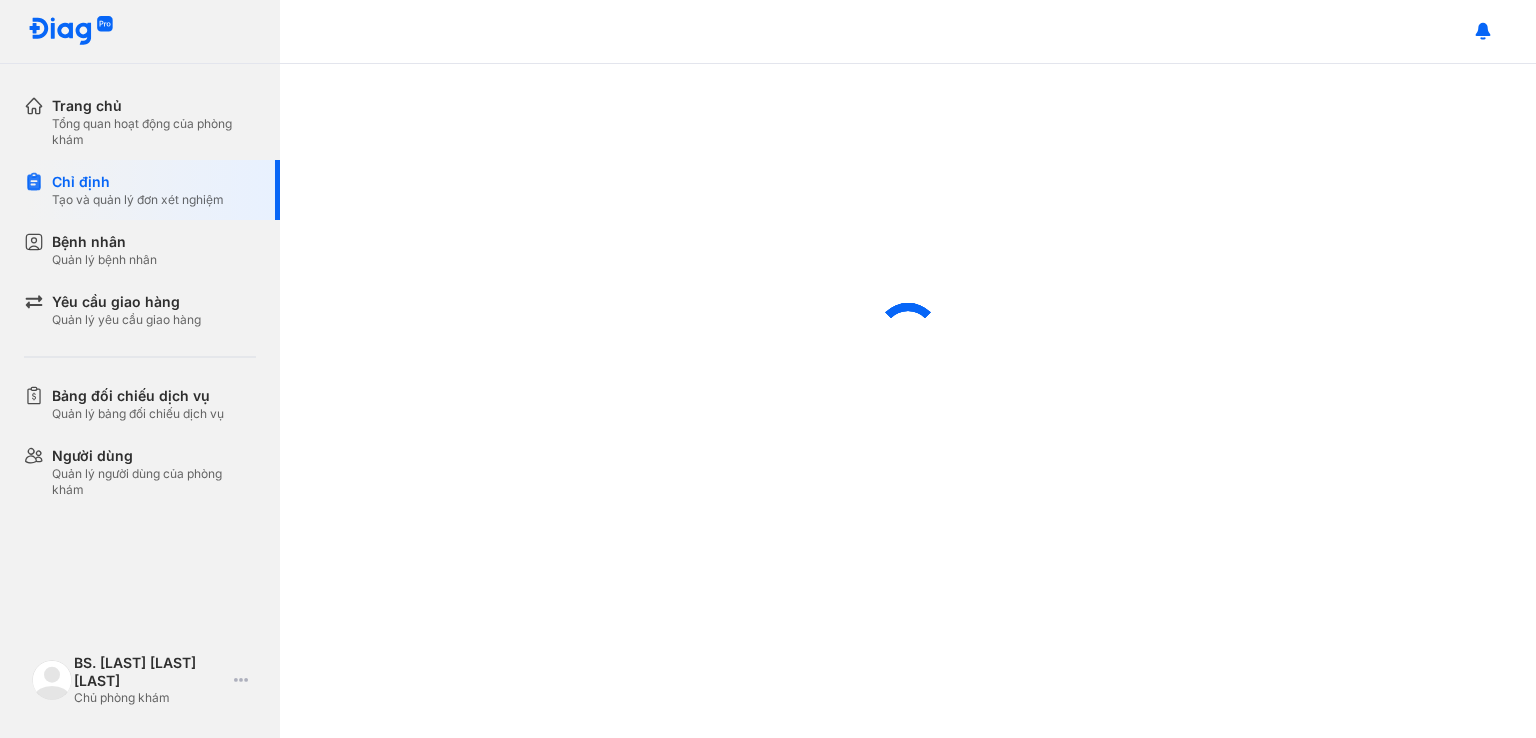scroll, scrollTop: 0, scrollLeft: 0, axis: both 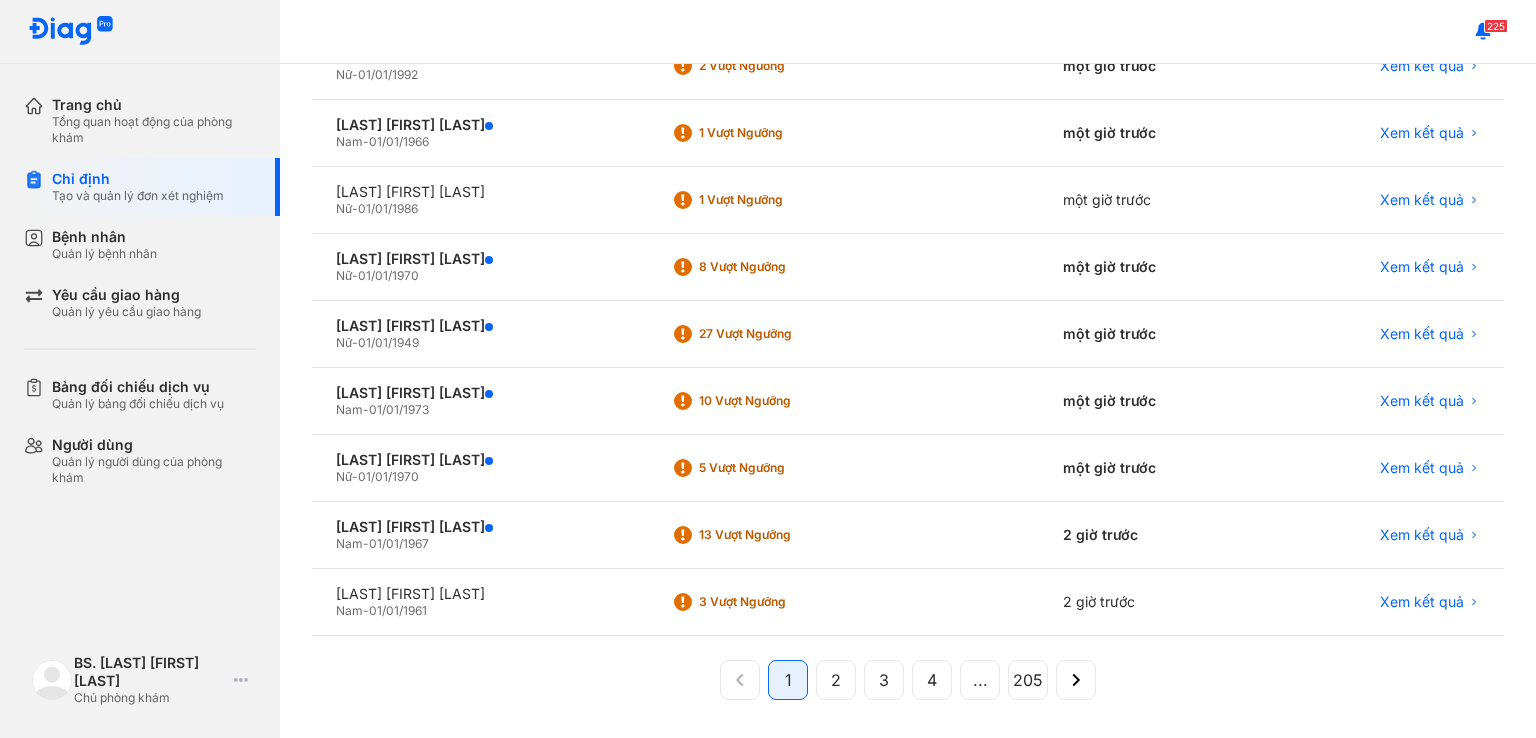 click on "2" 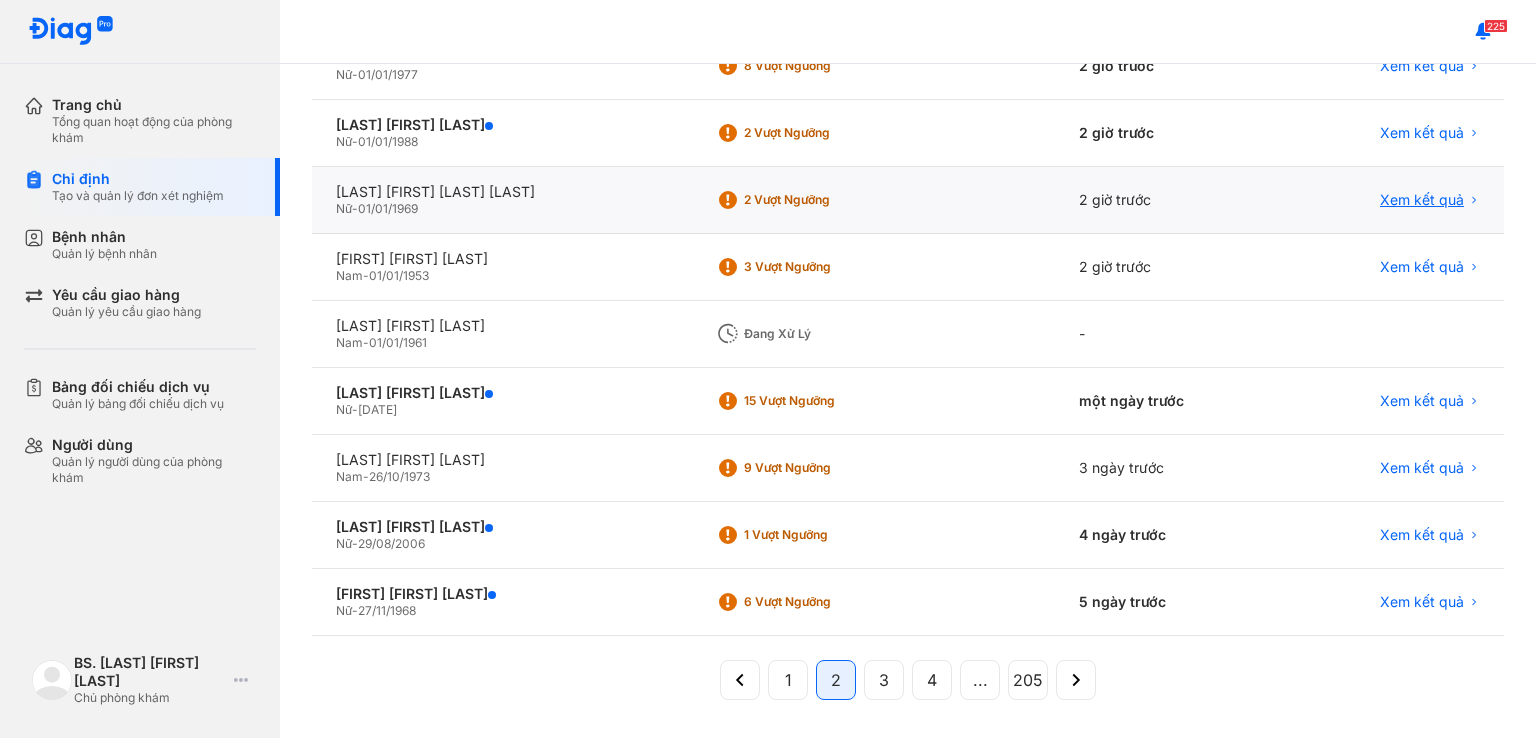 click on "Xem kết quả" at bounding box center (1422, 200) 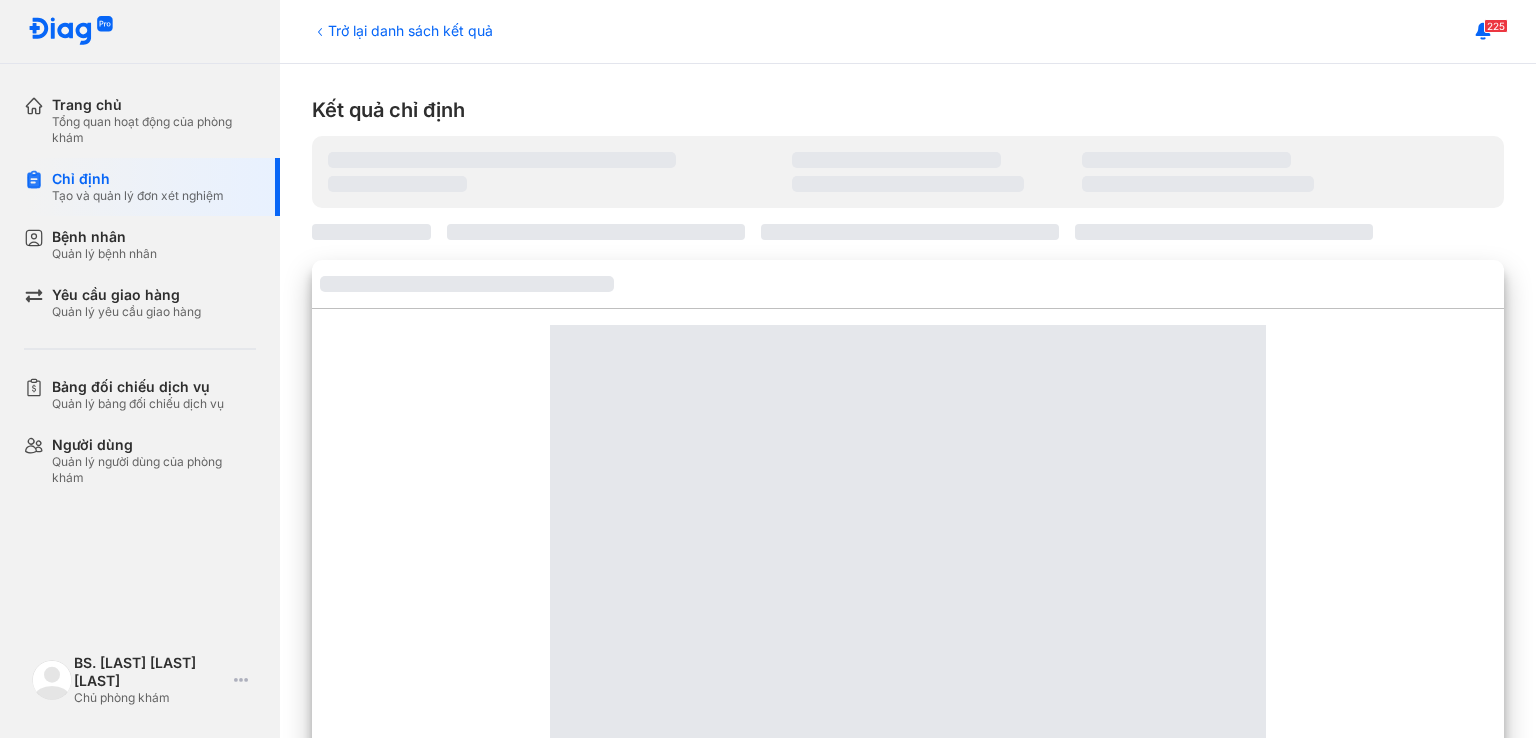 scroll, scrollTop: 0, scrollLeft: 0, axis: both 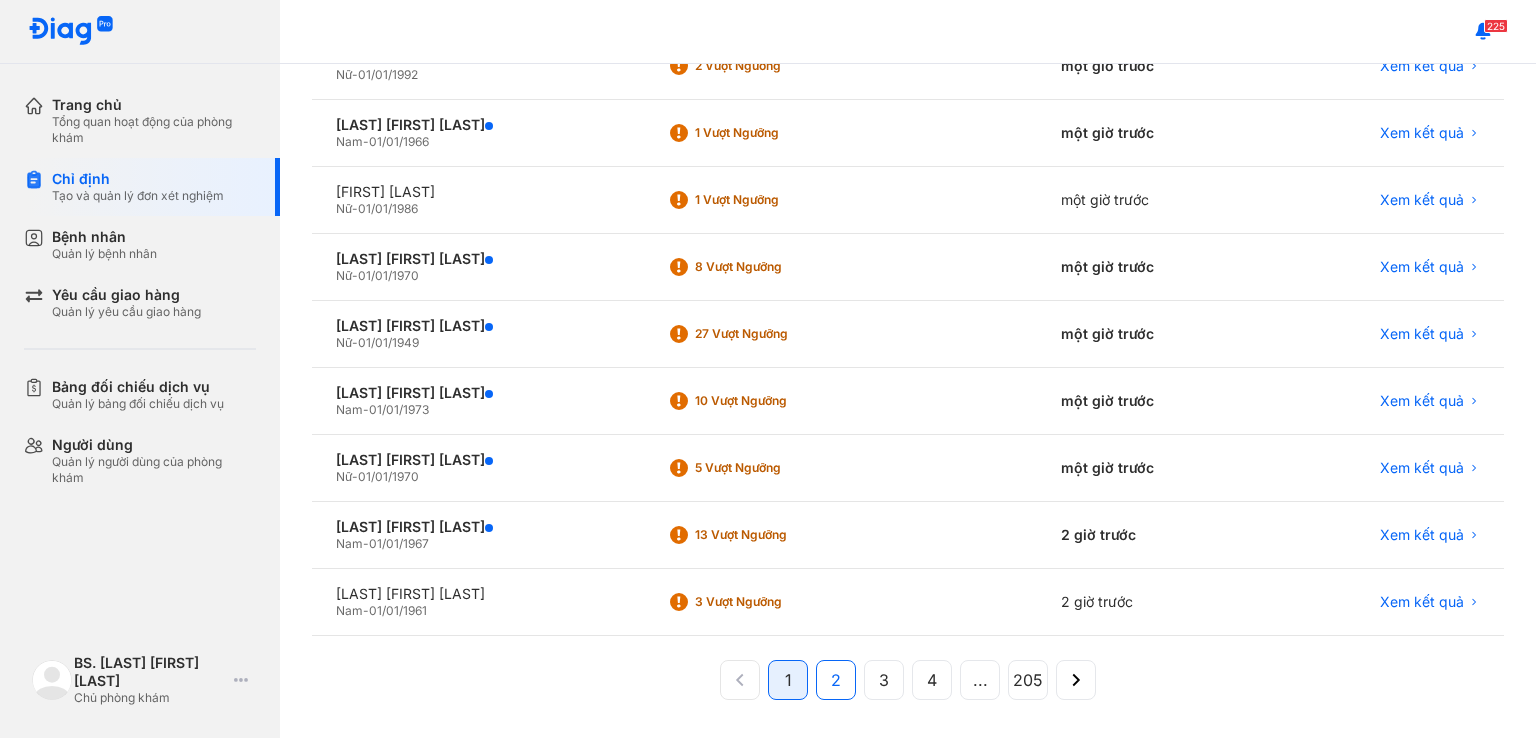 click on "2" at bounding box center (836, 680) 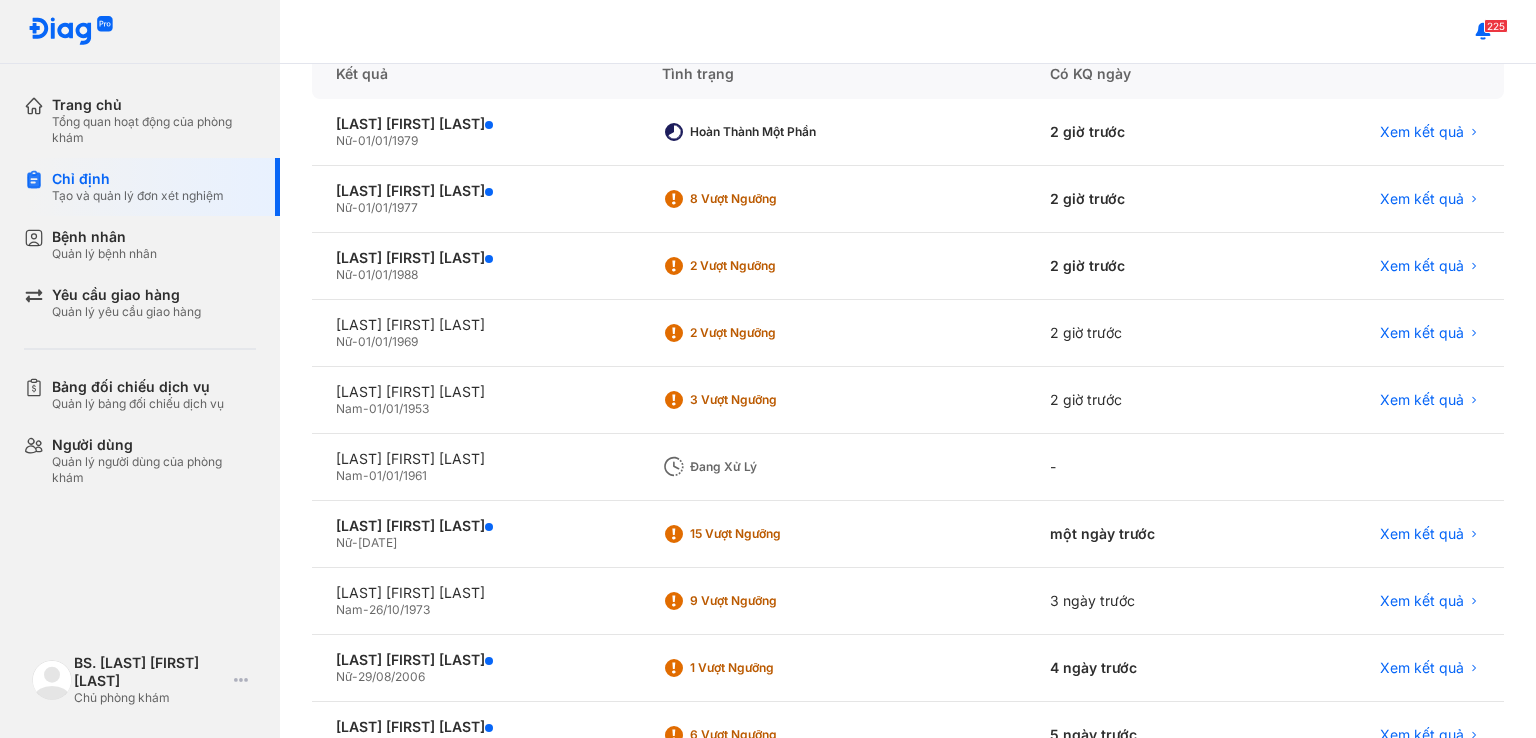 scroll, scrollTop: 205, scrollLeft: 0, axis: vertical 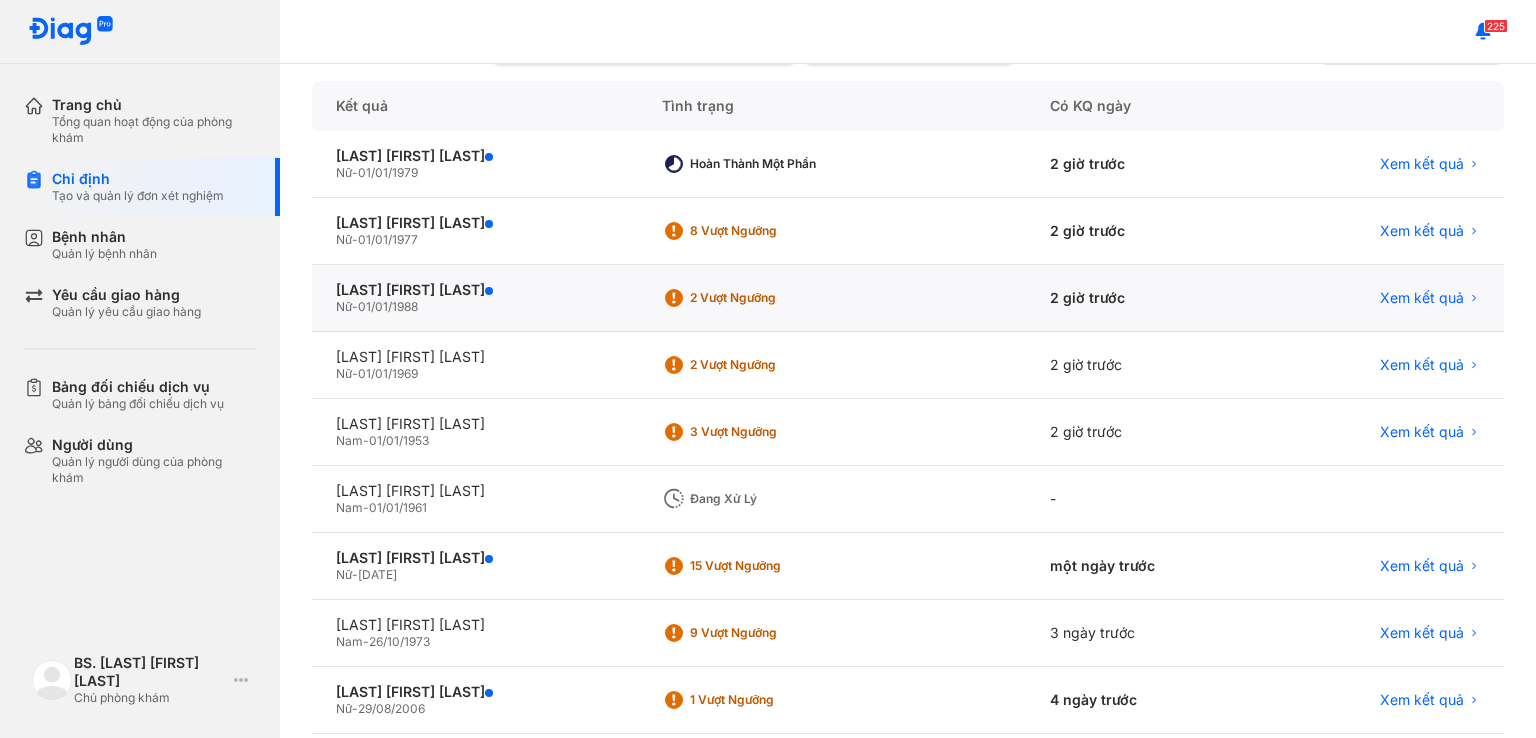 click on "Xem kết quả" 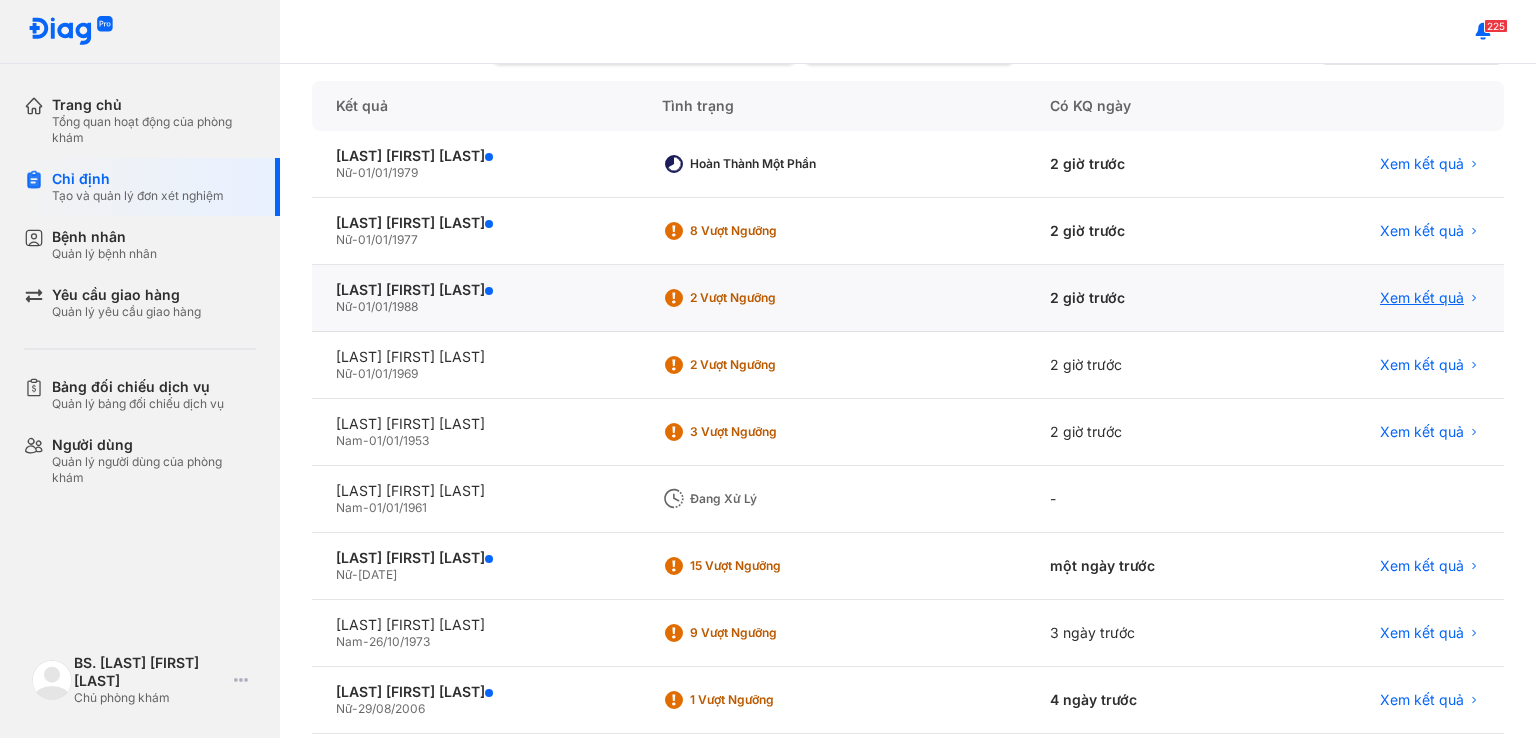 click on "Xem kết quả" at bounding box center [1422, 298] 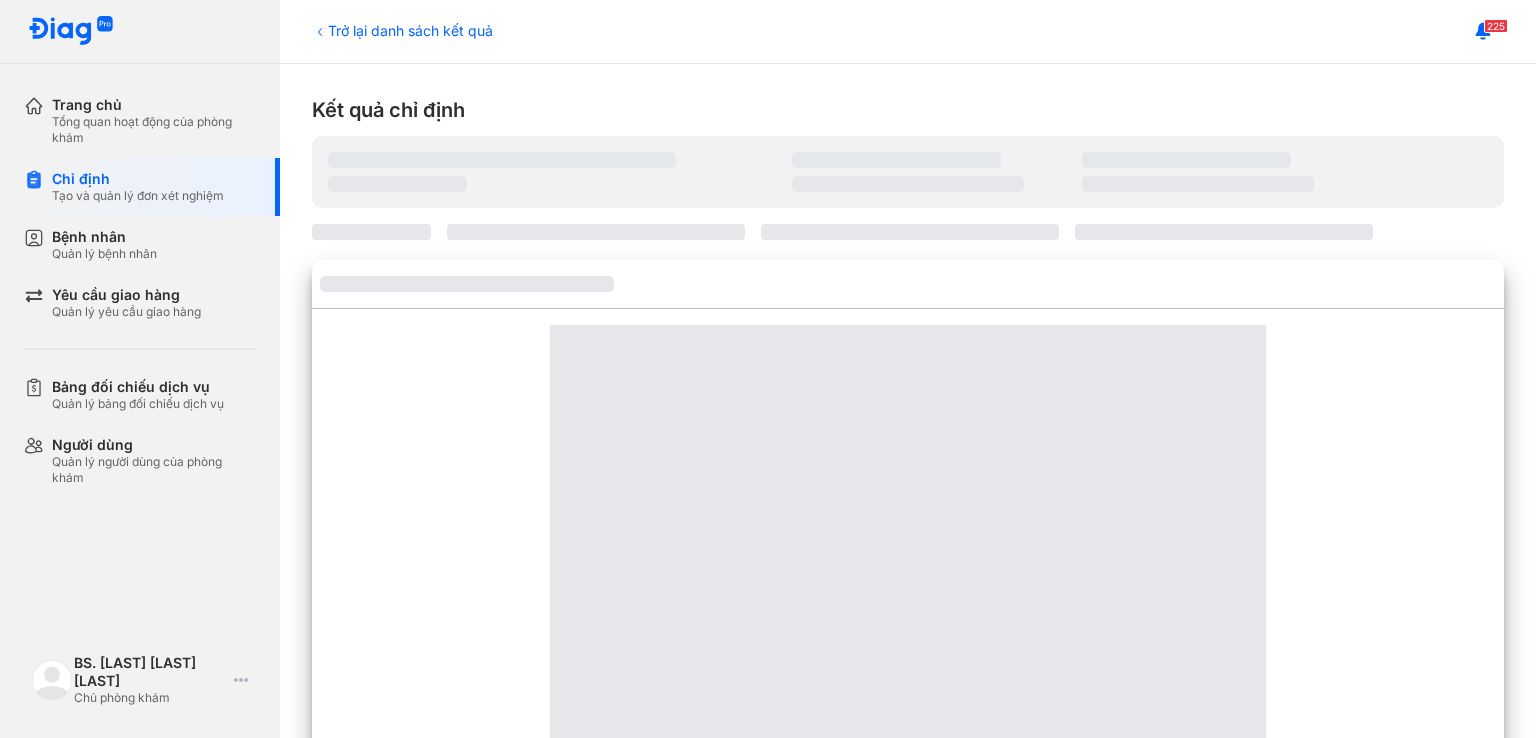 scroll, scrollTop: 0, scrollLeft: 0, axis: both 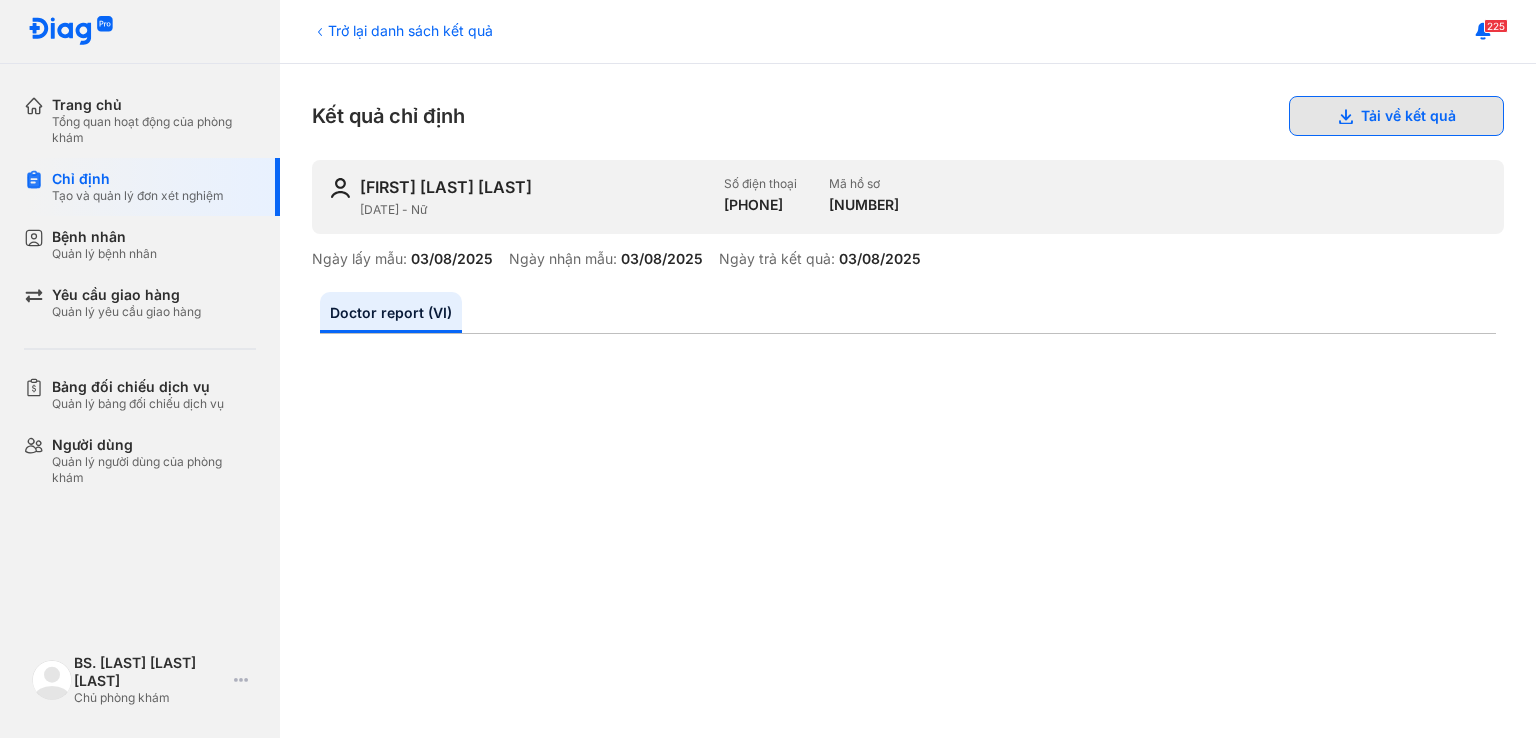 click on "Tải về kết quả" at bounding box center [1396, 116] 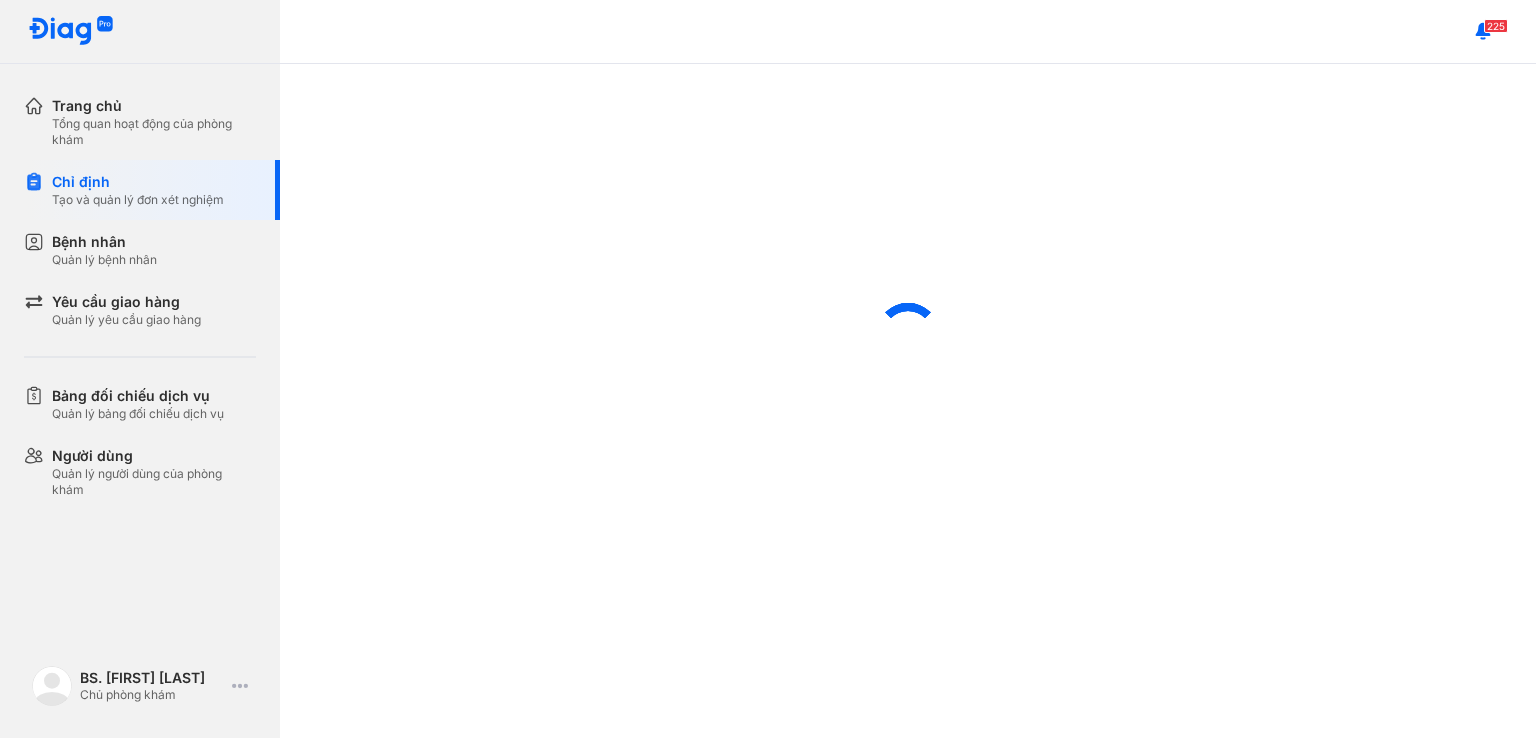 scroll, scrollTop: 0, scrollLeft: 0, axis: both 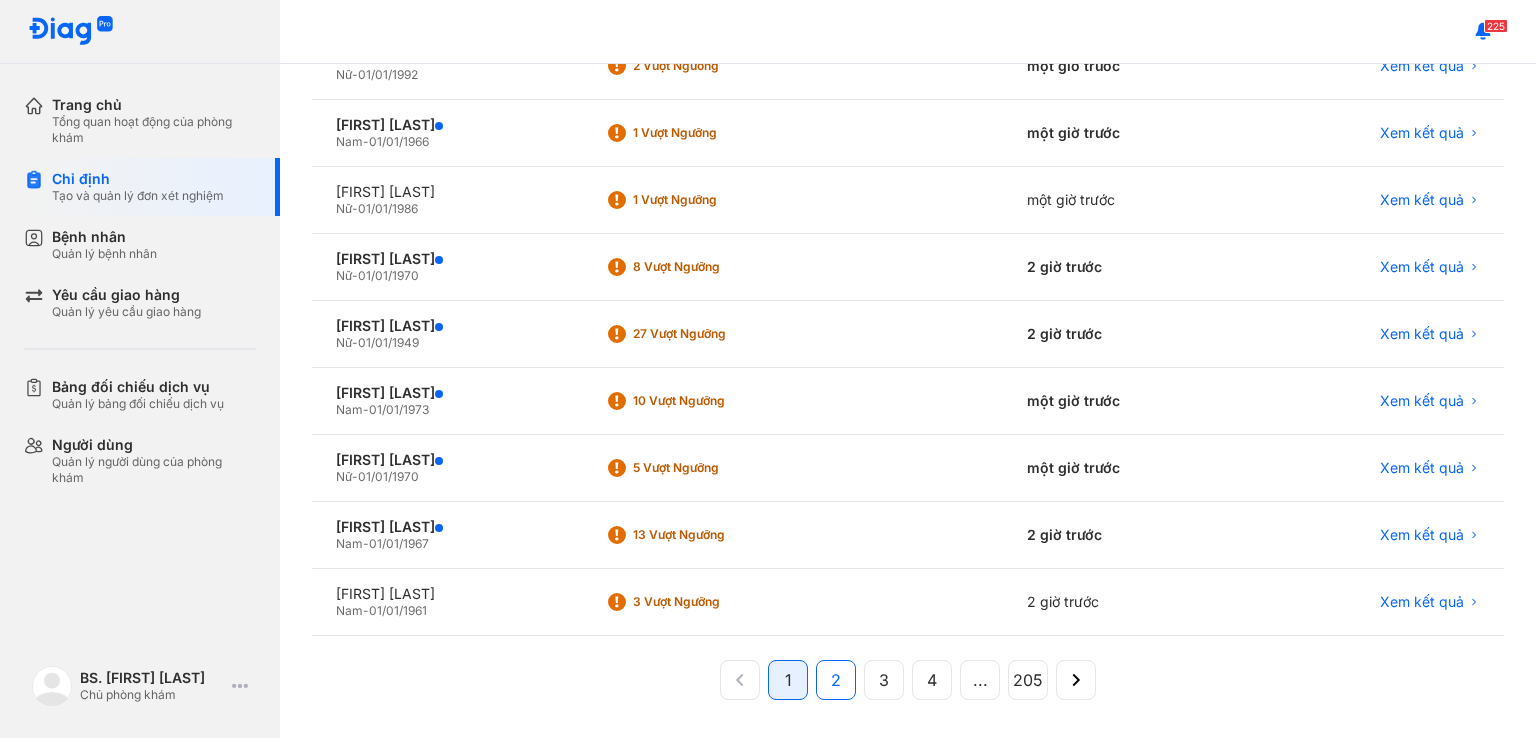 click on "2" at bounding box center [836, 680] 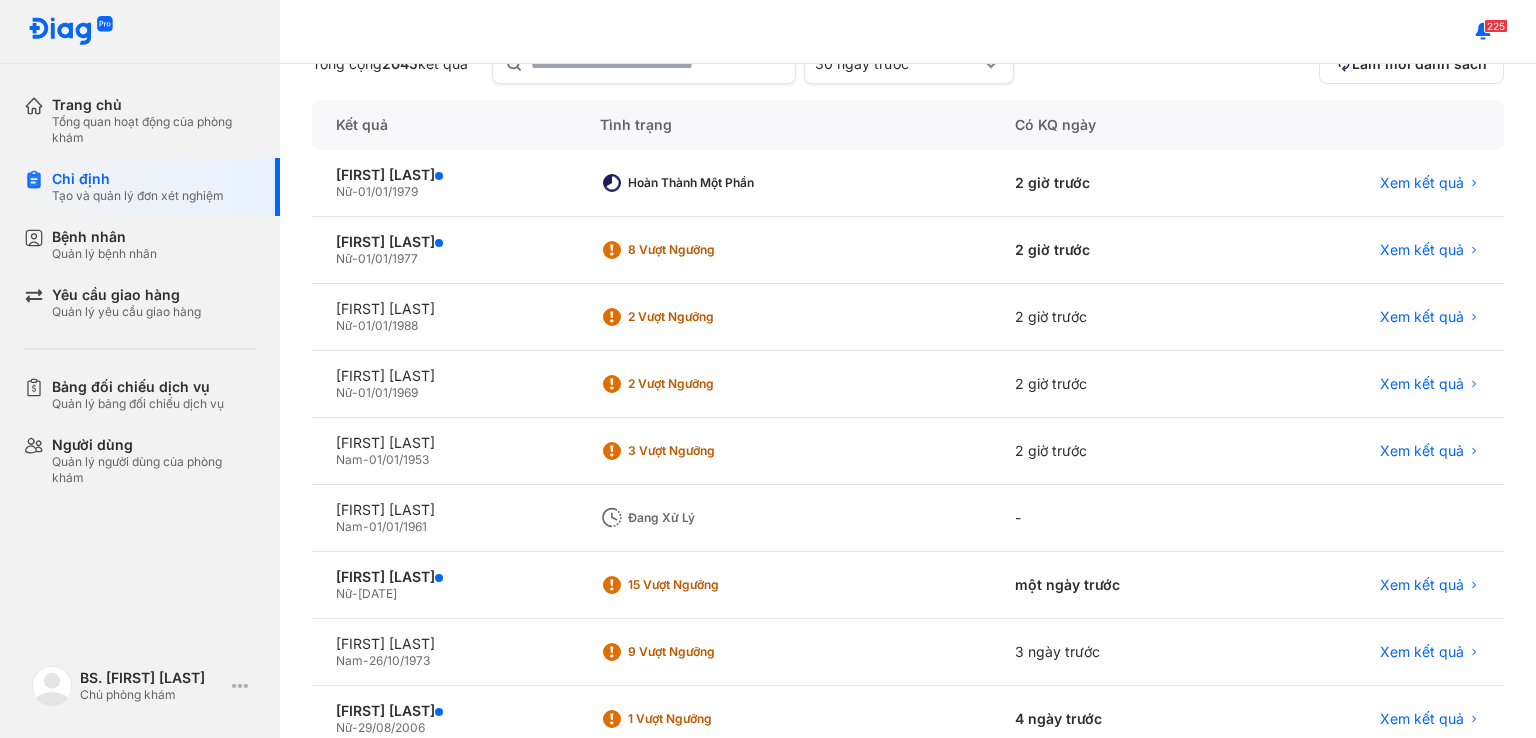 scroll, scrollTop: 152, scrollLeft: 0, axis: vertical 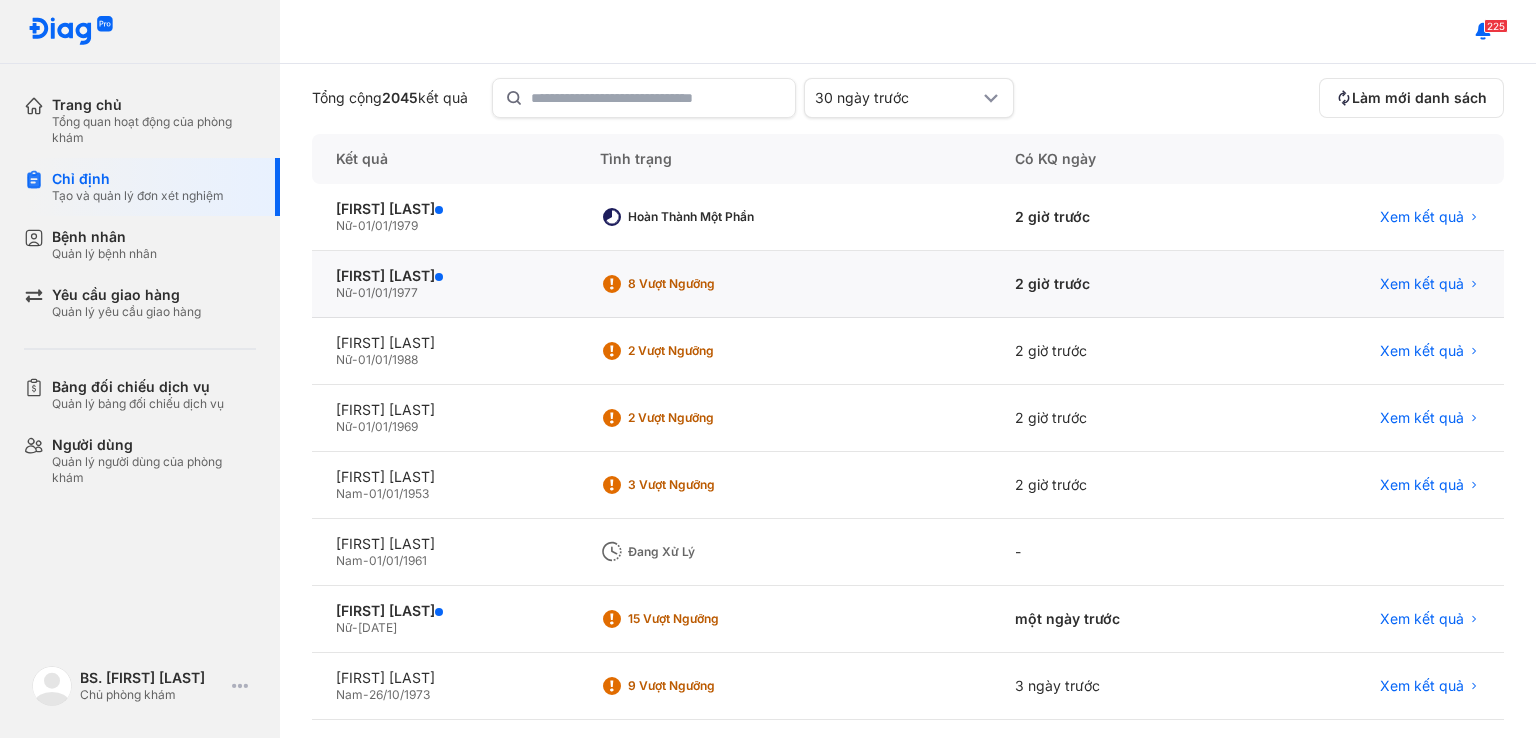 click on "Nữ  -  01/01/1977" 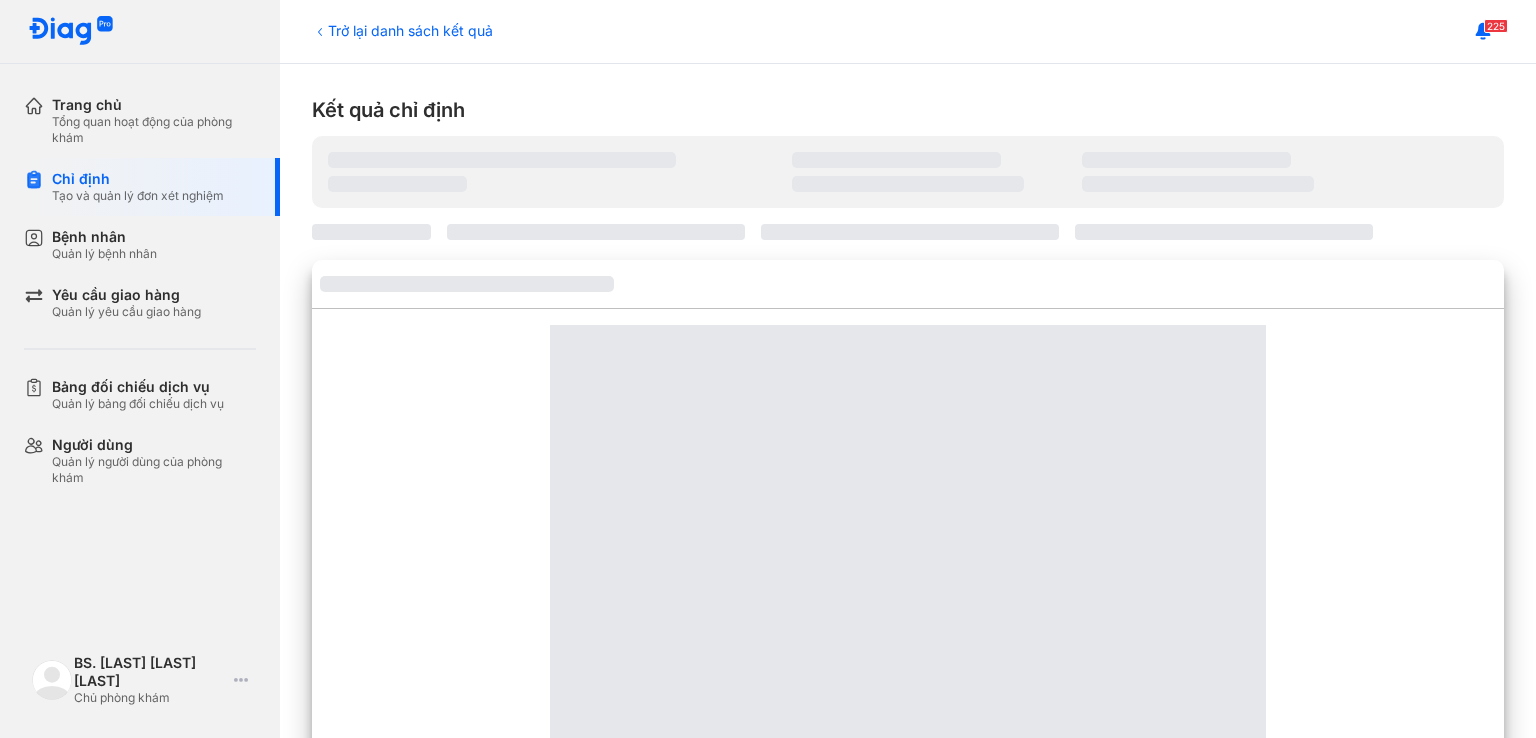 scroll, scrollTop: 0, scrollLeft: 0, axis: both 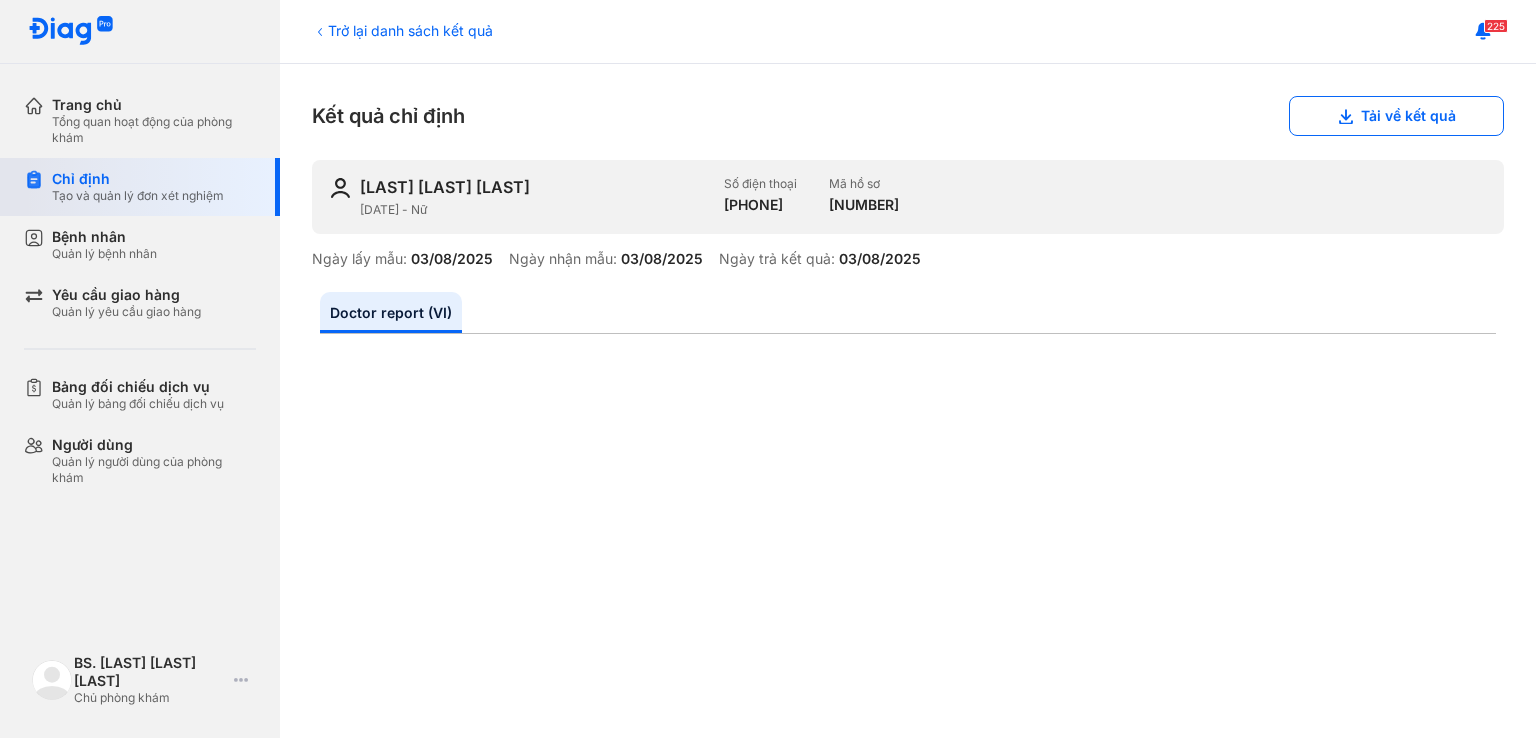 click on "Chỉ định" at bounding box center (138, 179) 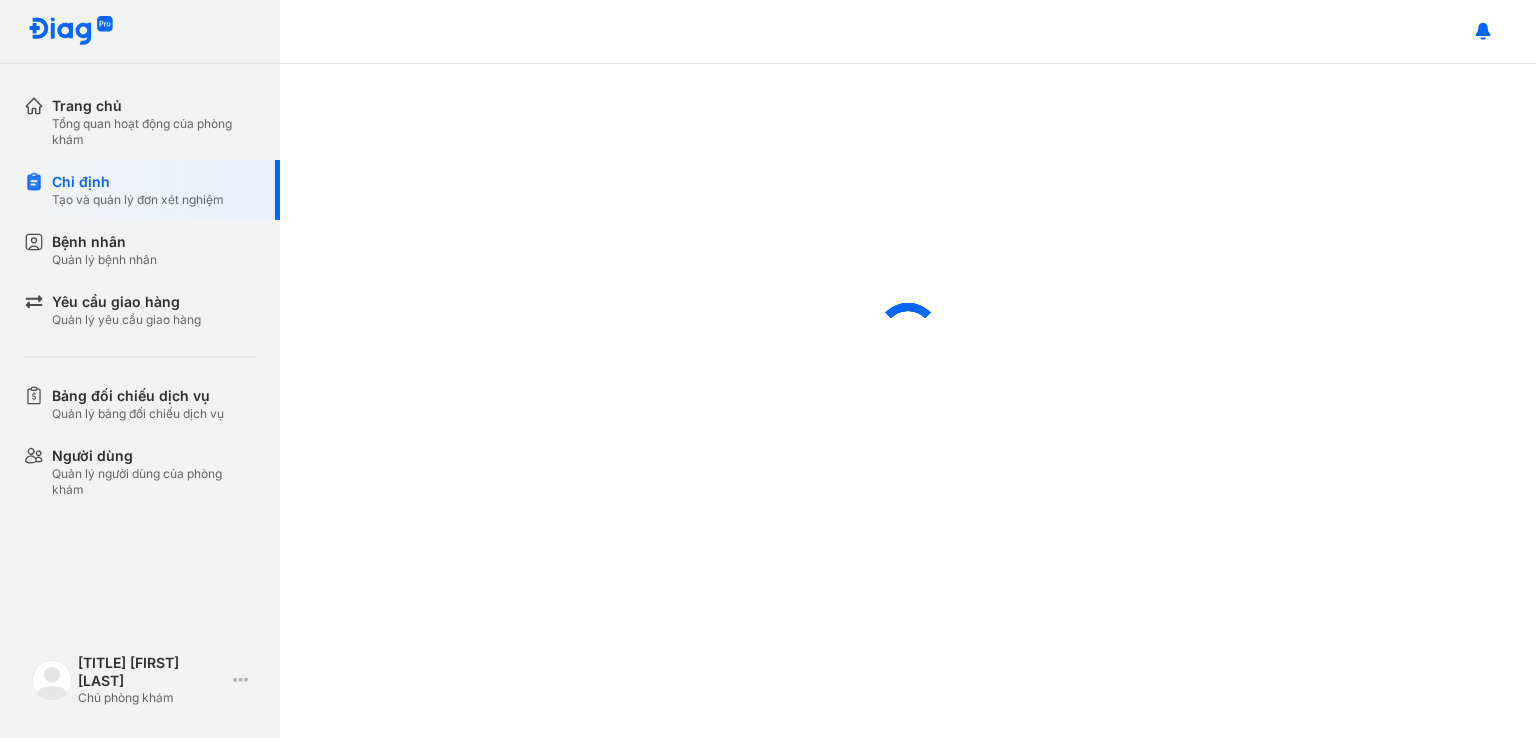 scroll, scrollTop: 0, scrollLeft: 0, axis: both 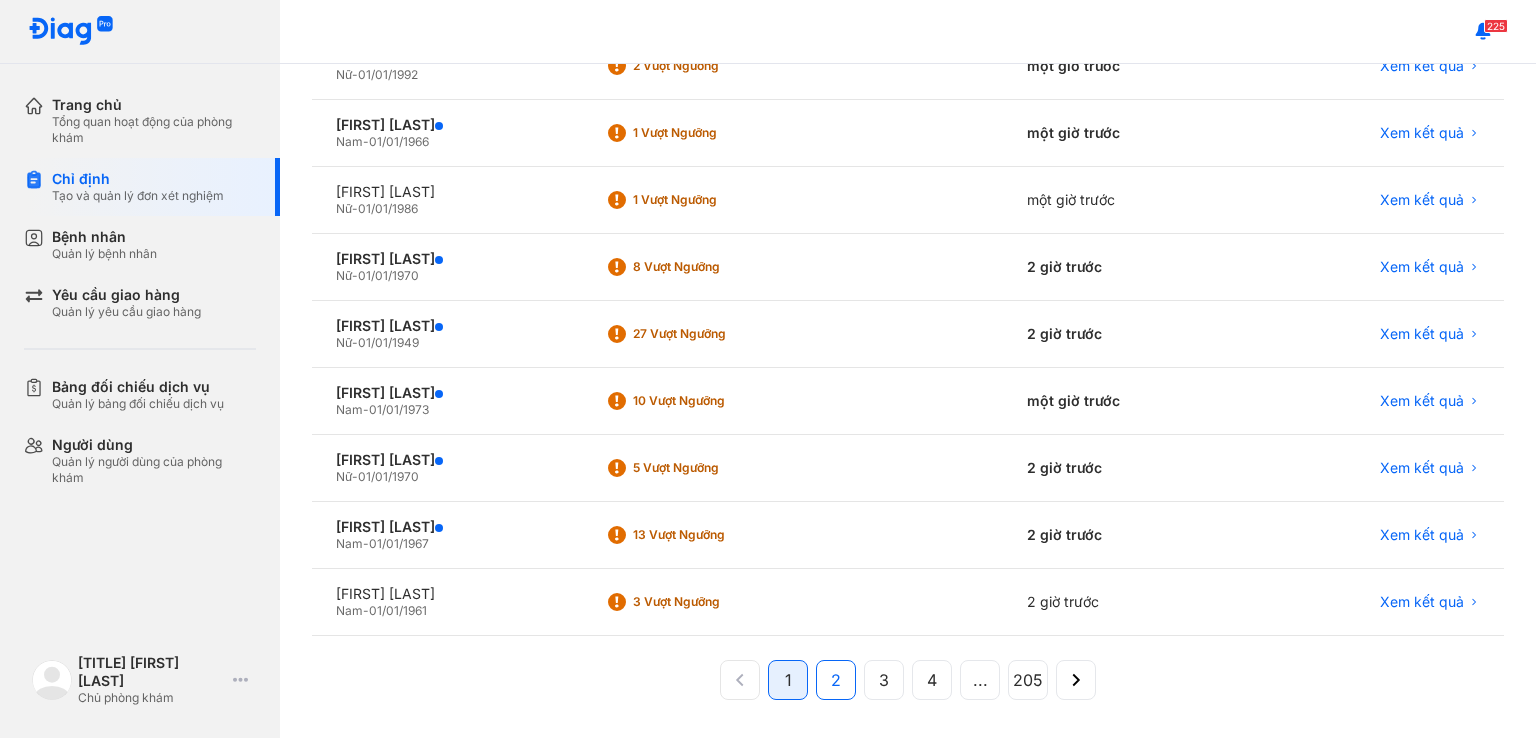 click on "2" at bounding box center [836, 680] 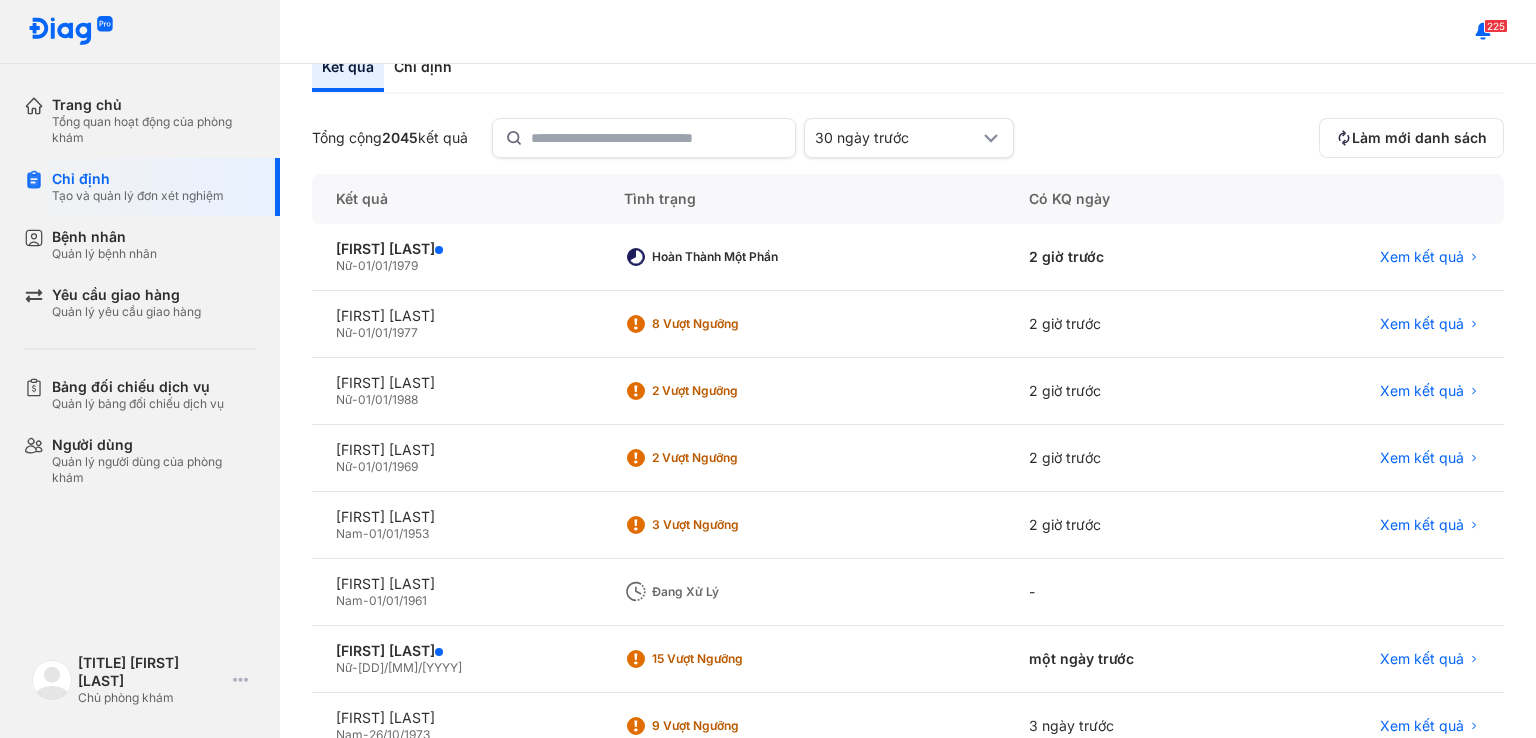 scroll, scrollTop: 108, scrollLeft: 0, axis: vertical 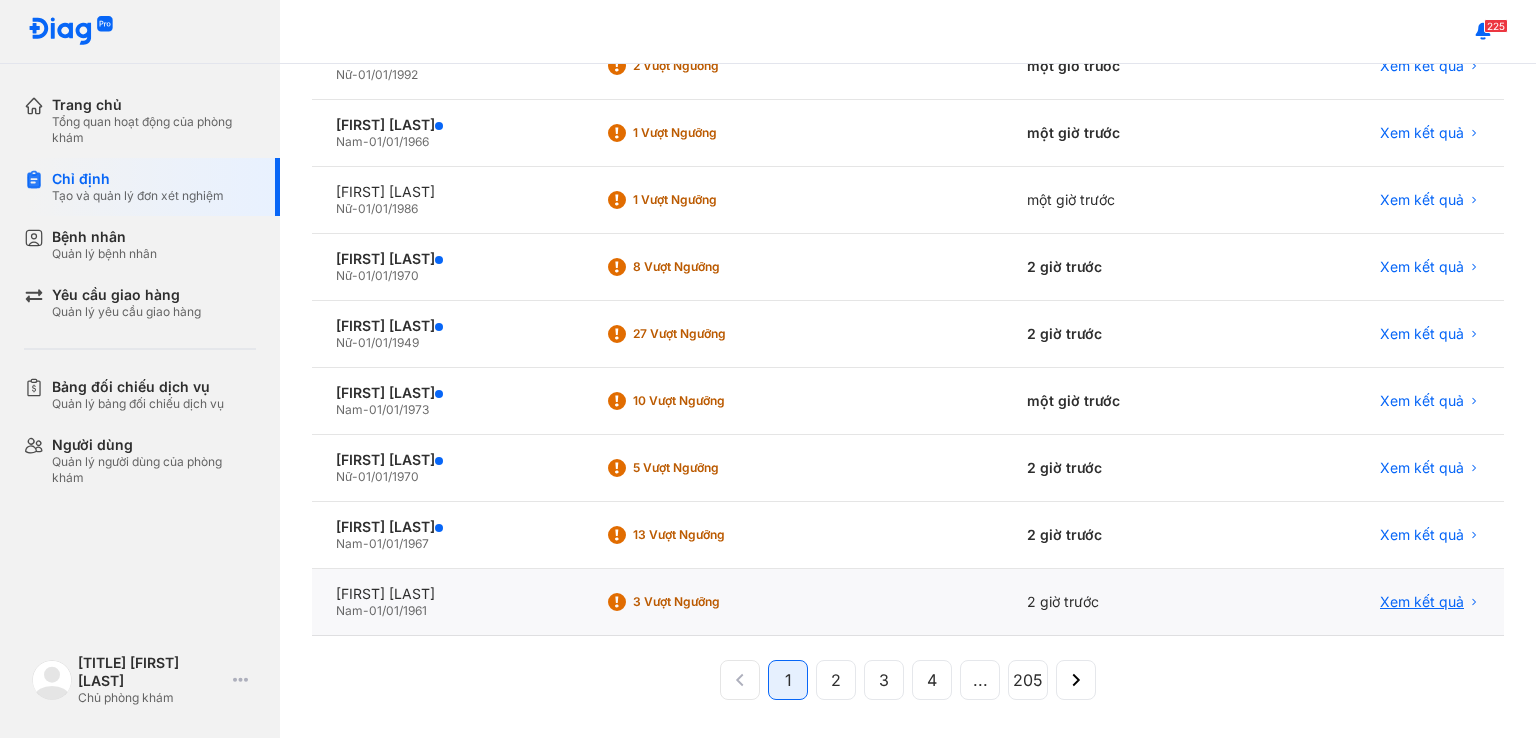 click on "Xem kết quả" at bounding box center [1422, 602] 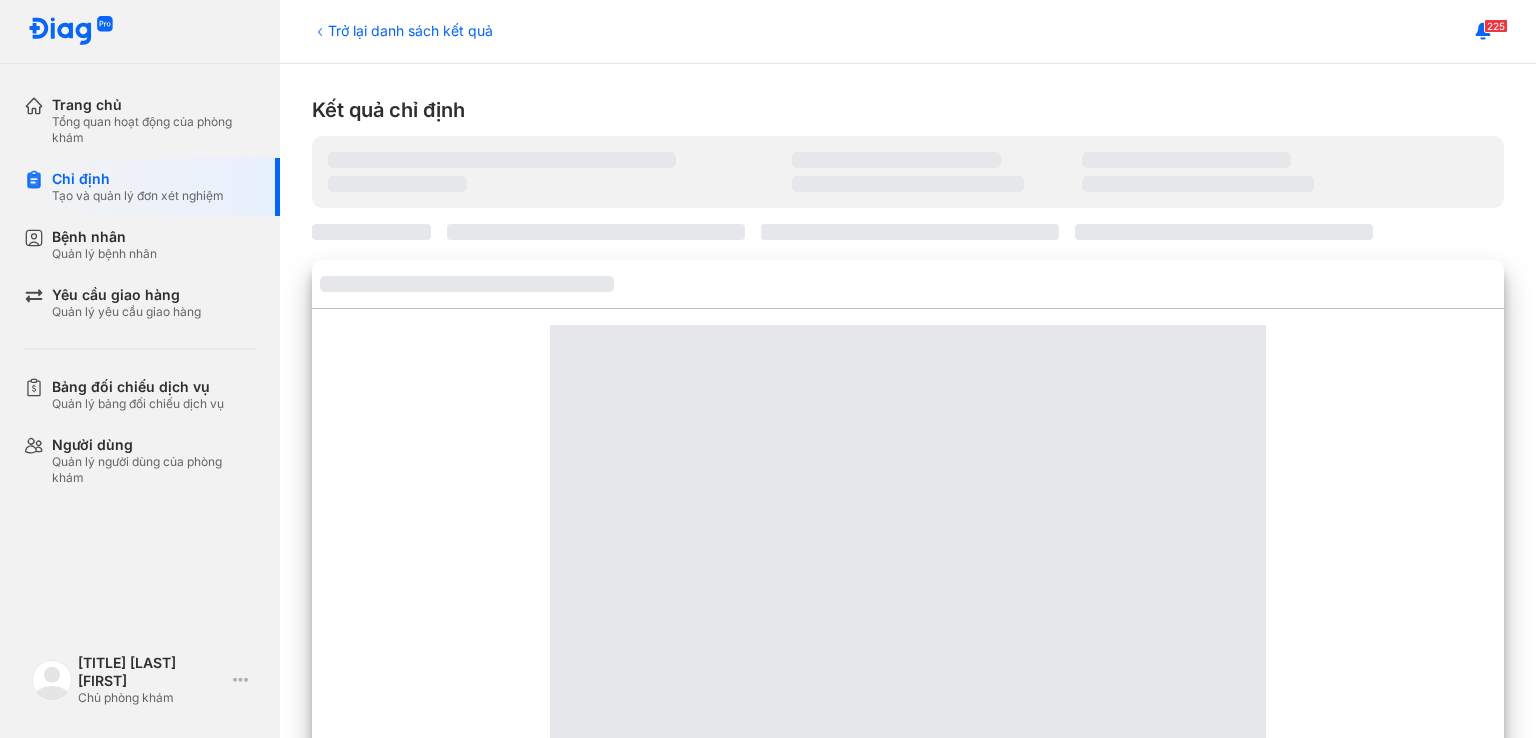 scroll, scrollTop: 0, scrollLeft: 0, axis: both 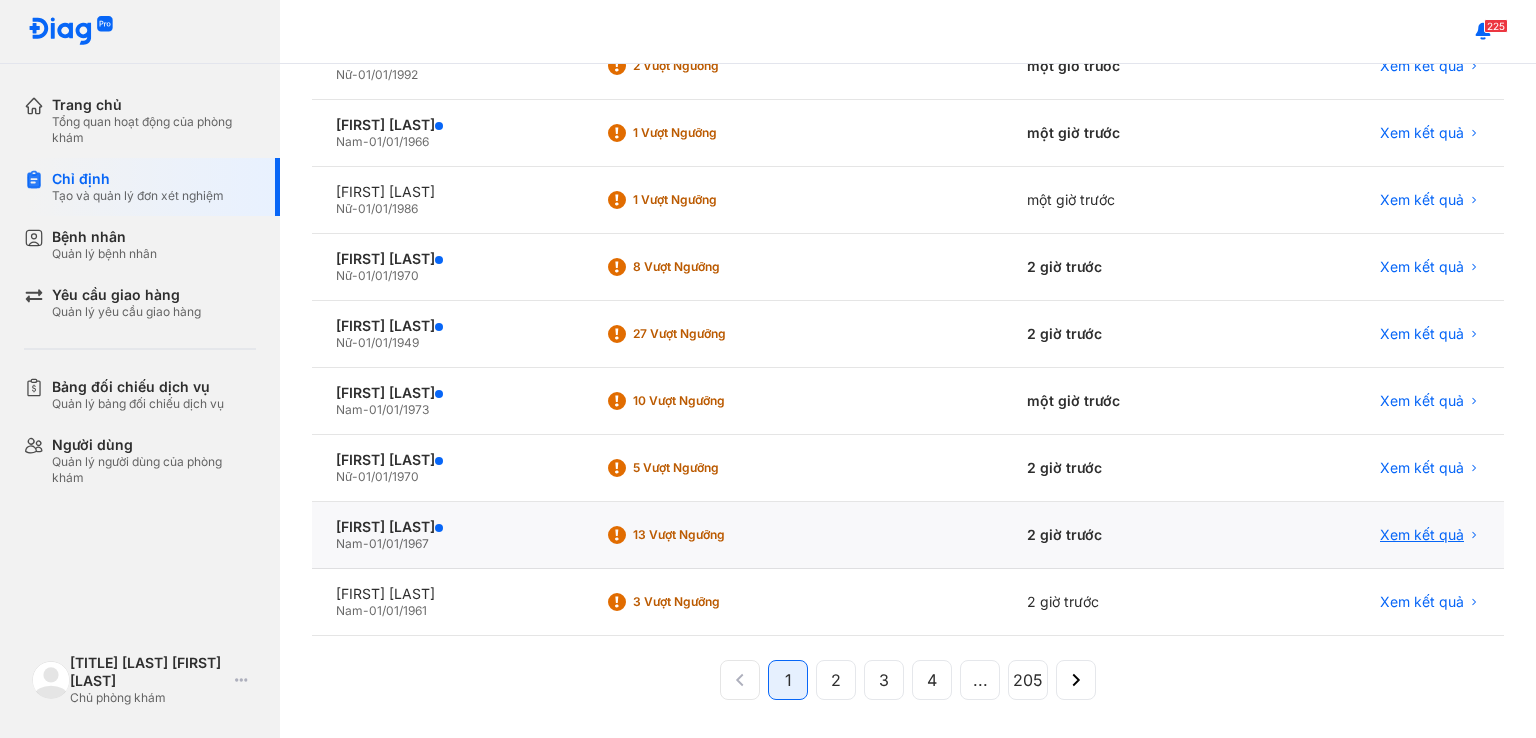 click on "Xem kết quả" at bounding box center (1422, 535) 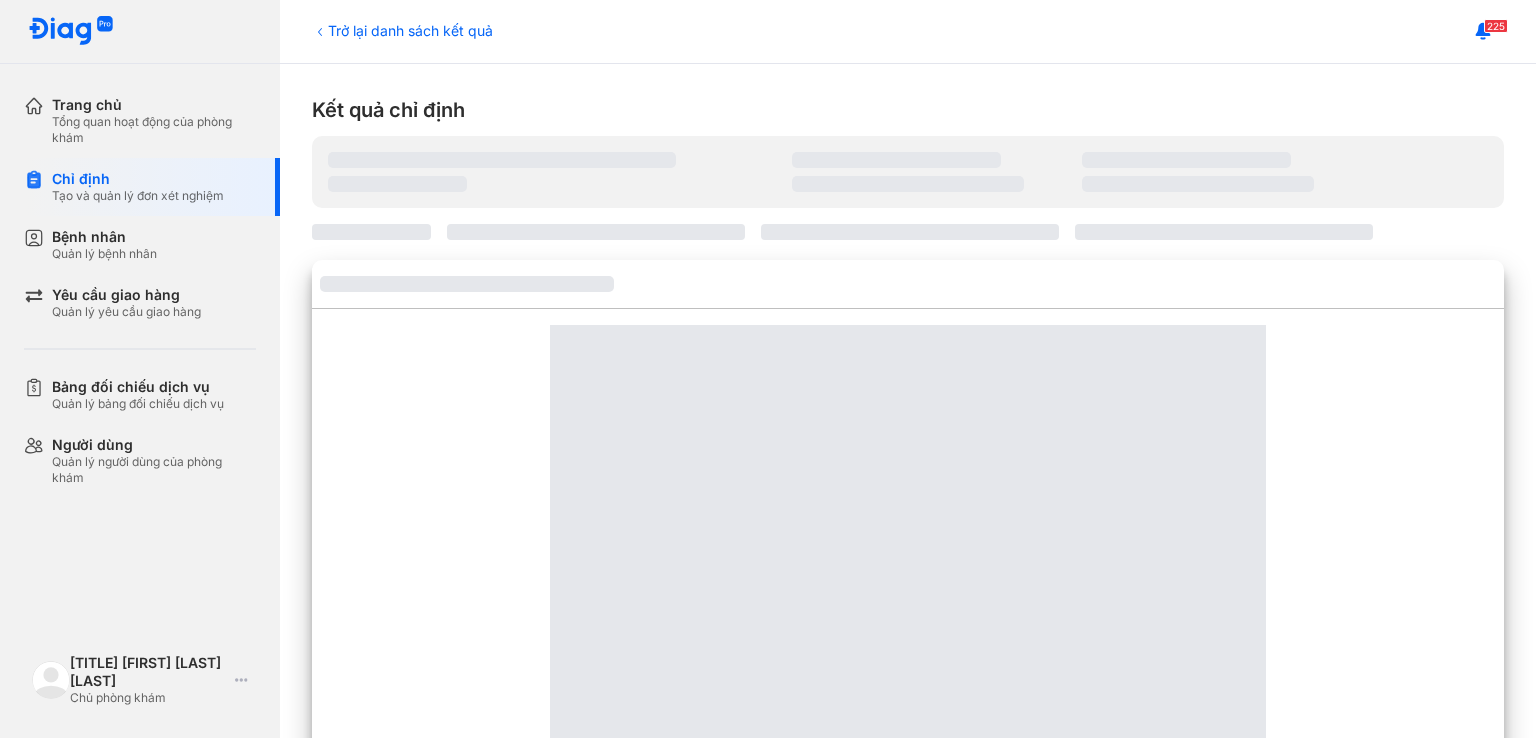 scroll, scrollTop: 0, scrollLeft: 0, axis: both 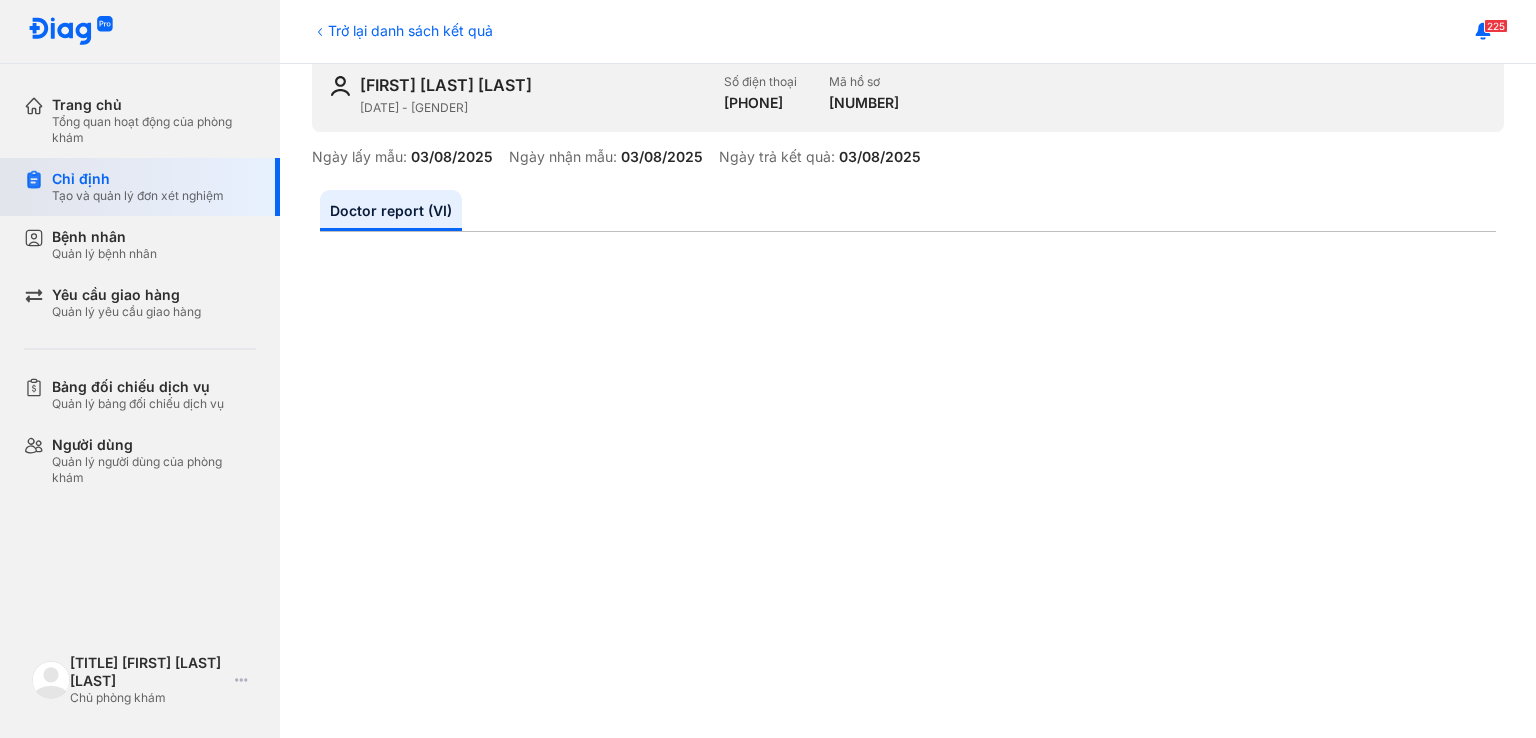 click on "Chỉ định" at bounding box center (138, 179) 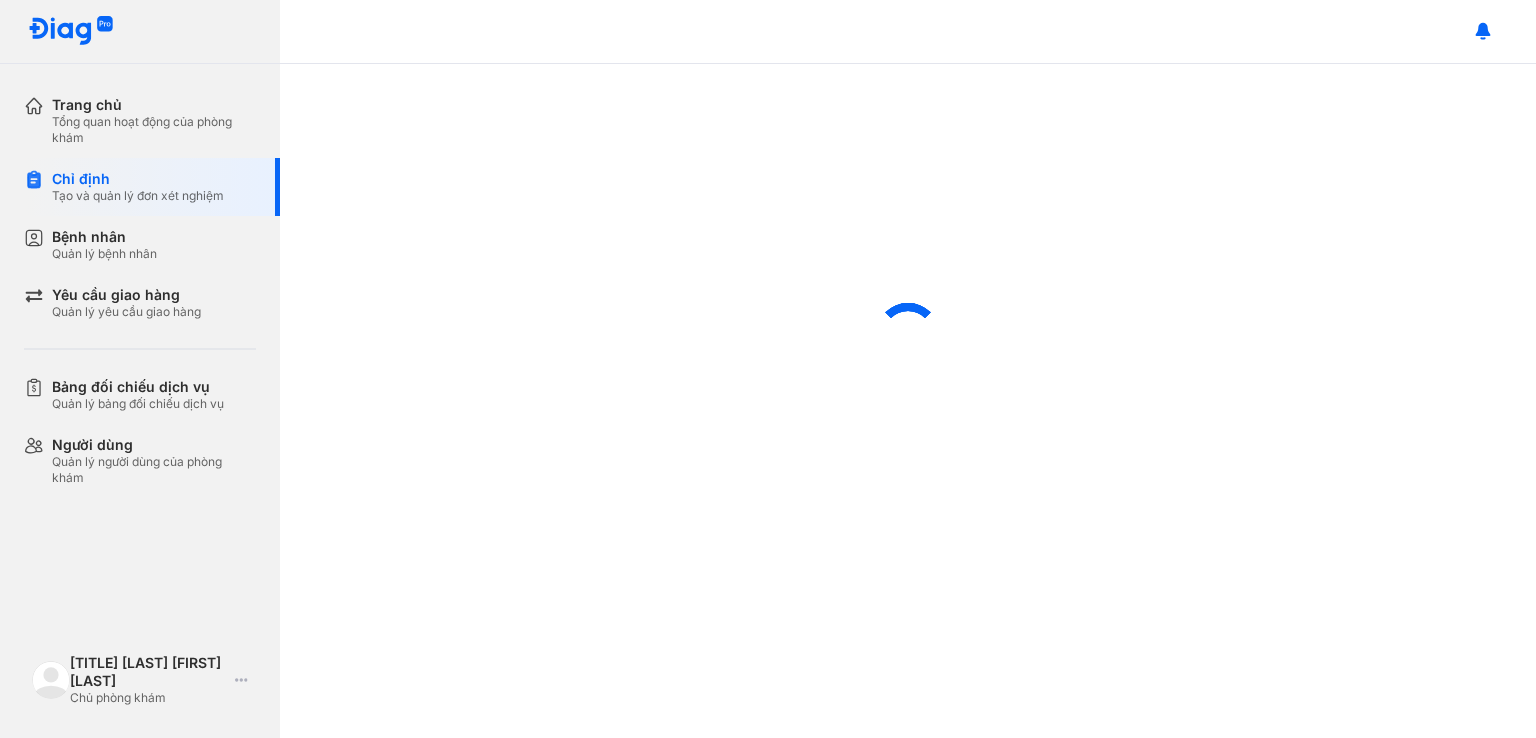 scroll, scrollTop: 0, scrollLeft: 0, axis: both 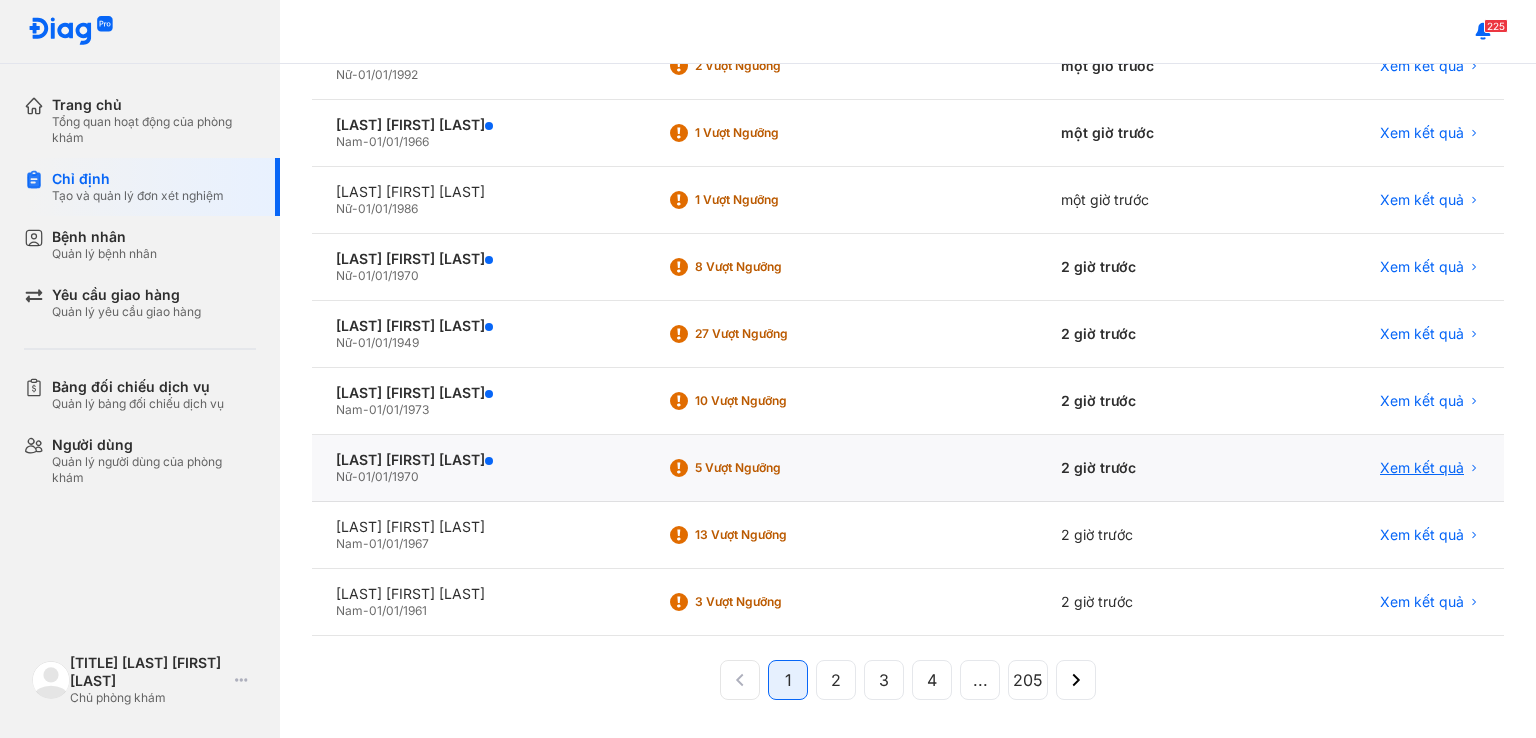click on "Xem kết quả" at bounding box center (1422, 468) 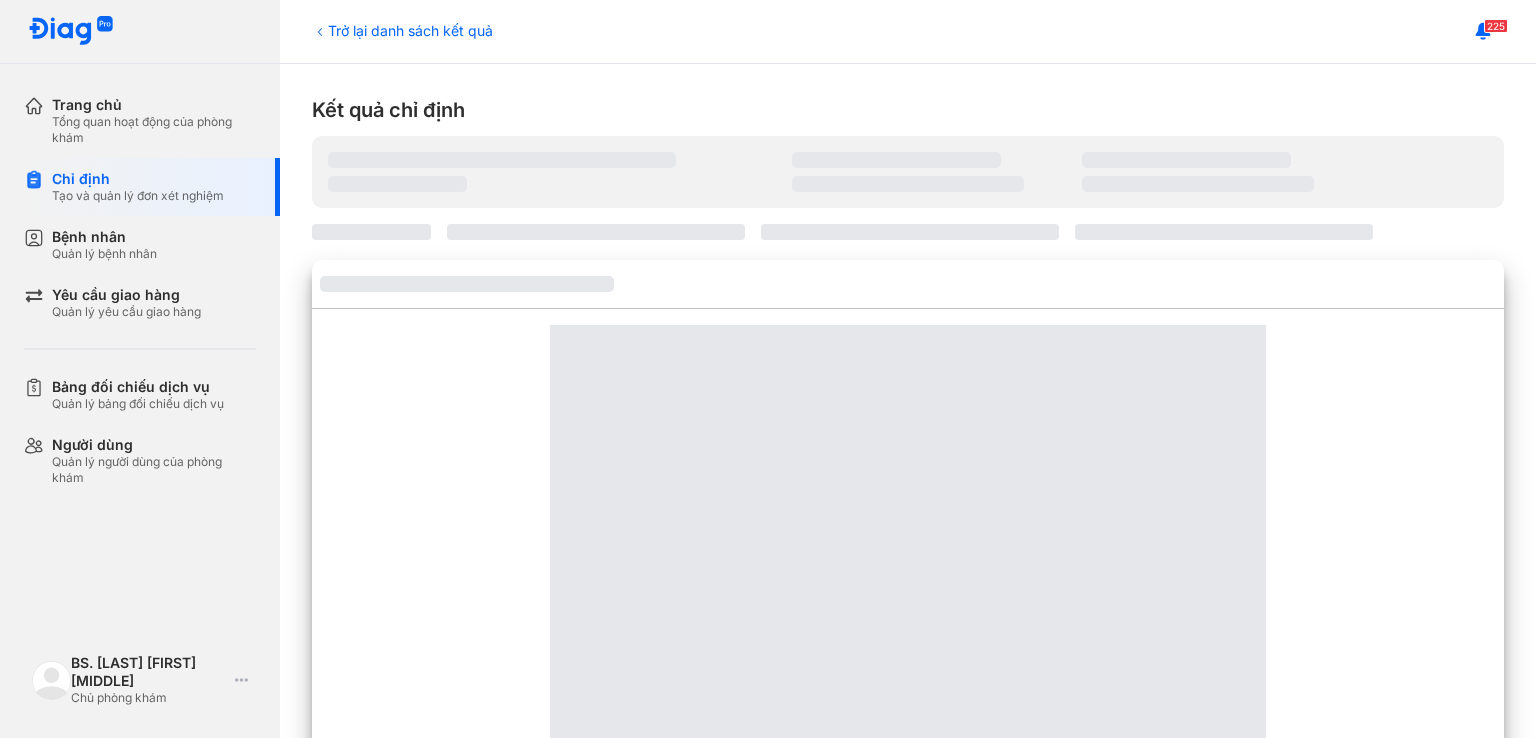 scroll, scrollTop: 0, scrollLeft: 0, axis: both 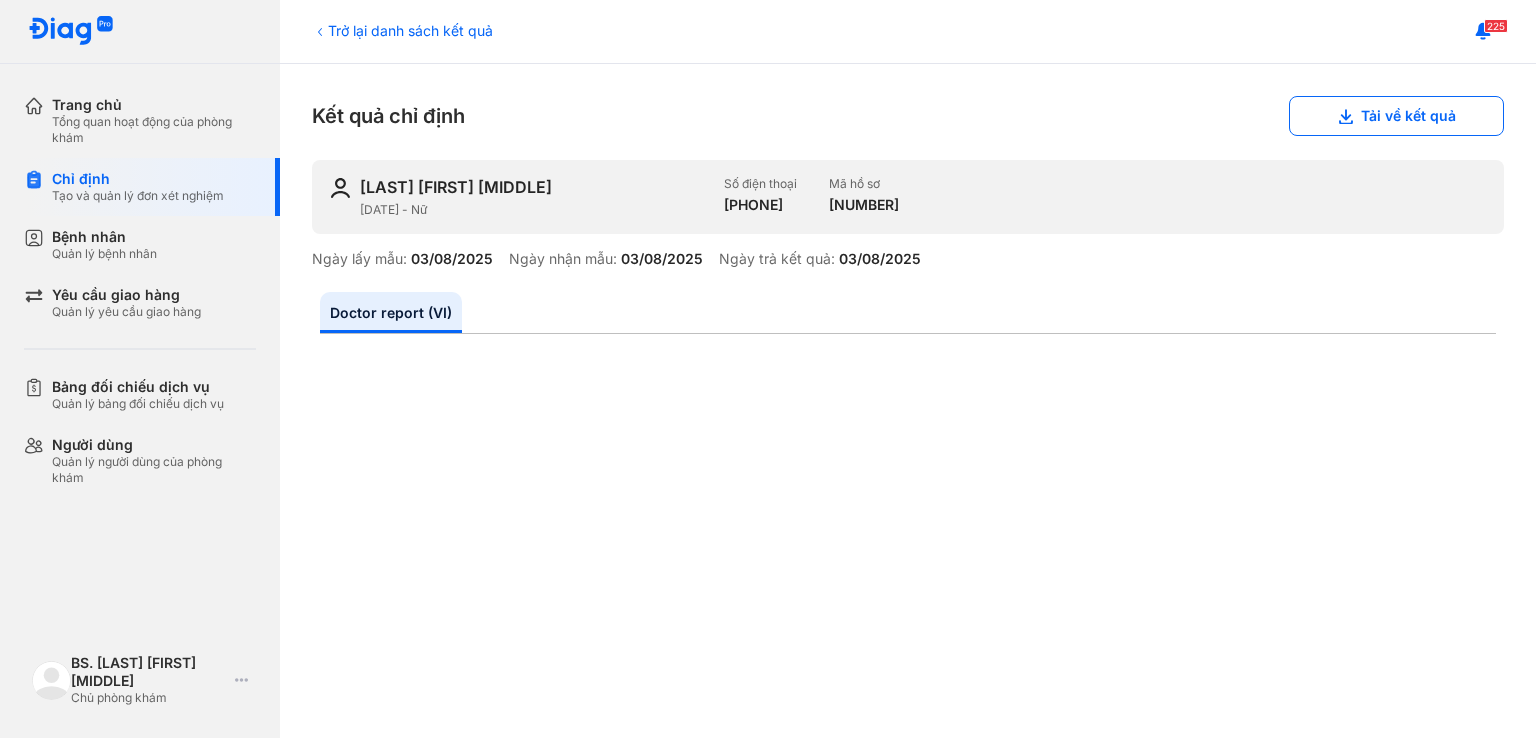 click on "Doctor report (VI)" at bounding box center (908, 313) 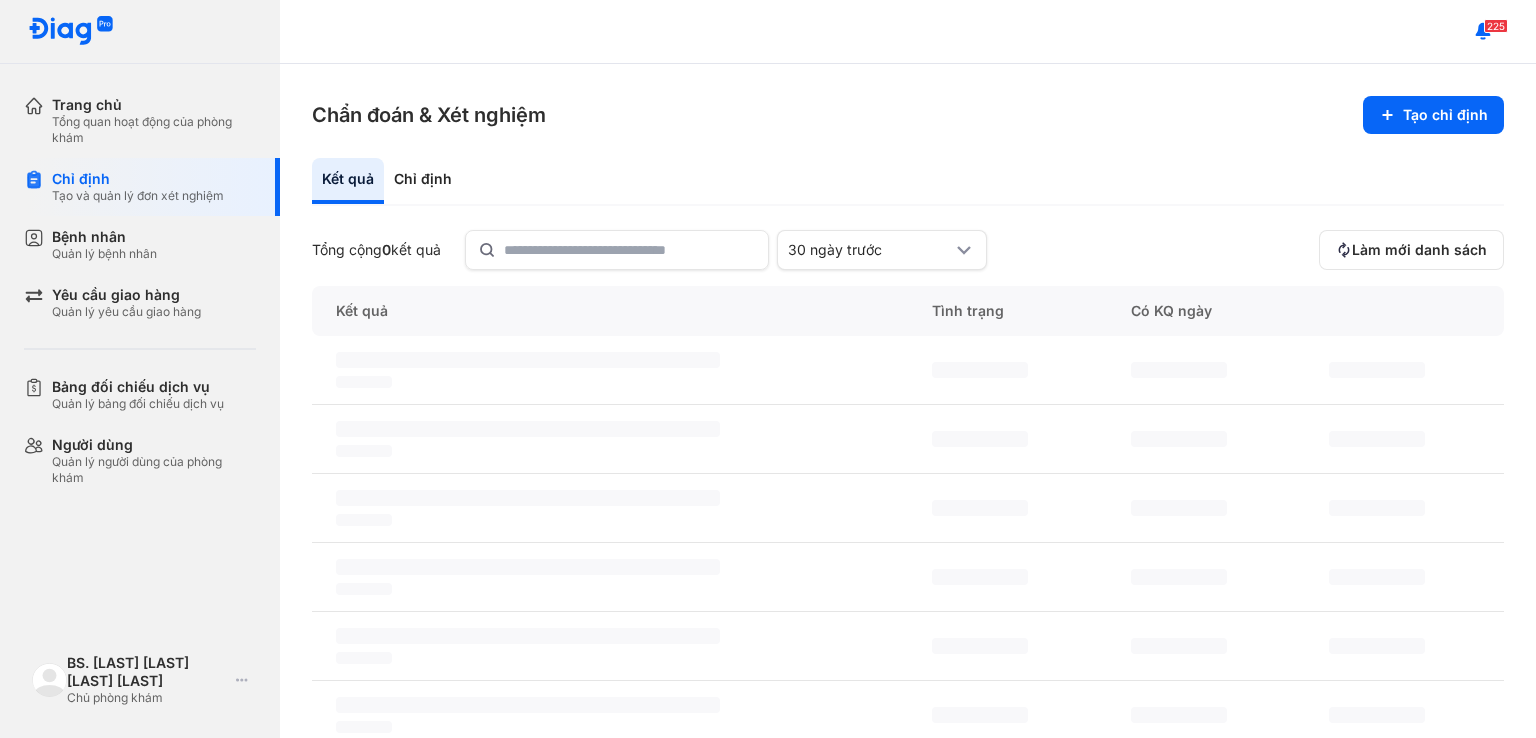 scroll, scrollTop: 0, scrollLeft: 0, axis: both 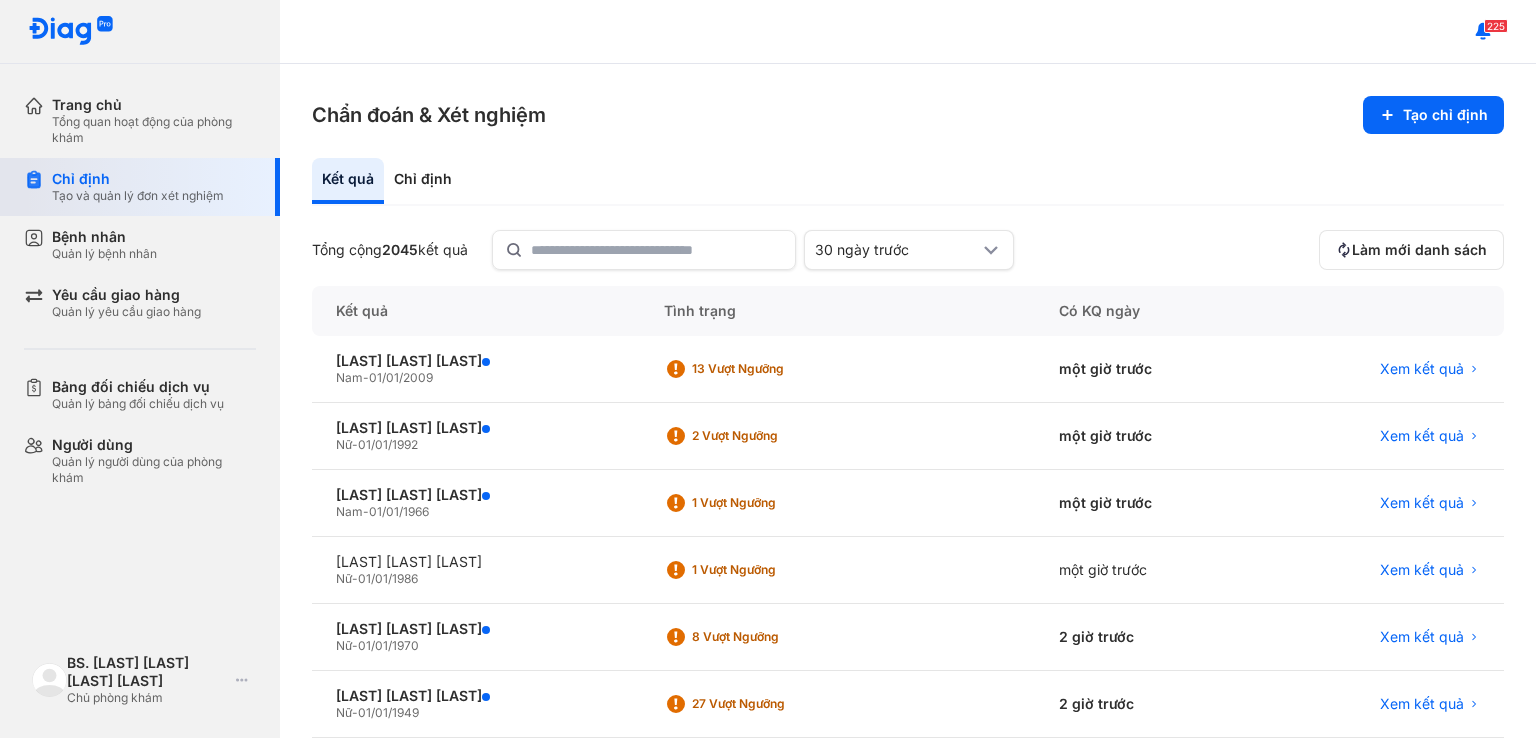 click on "Chỉ định" at bounding box center [138, 179] 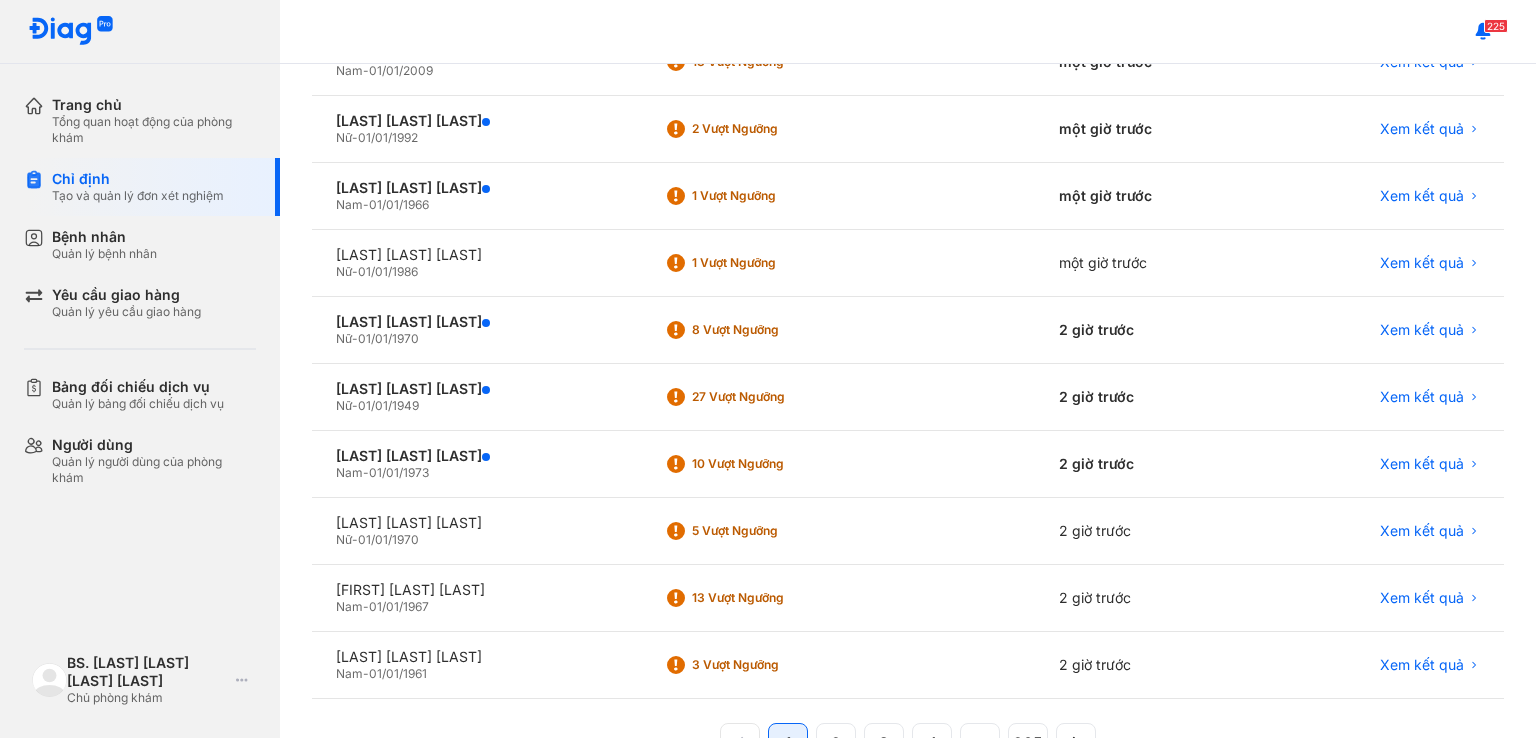 scroll, scrollTop: 300, scrollLeft: 0, axis: vertical 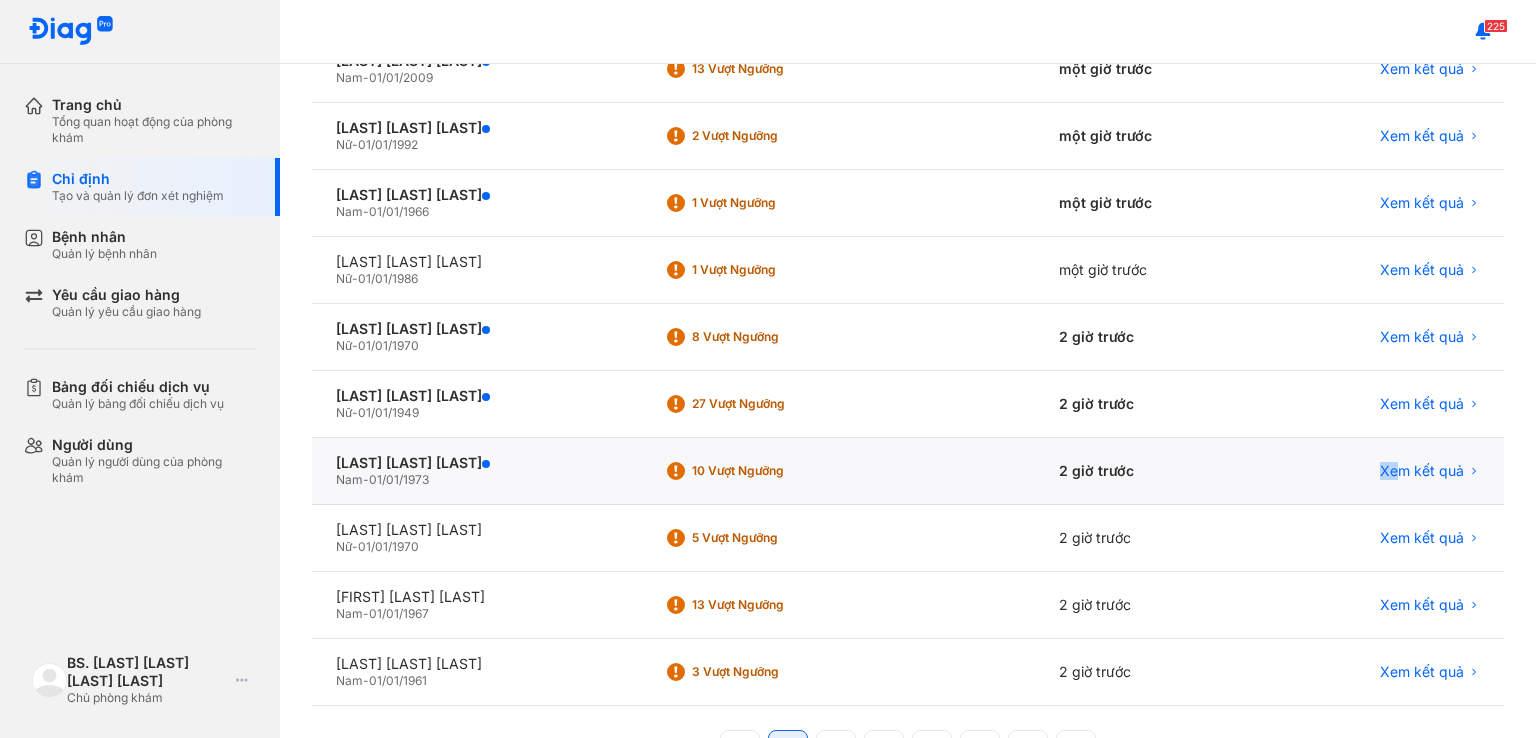click on "Xem kết quả" 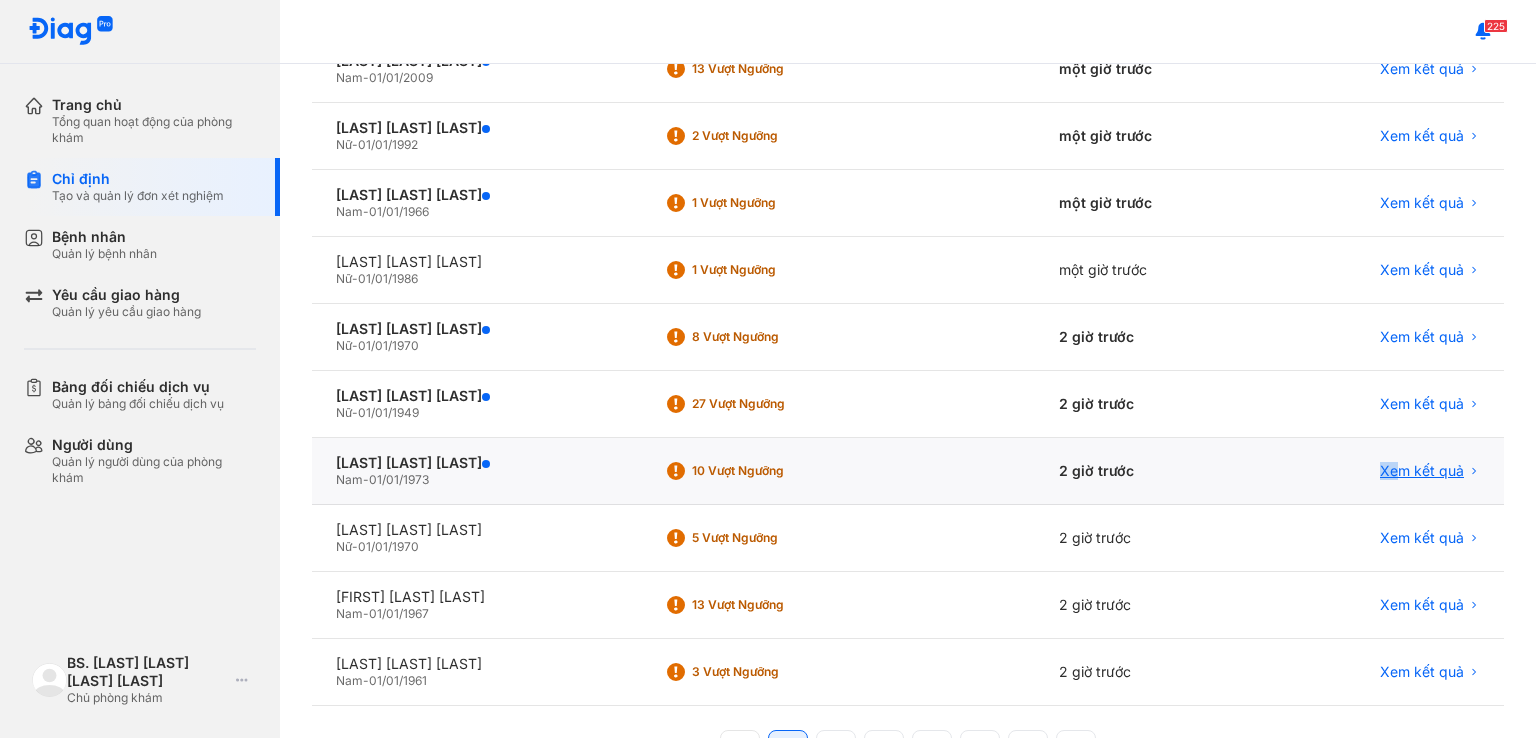 click on "Xem kết quả" at bounding box center [1422, 471] 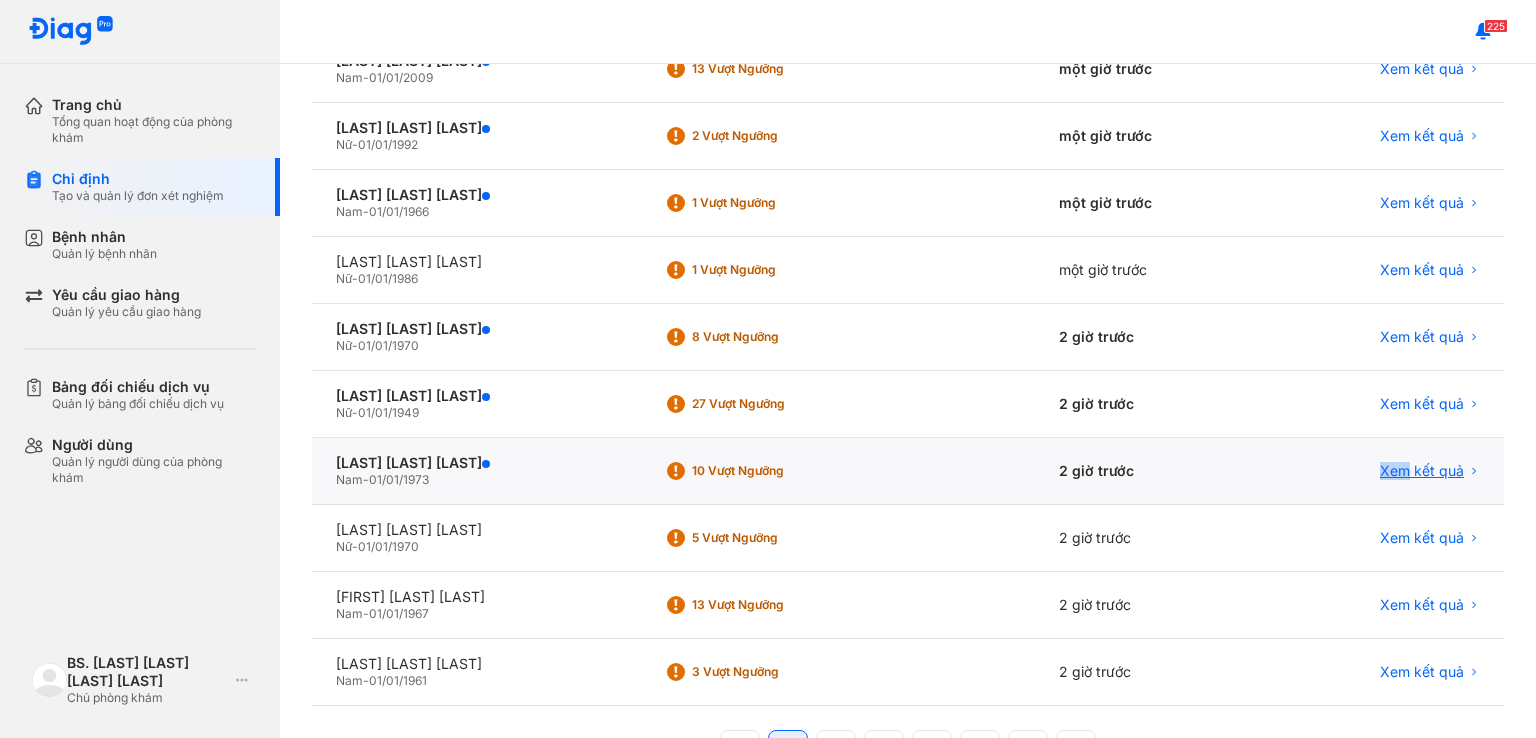 click on "Xem kết quả" at bounding box center [1422, 471] 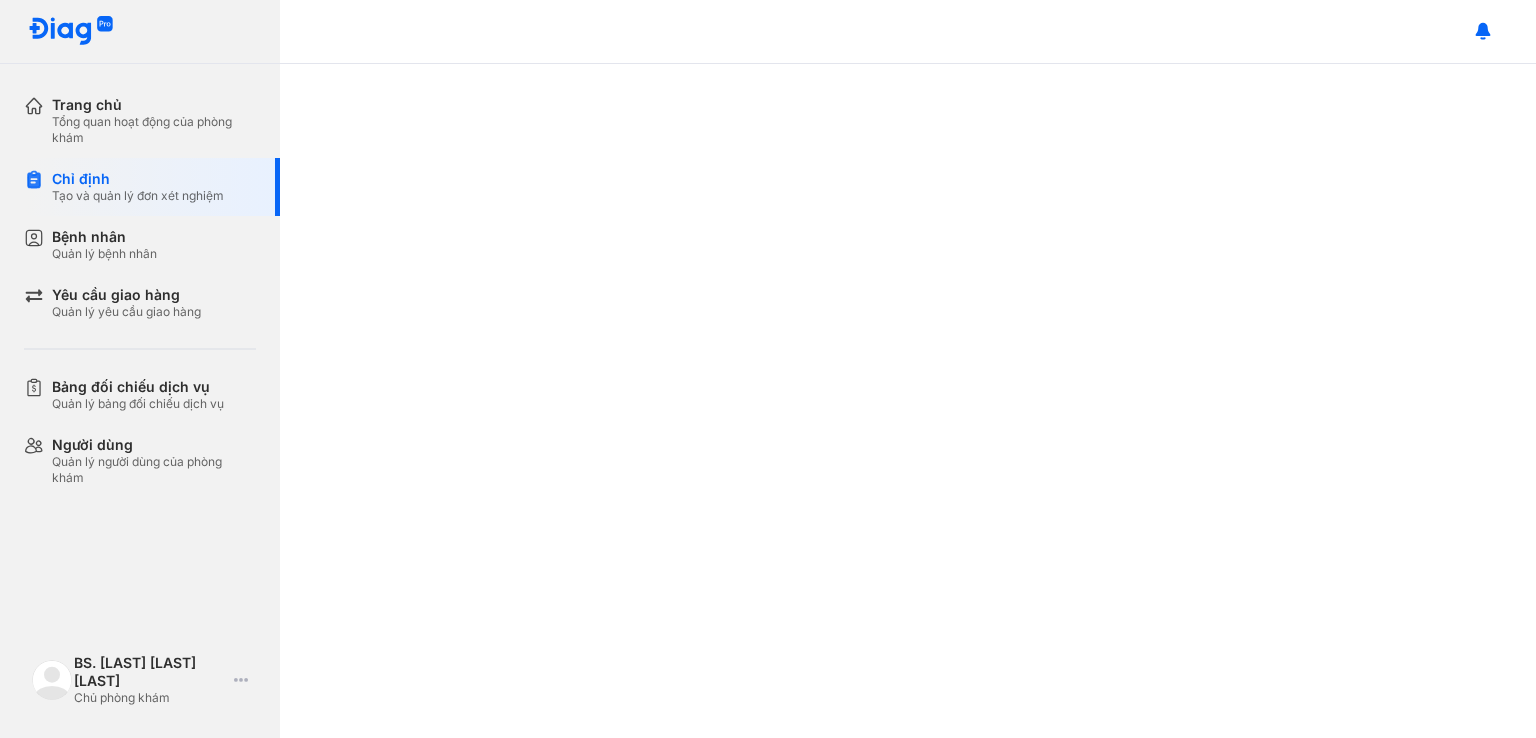 scroll, scrollTop: 0, scrollLeft: 0, axis: both 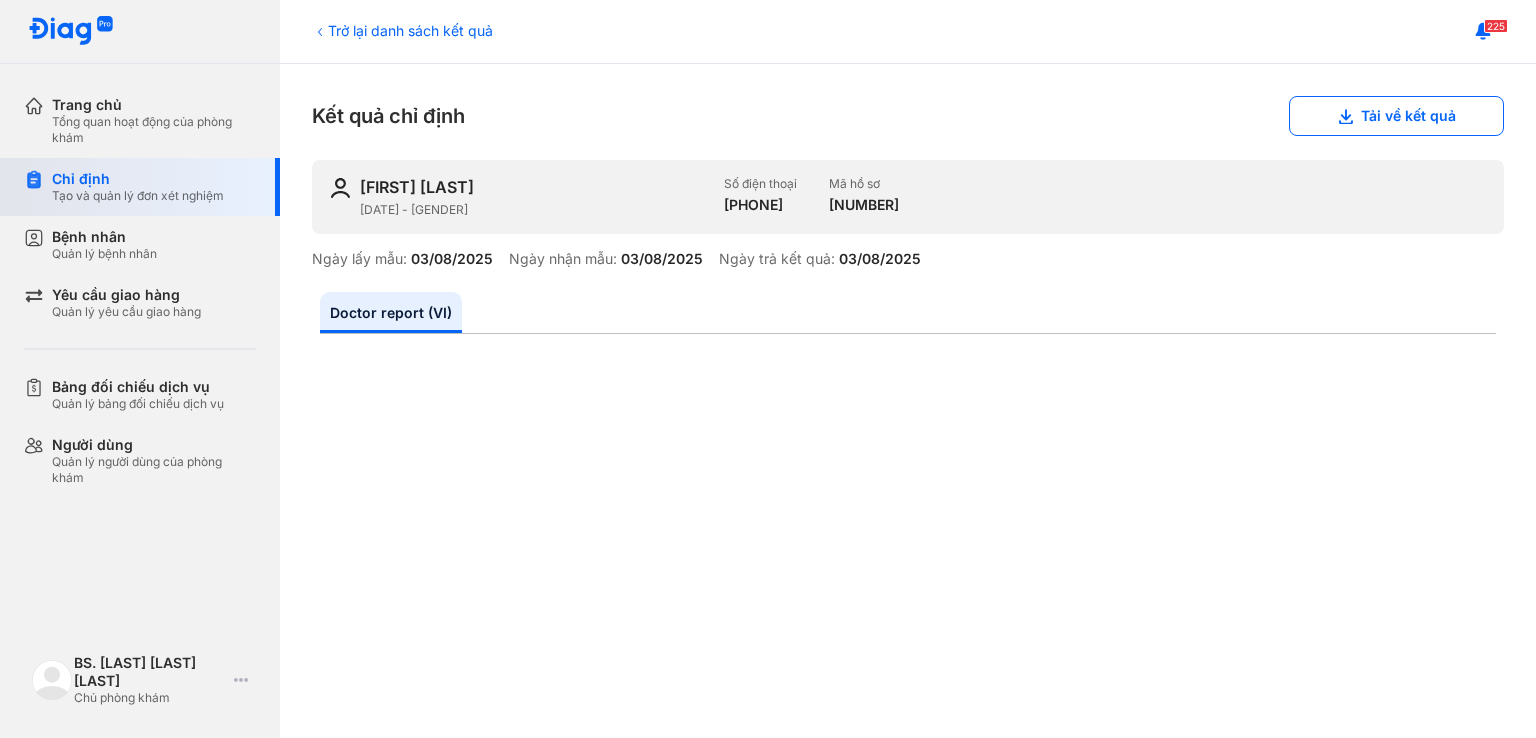 click on "Tạo và quản lý đơn xét nghiệm" at bounding box center [138, 196] 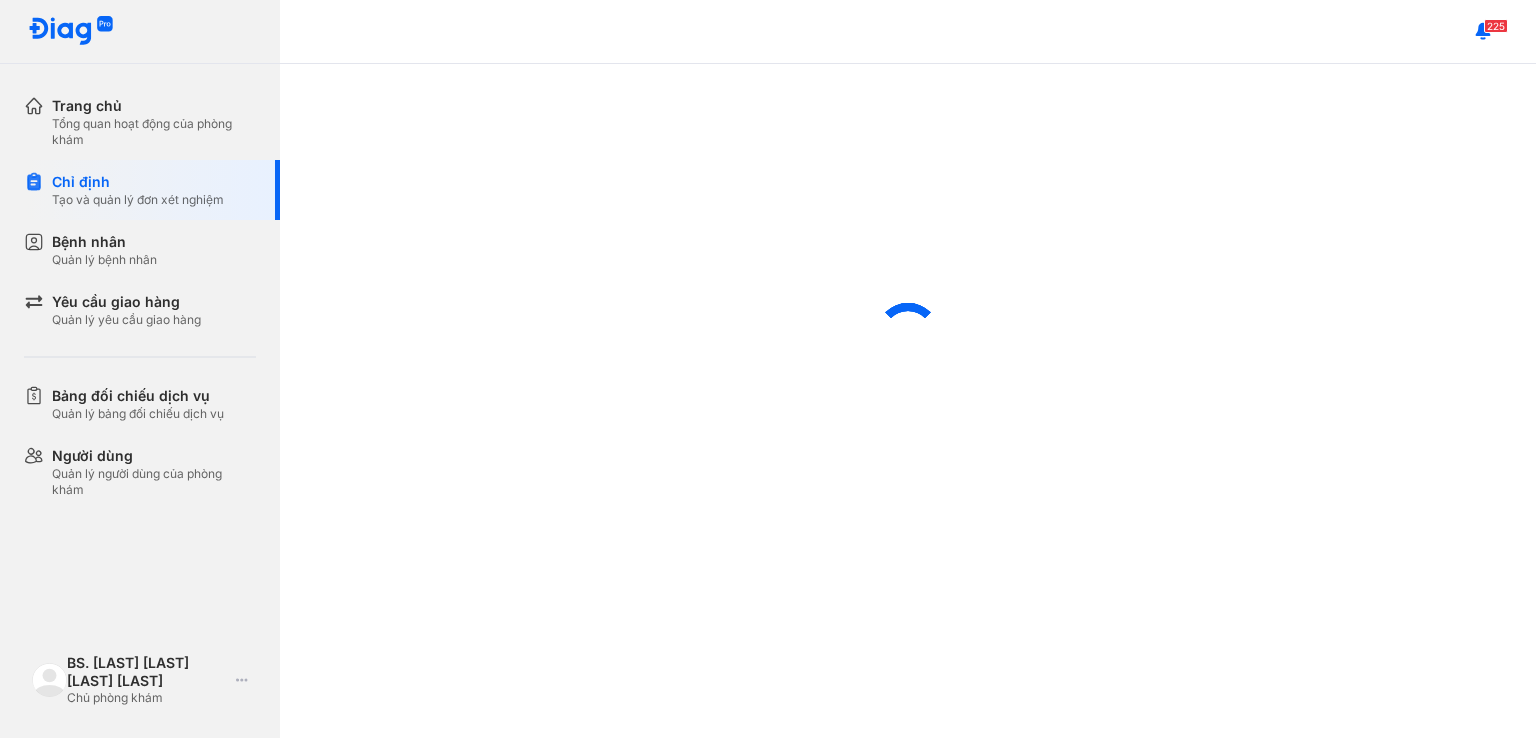 scroll, scrollTop: 0, scrollLeft: 0, axis: both 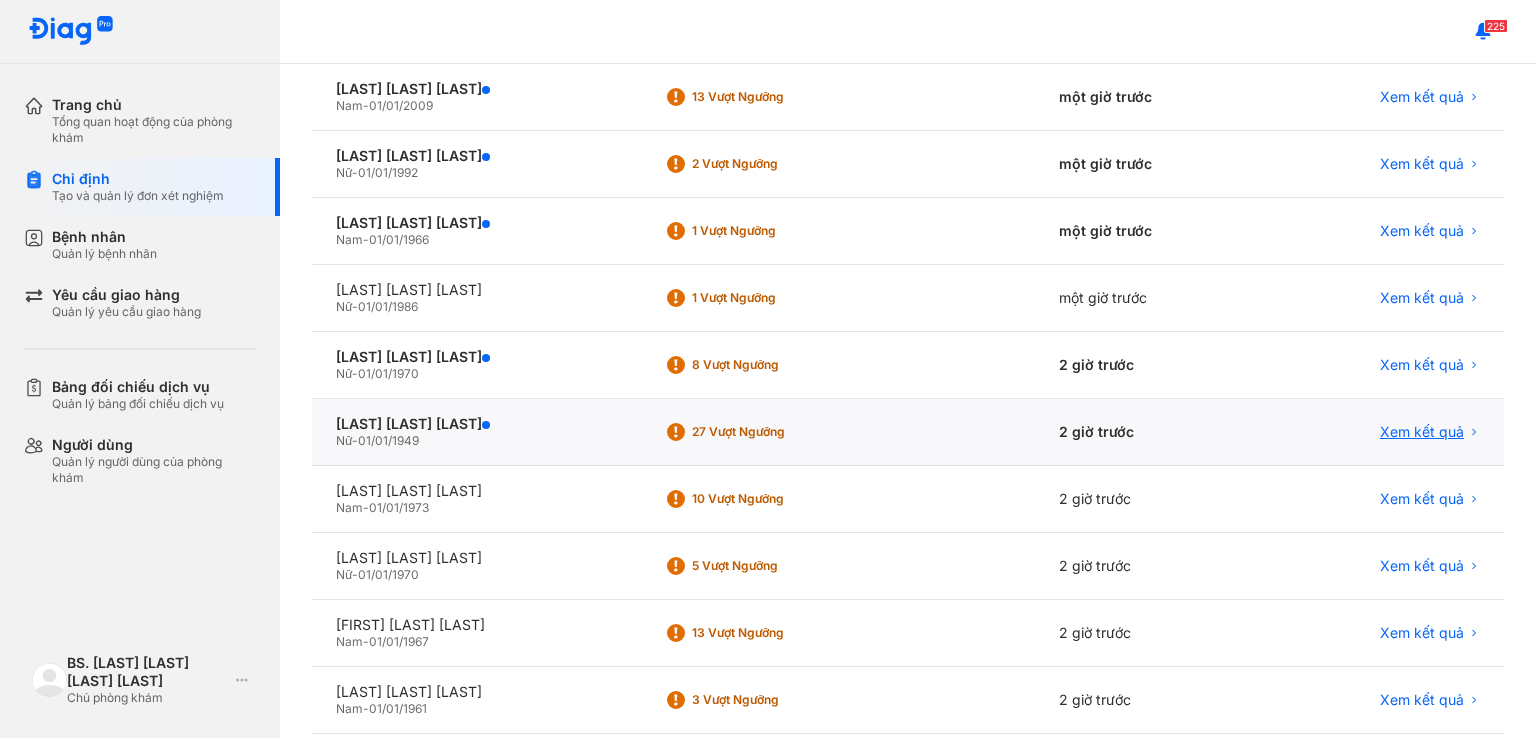 click on "Xem kết quả" at bounding box center [1422, 432] 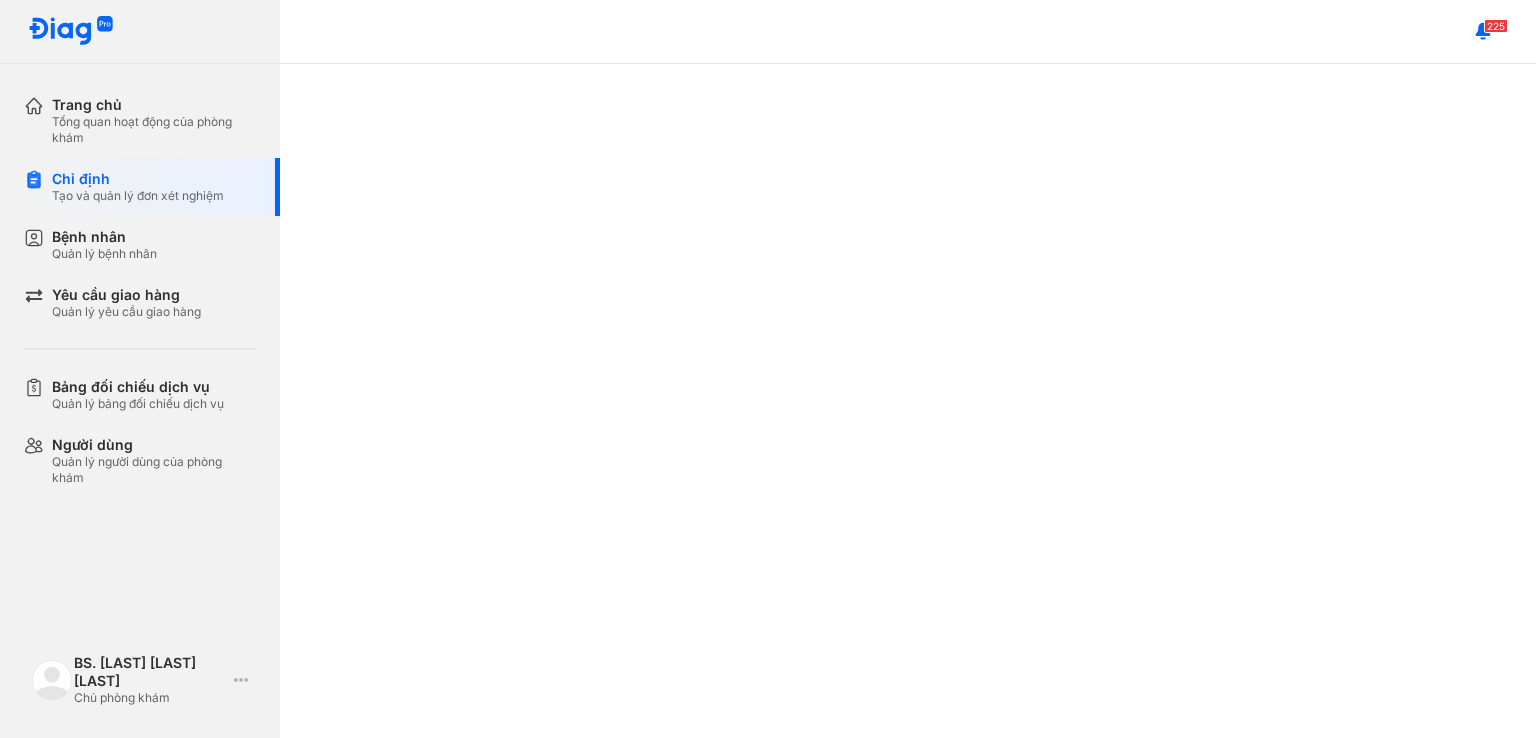 scroll, scrollTop: 0, scrollLeft: 0, axis: both 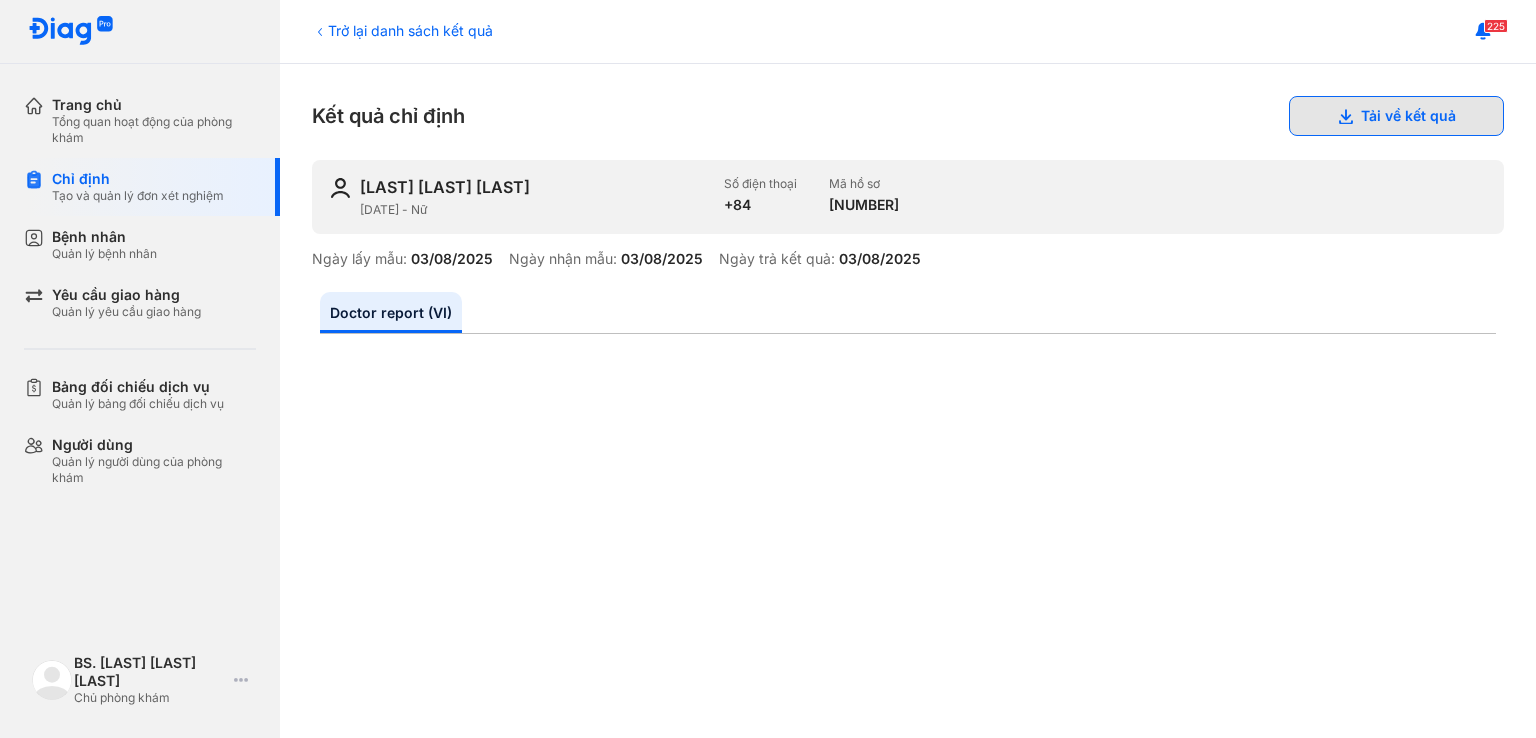 click on "Tải về kết quả" at bounding box center [1396, 116] 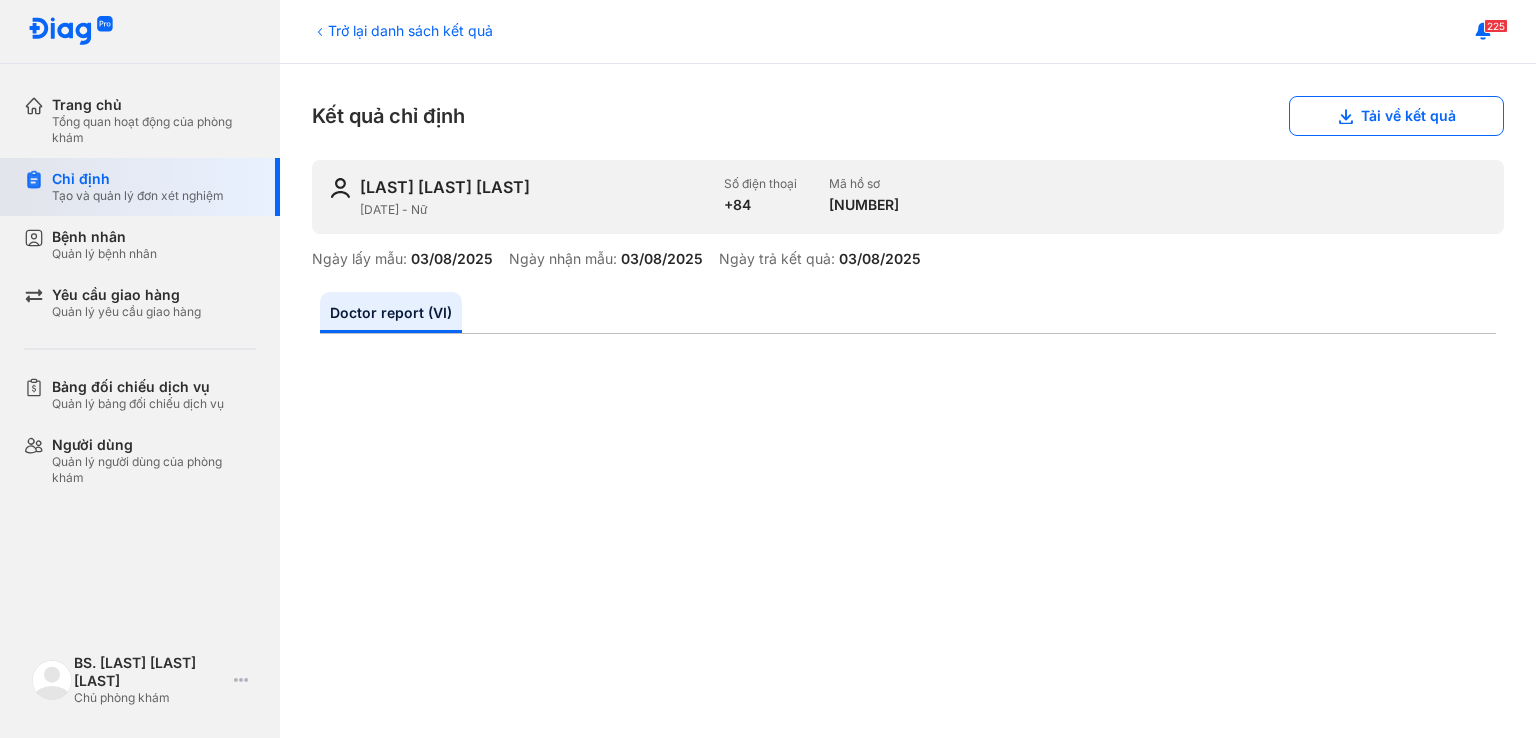 click on "Tạo và quản lý đơn xét nghiệm" at bounding box center [138, 196] 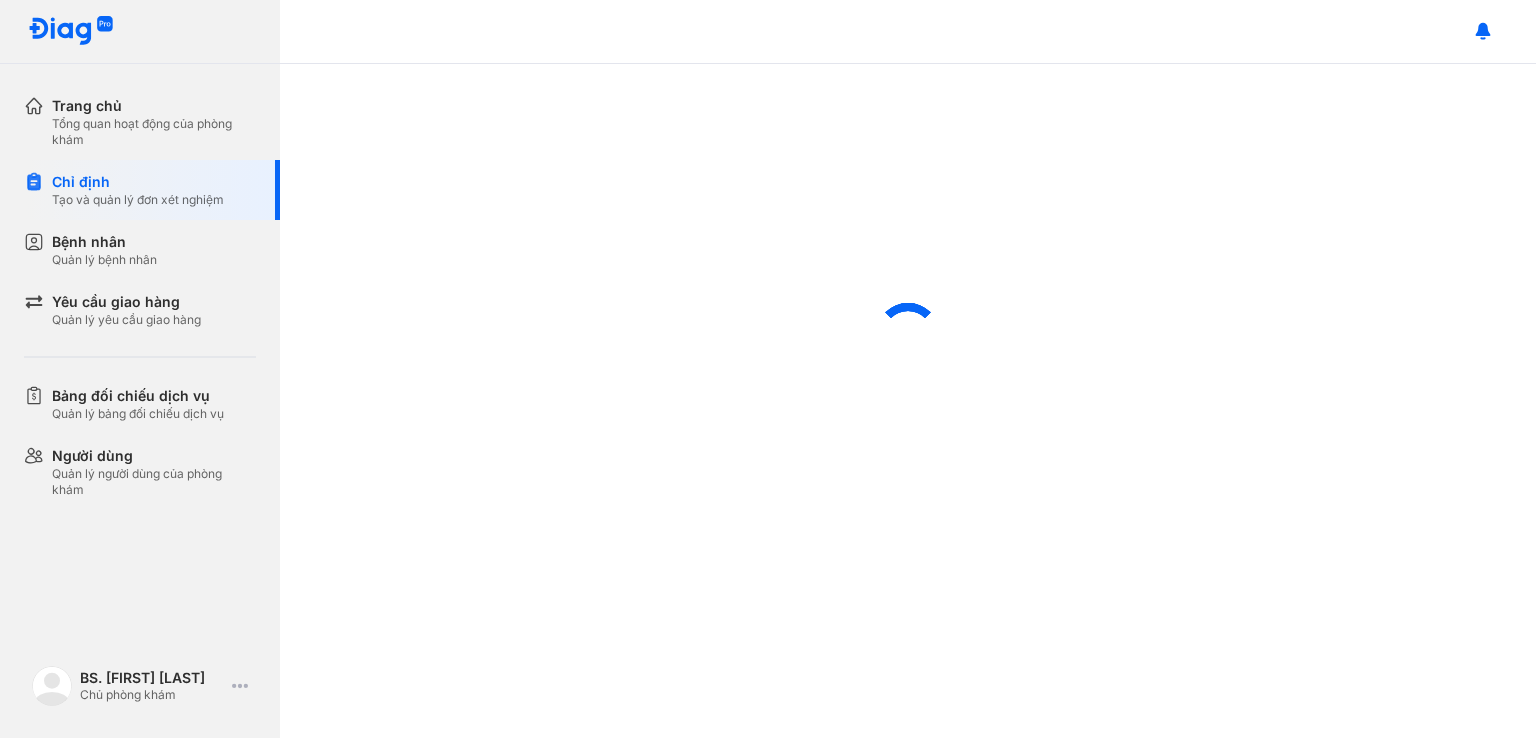 scroll, scrollTop: 0, scrollLeft: 0, axis: both 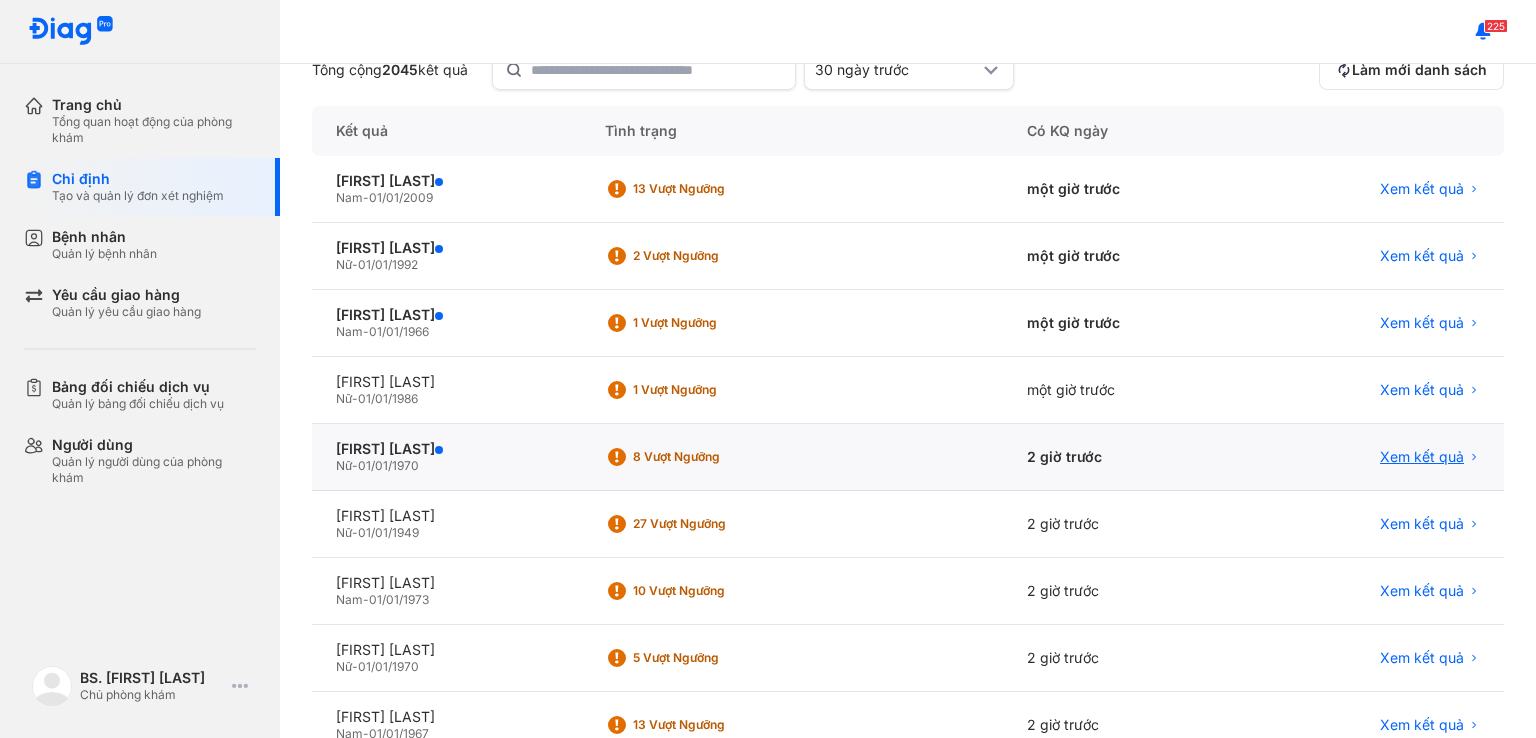 click on "Xem kết quả" at bounding box center (1422, 457) 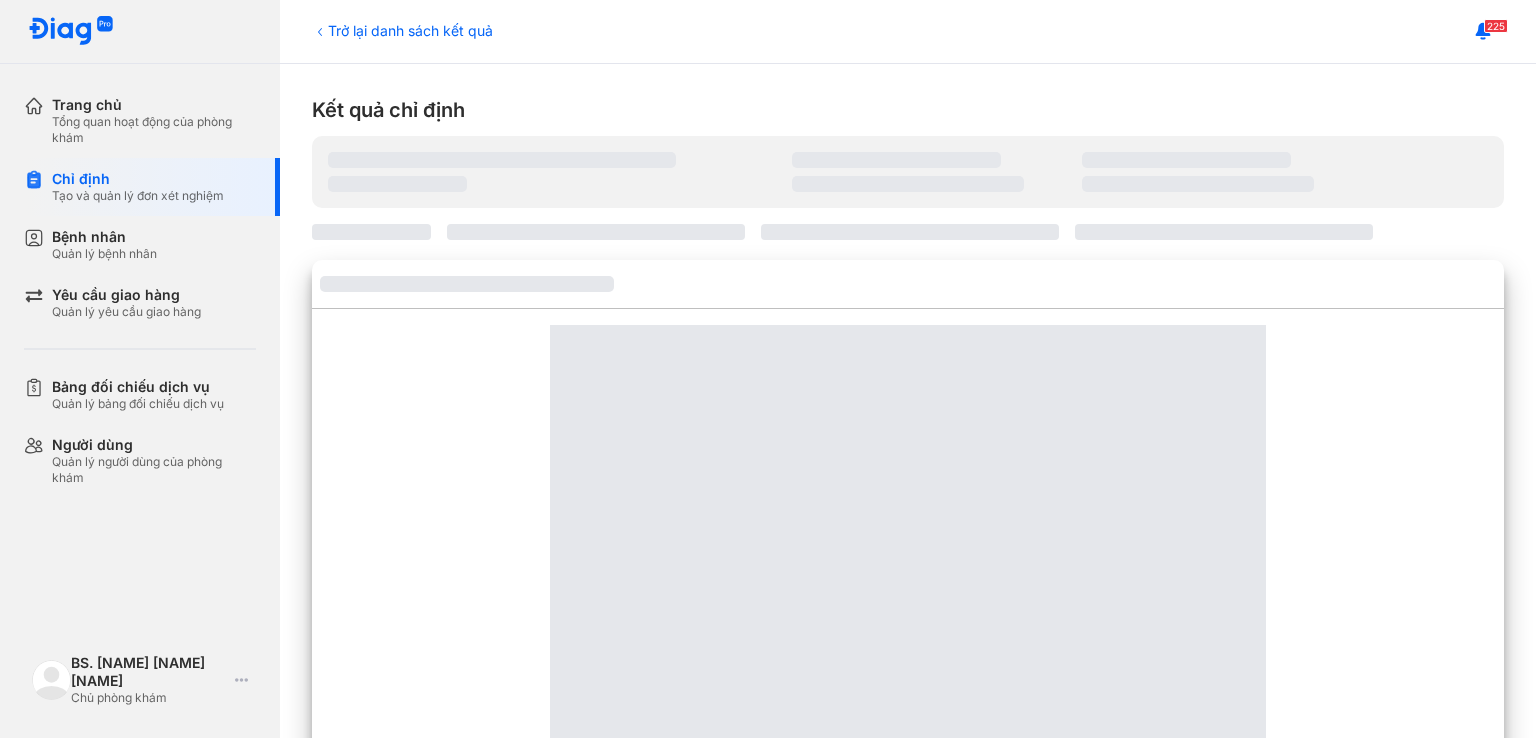 scroll, scrollTop: 0, scrollLeft: 0, axis: both 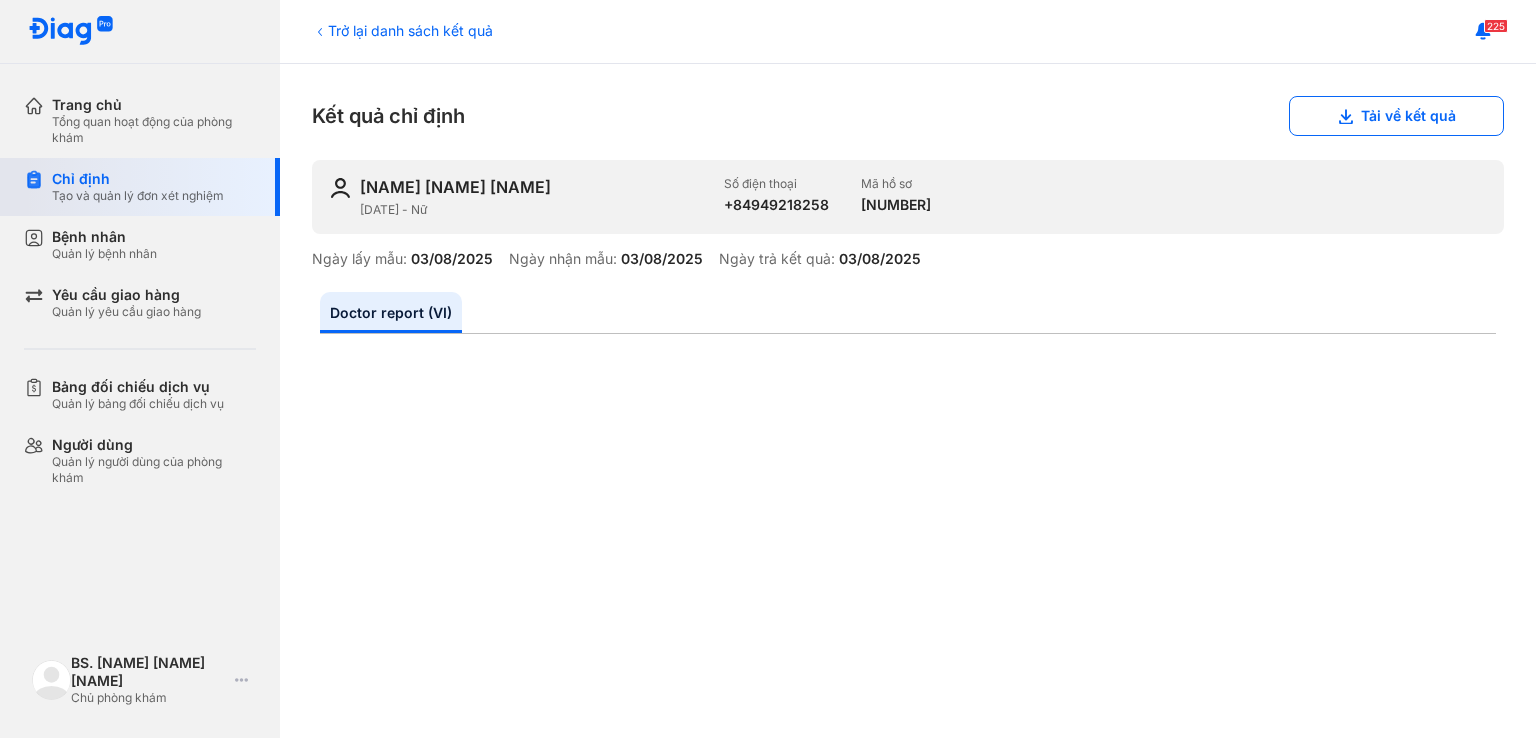 click on "Tạo và quản lý đơn xét nghiệm" at bounding box center (138, 196) 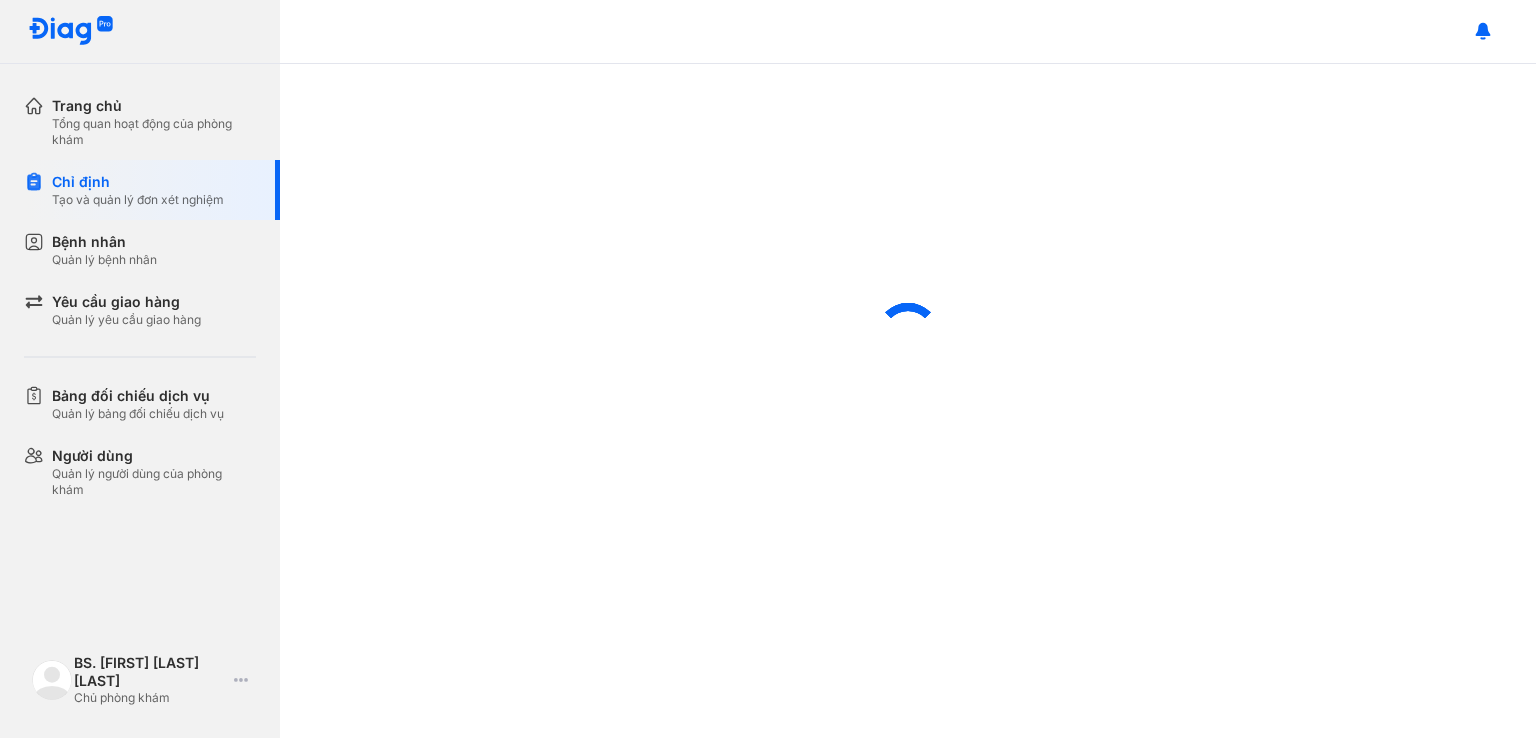 scroll, scrollTop: 0, scrollLeft: 0, axis: both 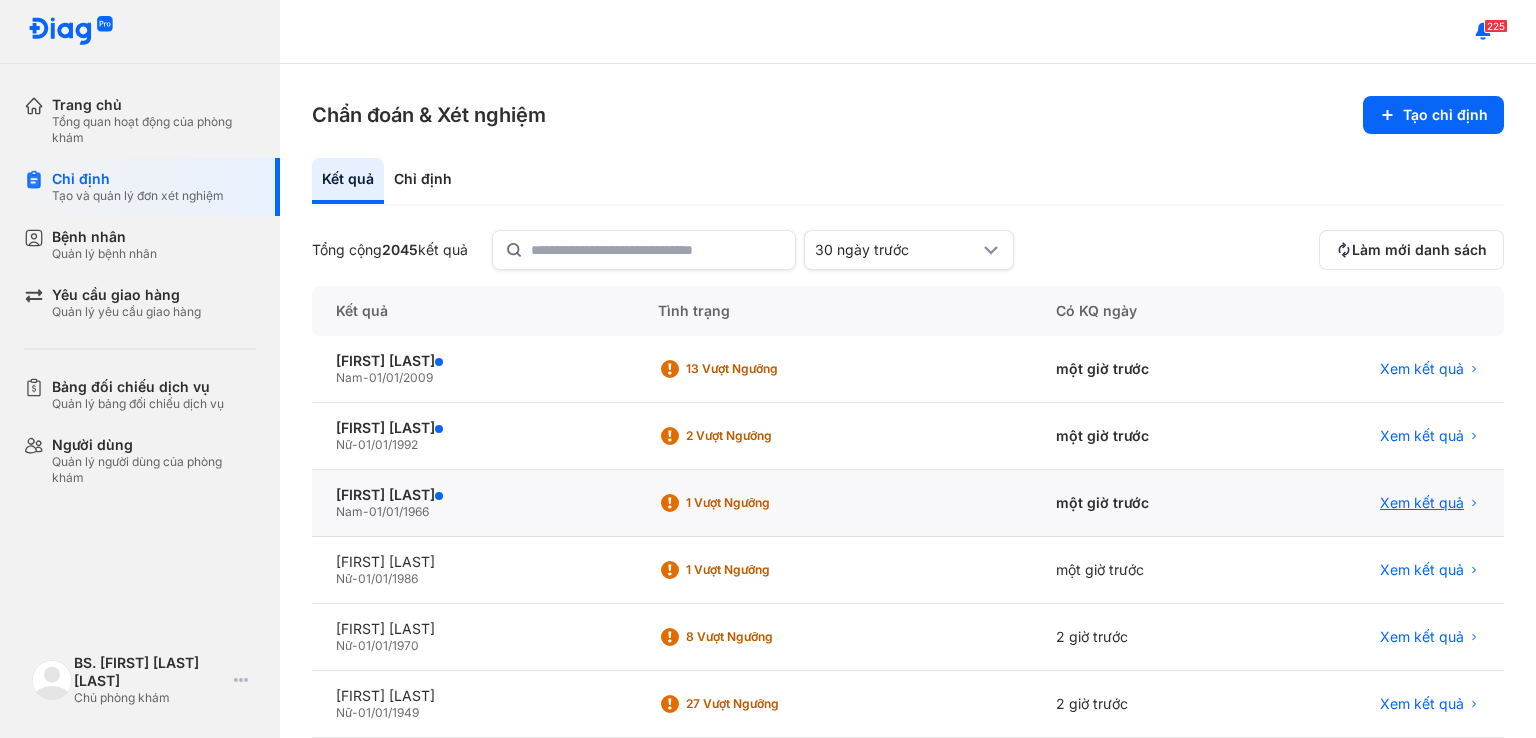 click on "Xem kết quả" at bounding box center (1422, 503) 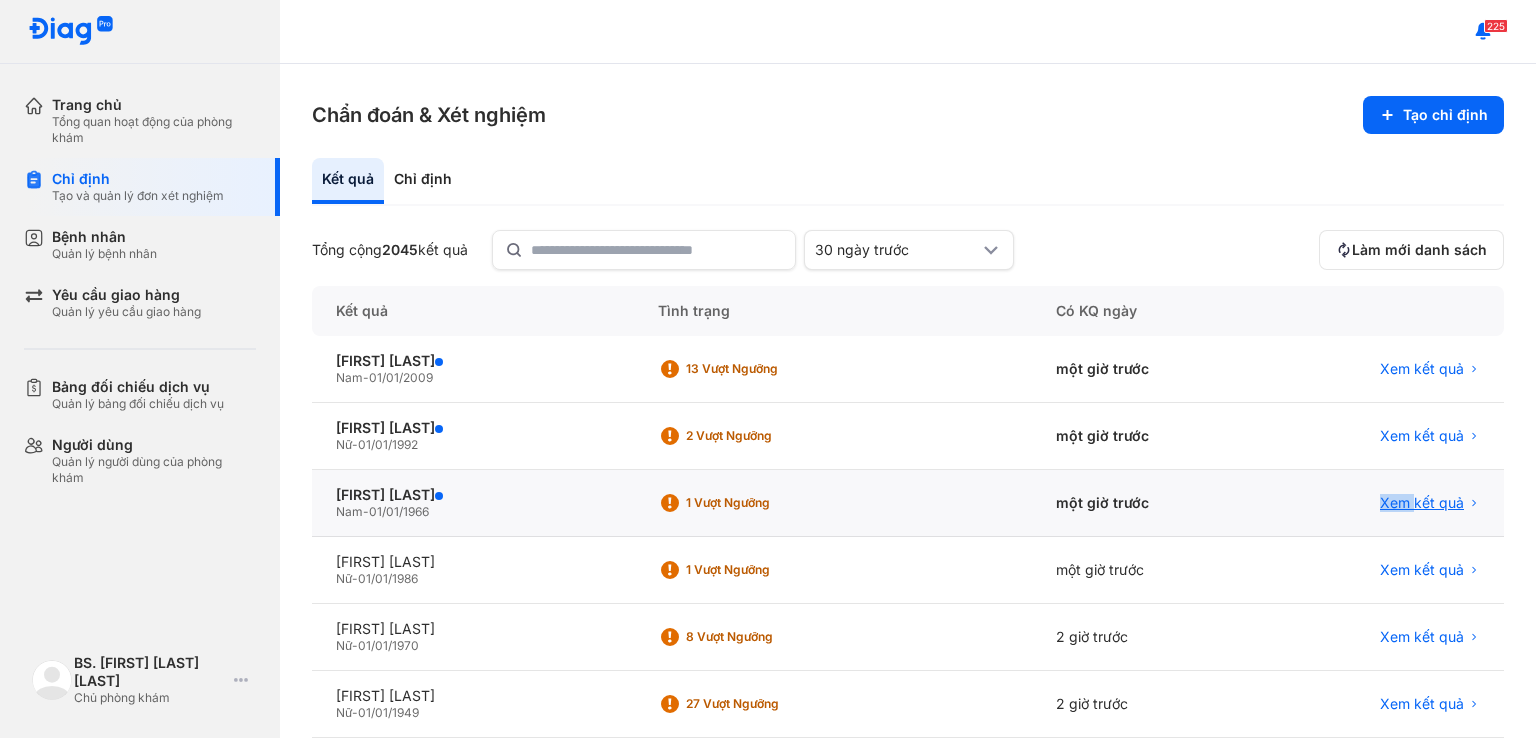 click on "Xem kết quả" at bounding box center [1422, 503] 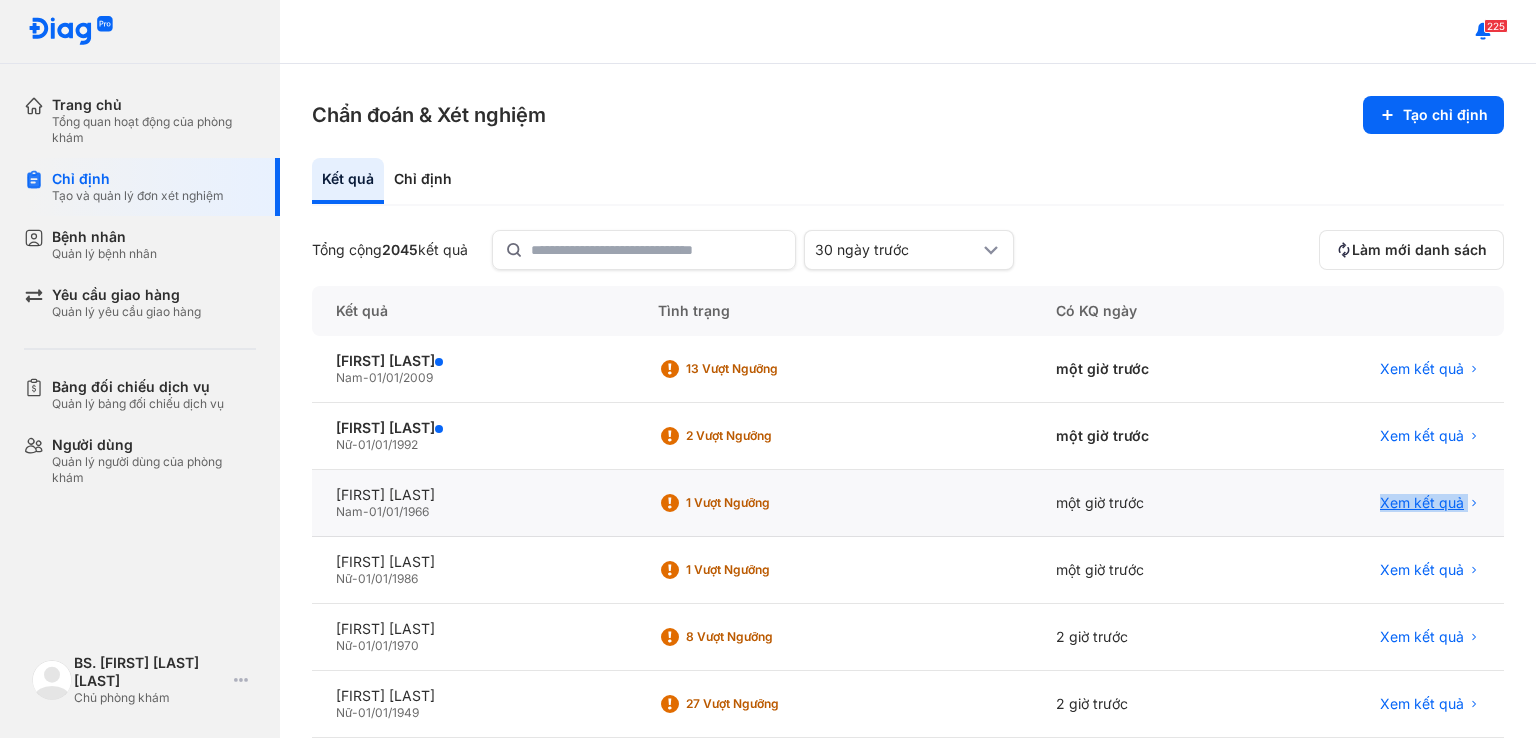 click on "Xem kết quả" at bounding box center (1422, 503) 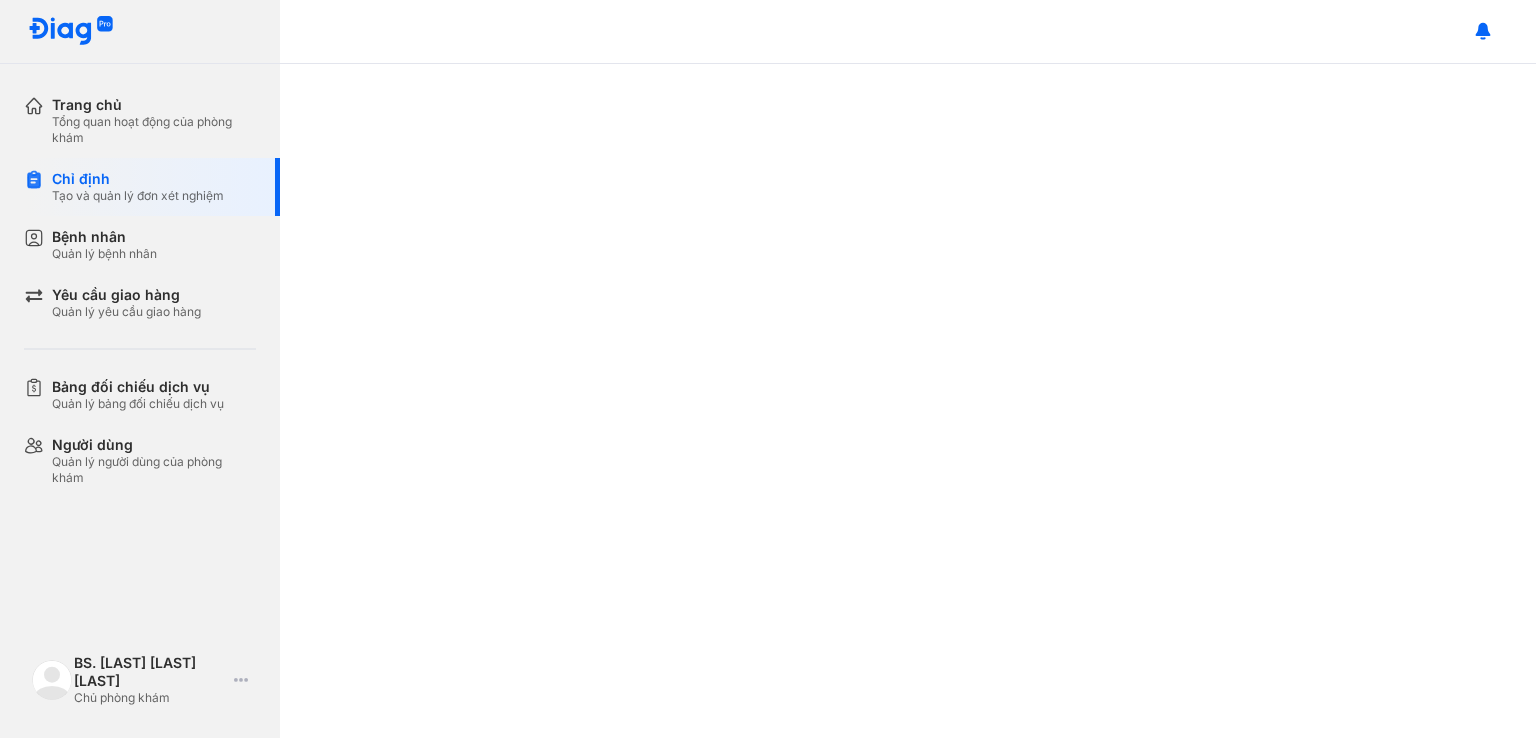 scroll, scrollTop: 0, scrollLeft: 0, axis: both 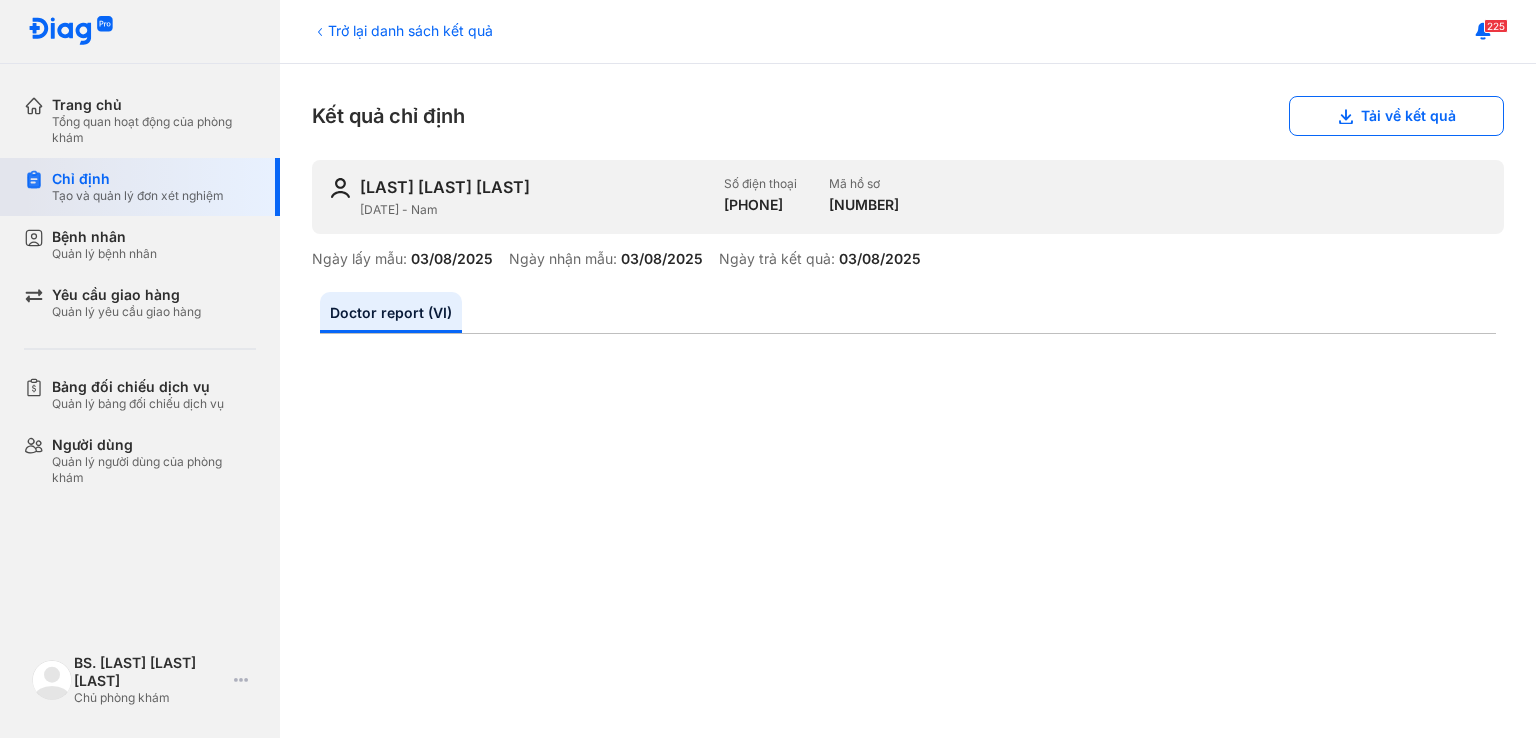 click on "Chỉ định Tạo và quản lý đơn xét nghiệm" at bounding box center [152, 187] 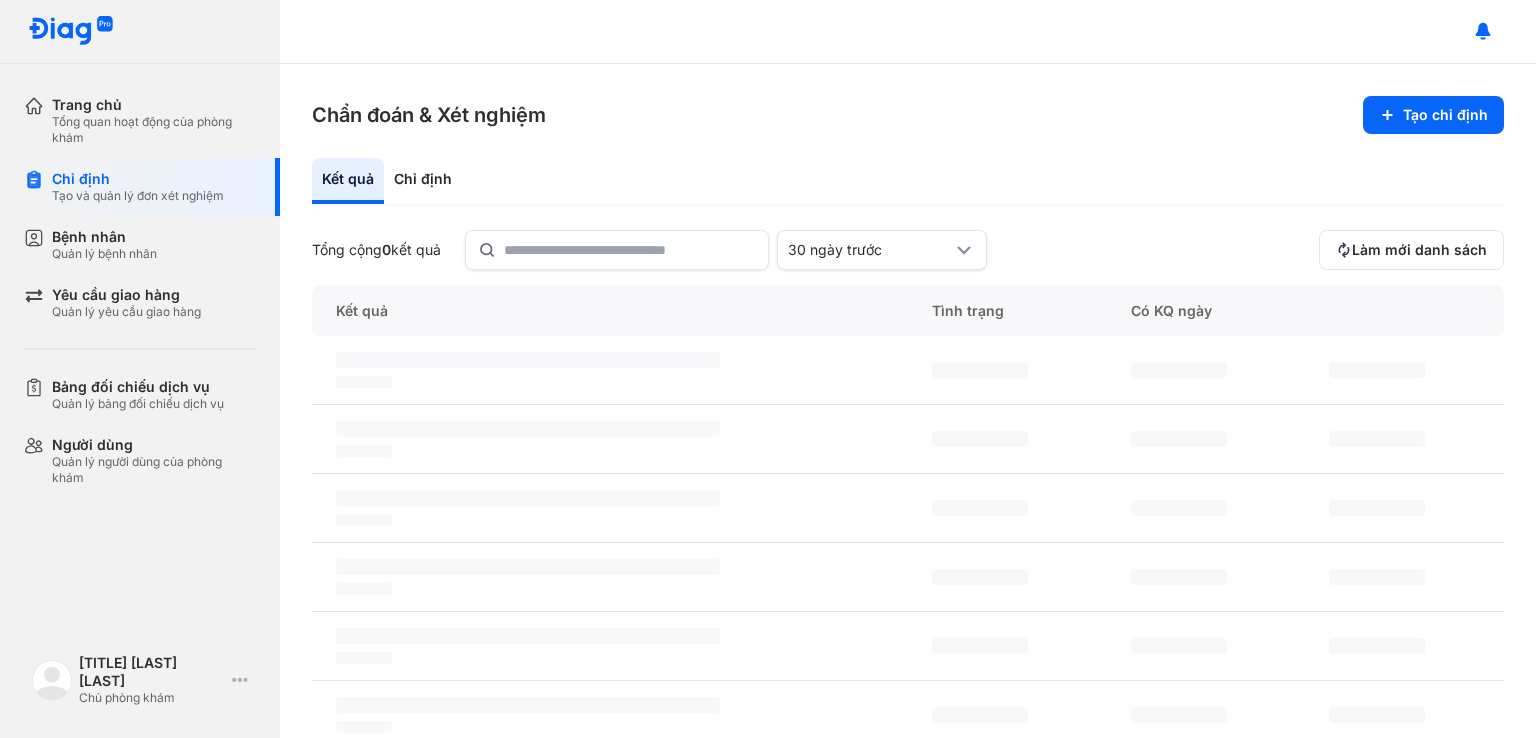 scroll, scrollTop: 0, scrollLeft: 0, axis: both 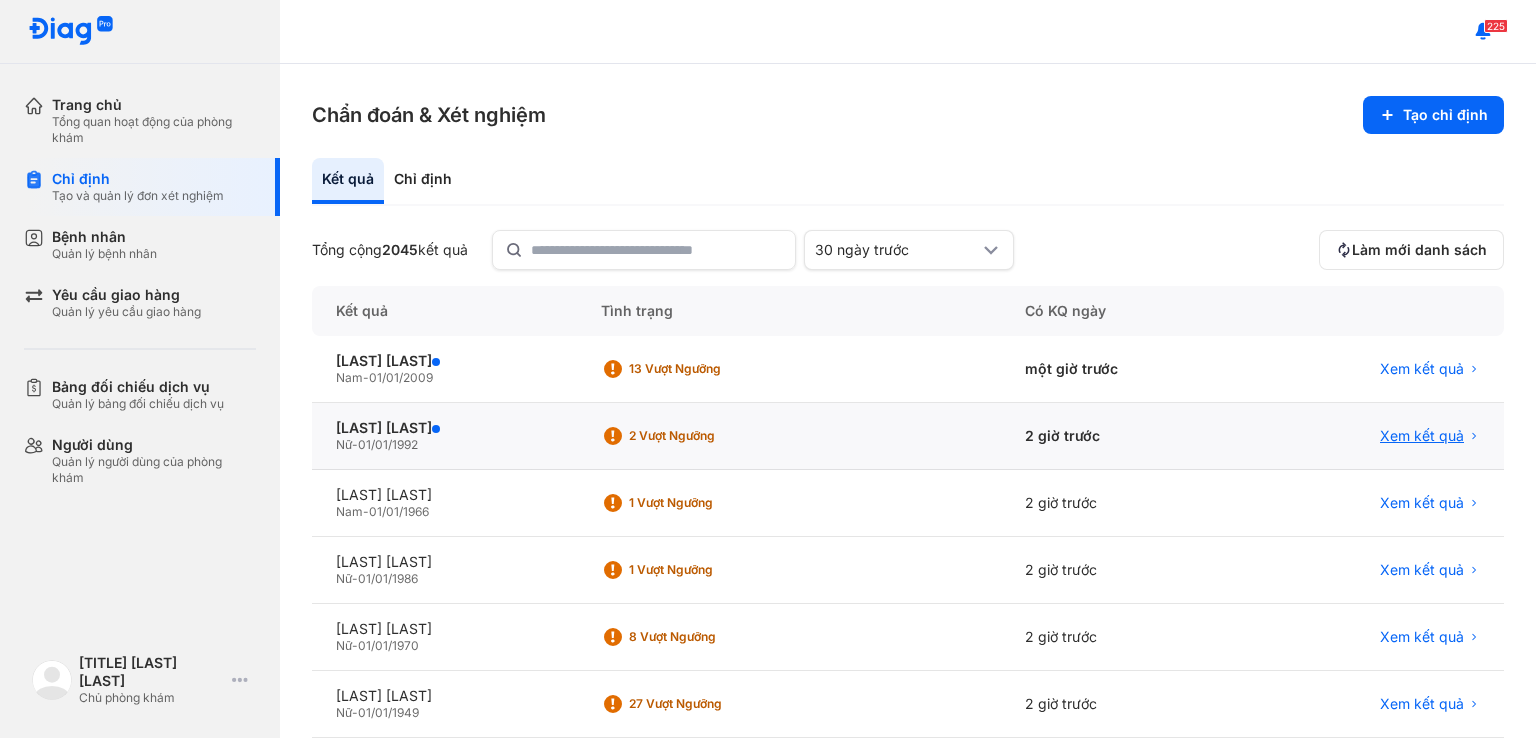 click on "Xem kết quả" at bounding box center [1422, 436] 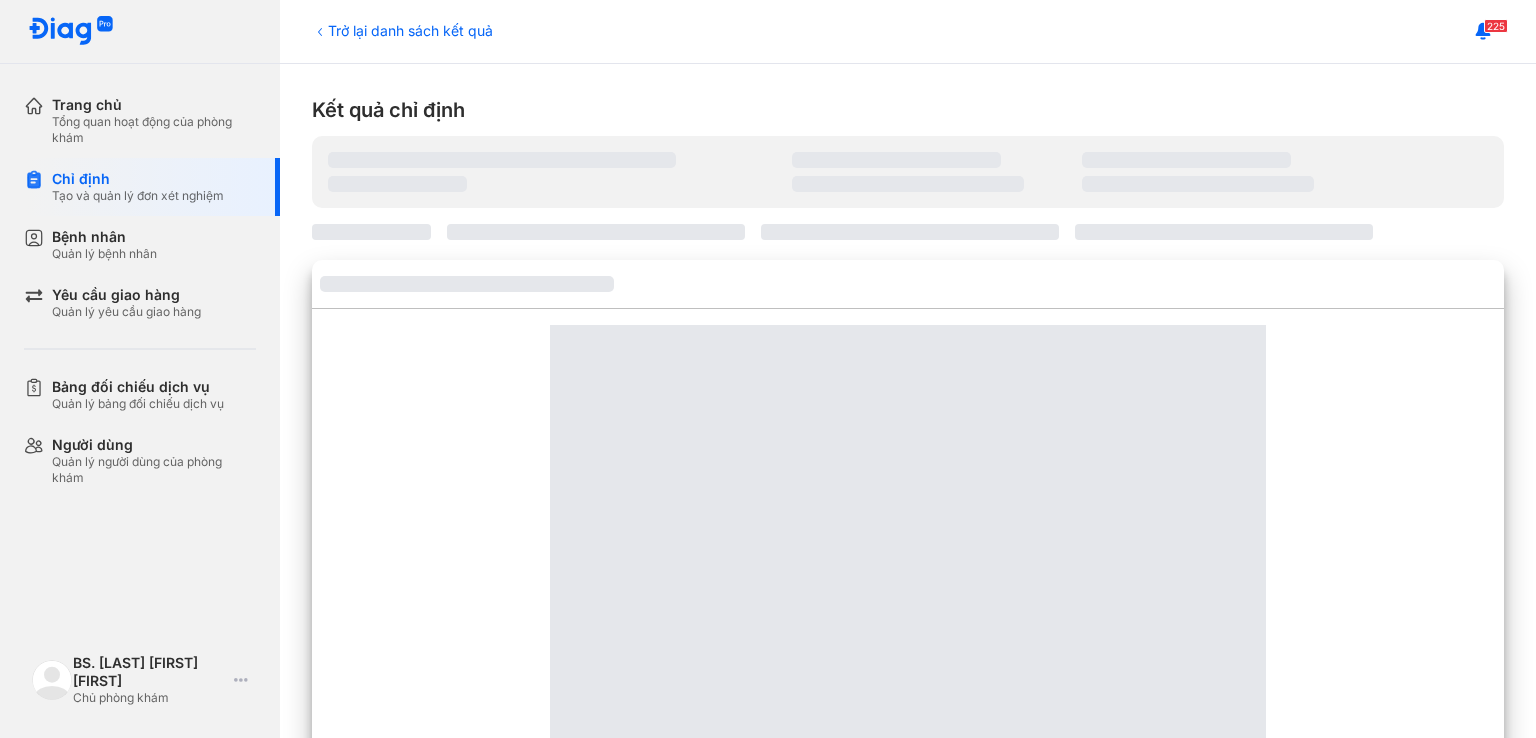 scroll, scrollTop: 0, scrollLeft: 0, axis: both 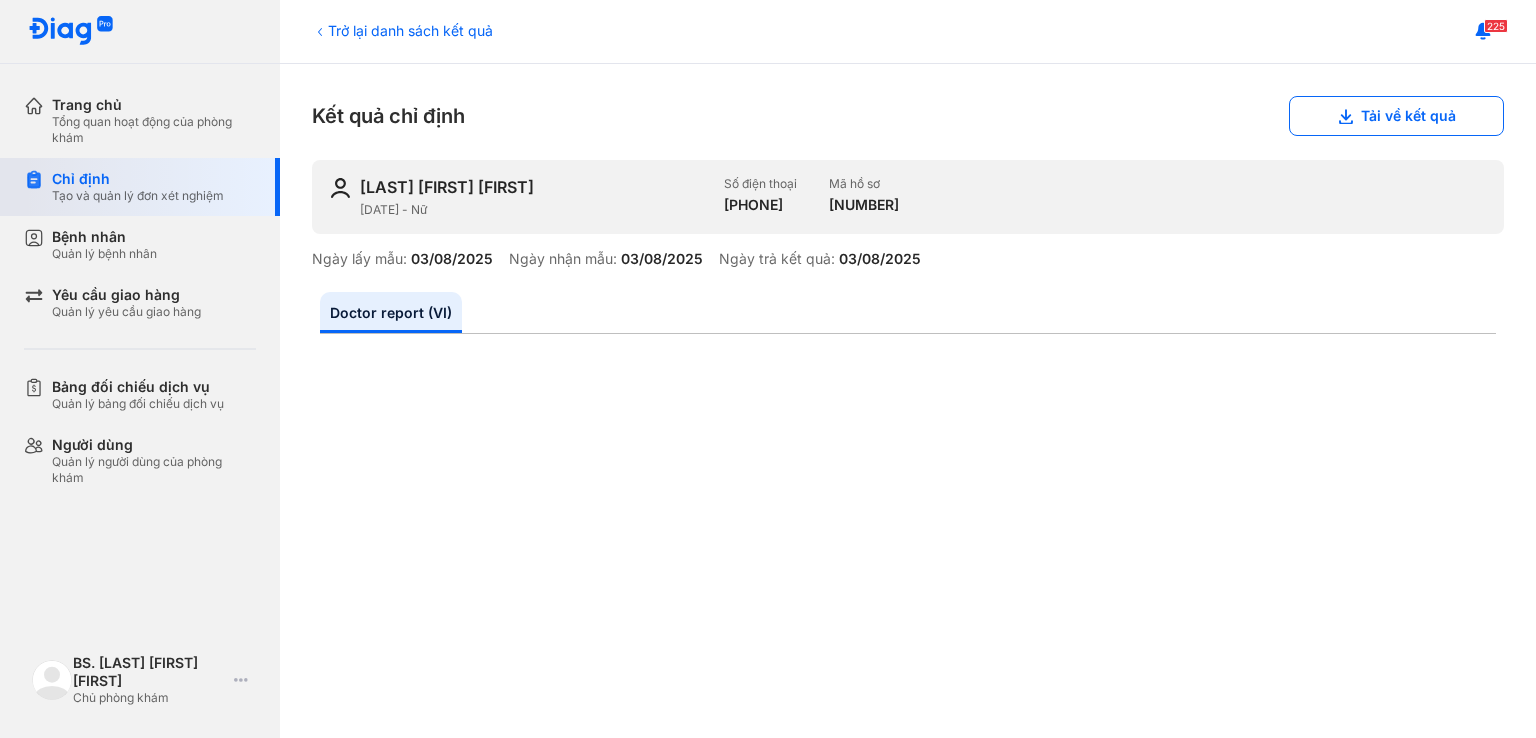 click on "Chỉ định Tạo và quản lý đơn xét nghiệm" at bounding box center (152, 187) 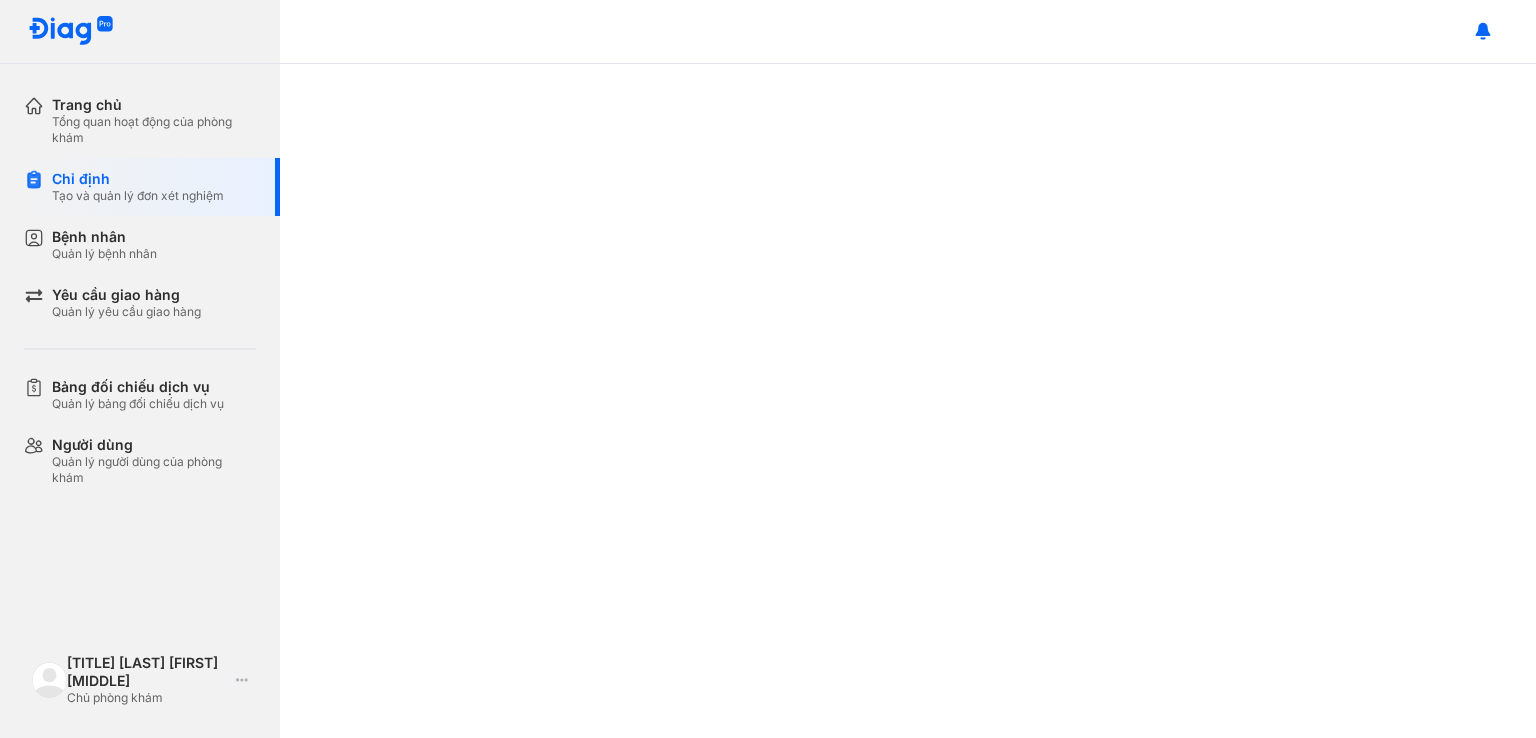 scroll, scrollTop: 0, scrollLeft: 0, axis: both 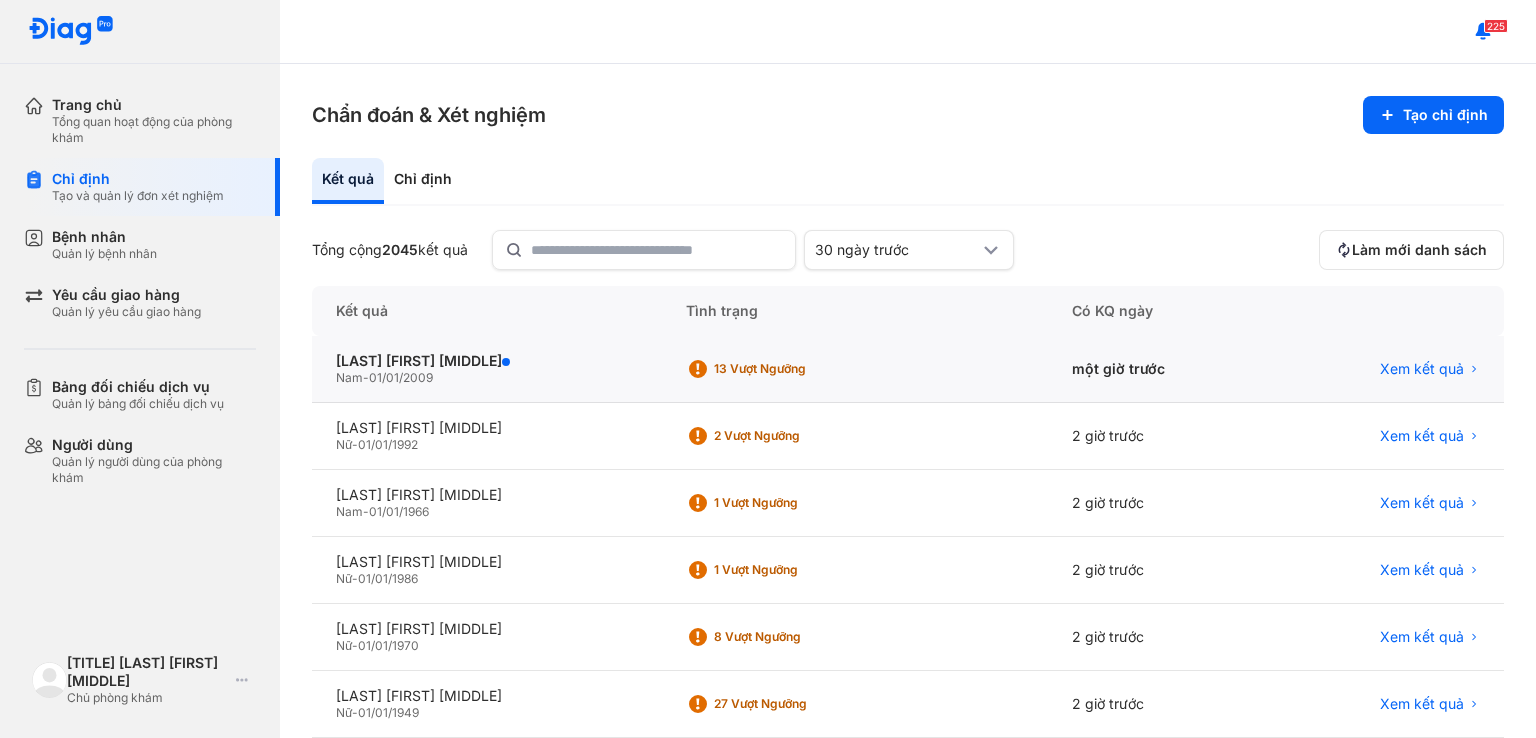 click on "Nam  -  01/01/2009" 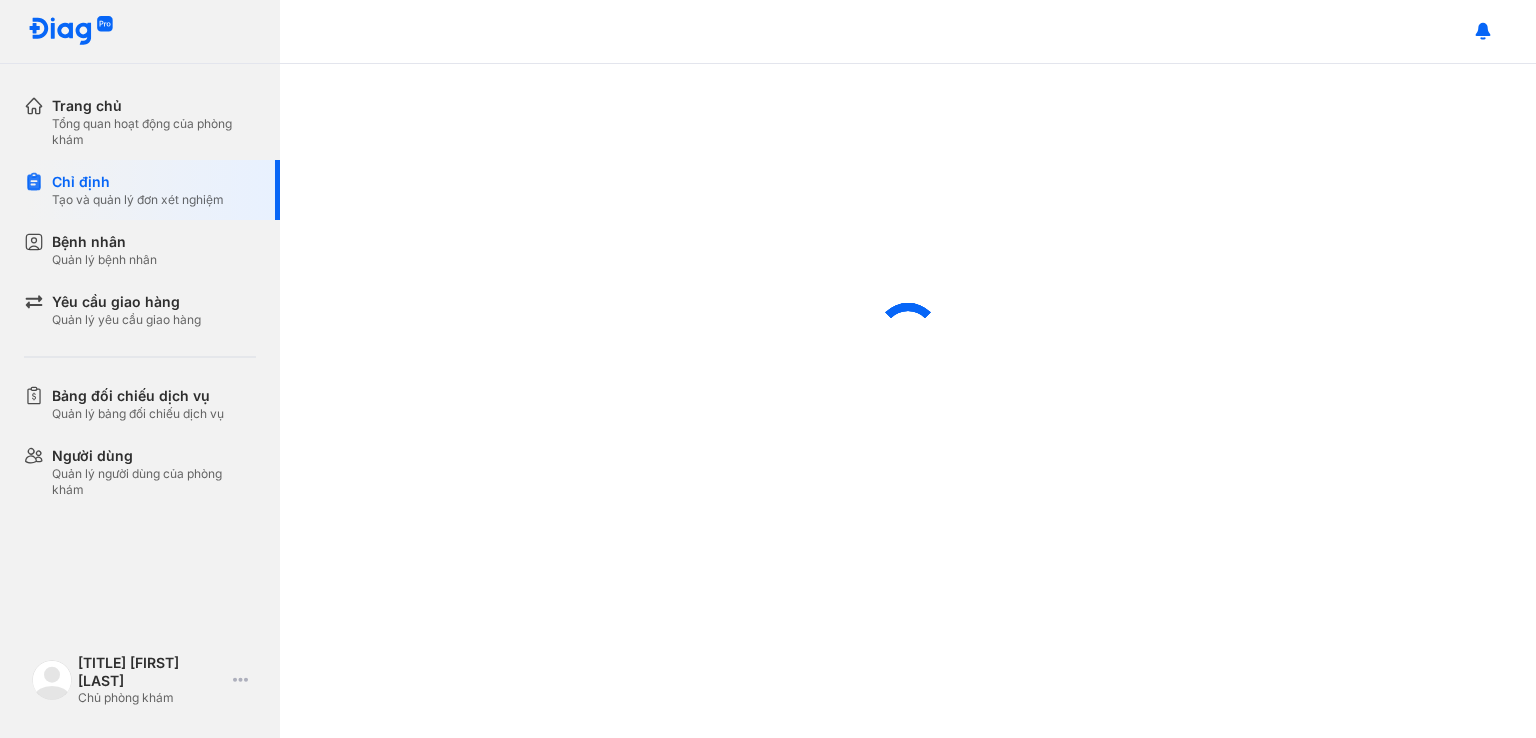 scroll, scrollTop: 0, scrollLeft: 0, axis: both 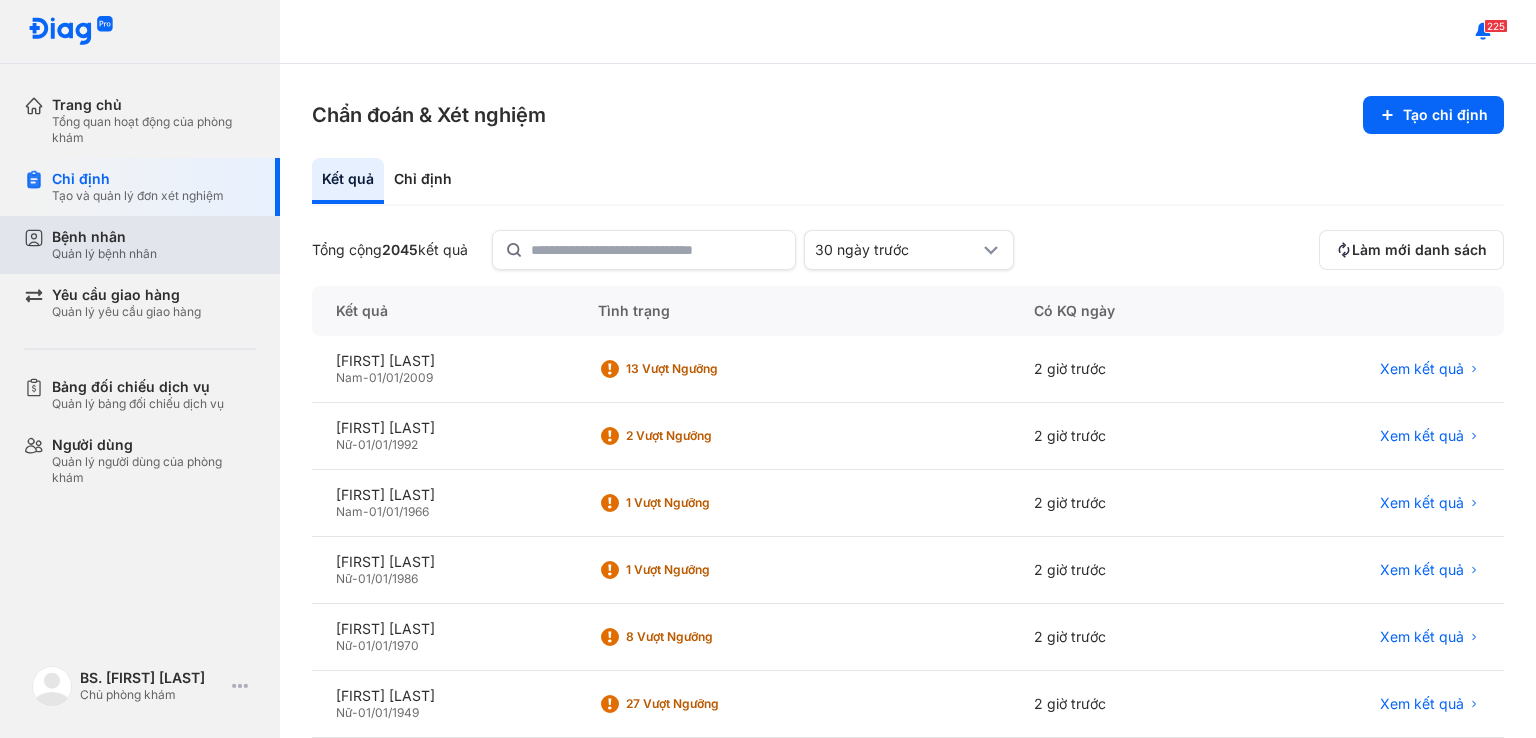click on "Quản lý bệnh nhân" at bounding box center [104, 254] 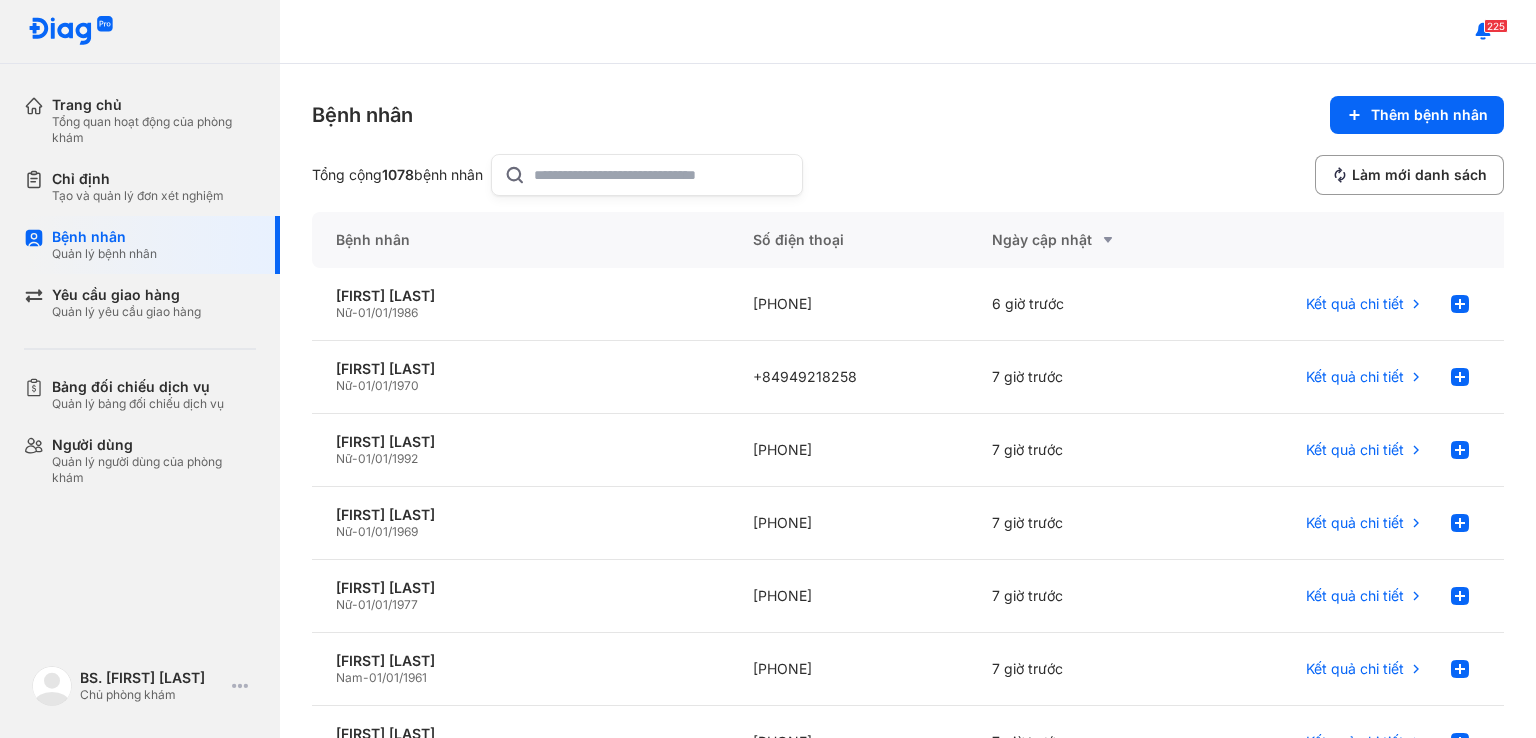 click 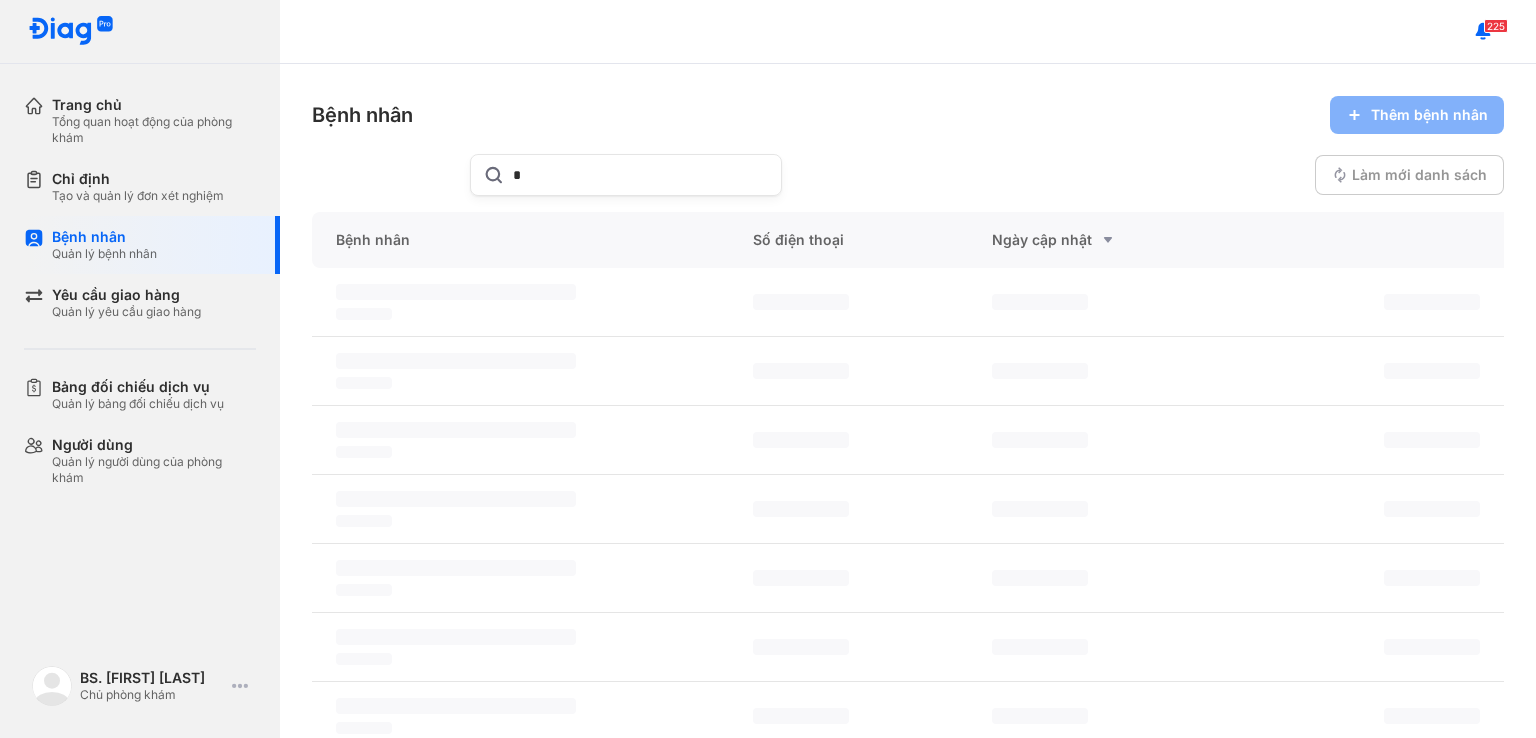 type on "**" 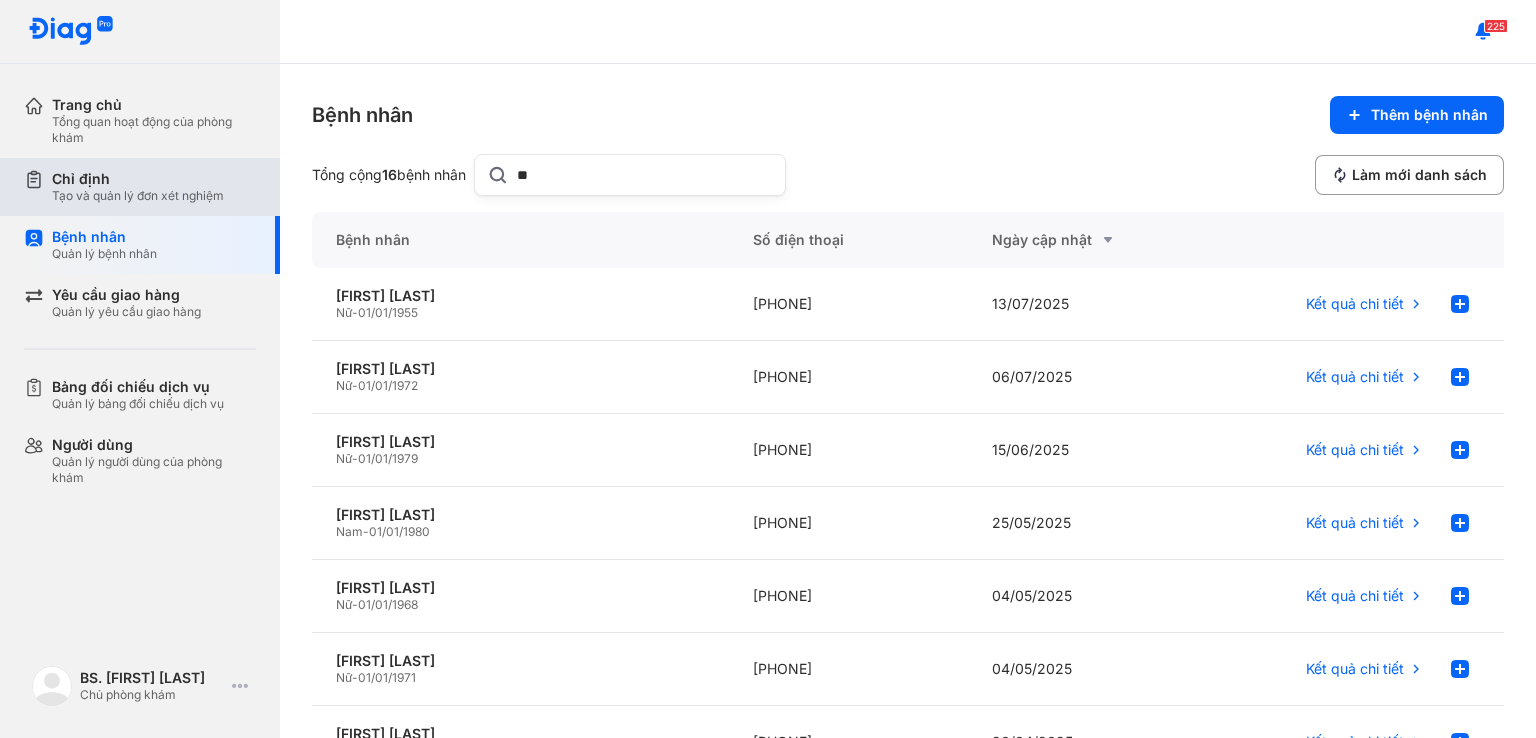 click on "Chỉ định" at bounding box center [138, 179] 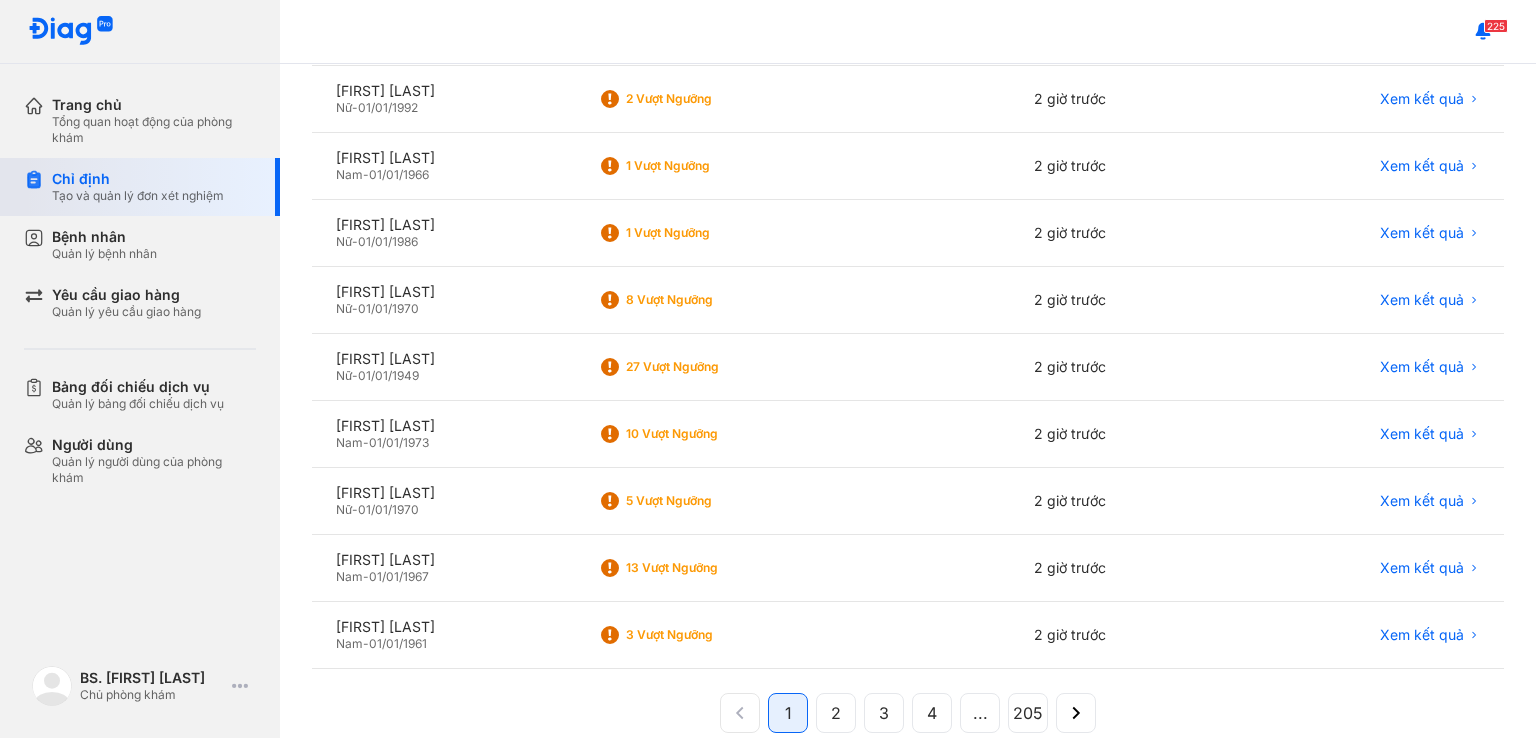 scroll, scrollTop: 372, scrollLeft: 0, axis: vertical 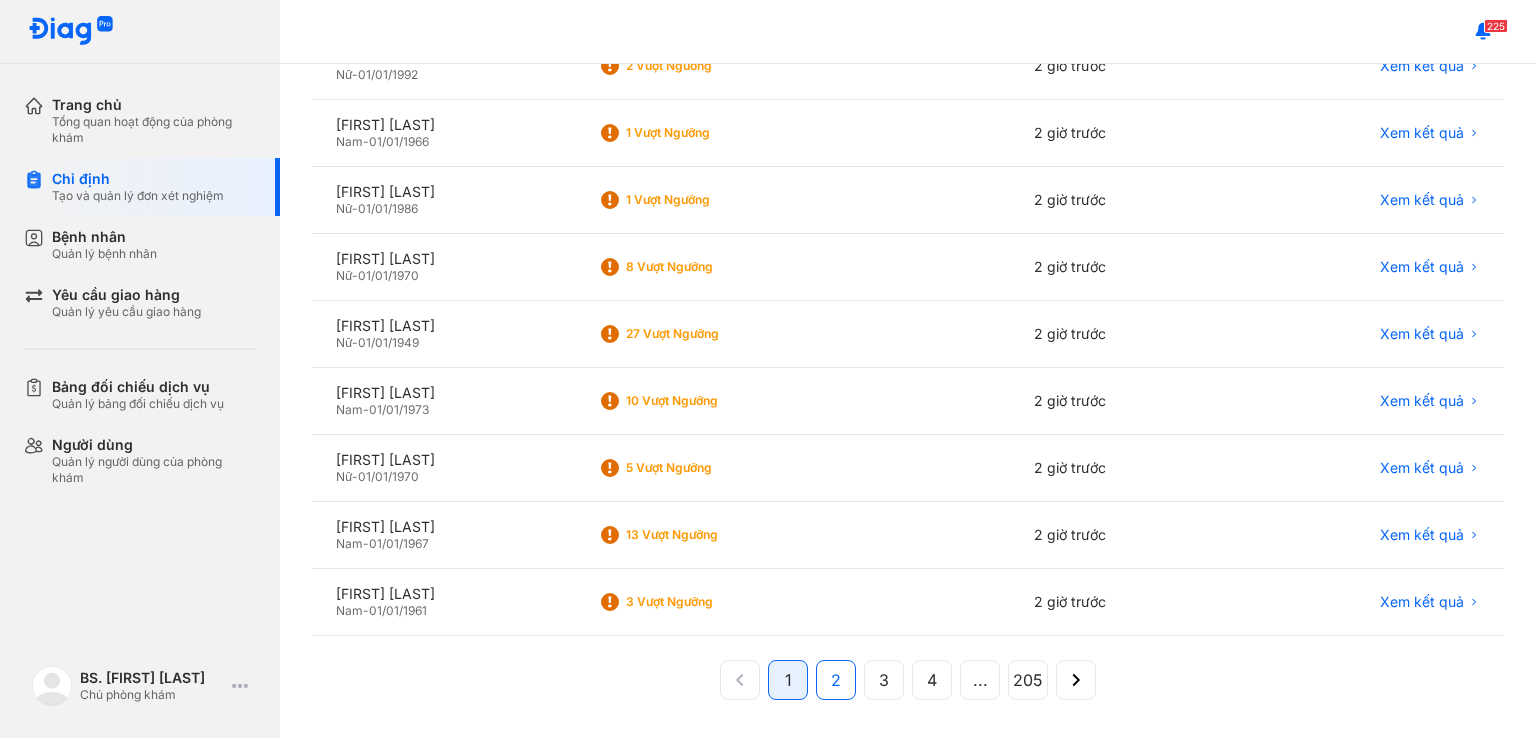 click on "2" at bounding box center [836, 680] 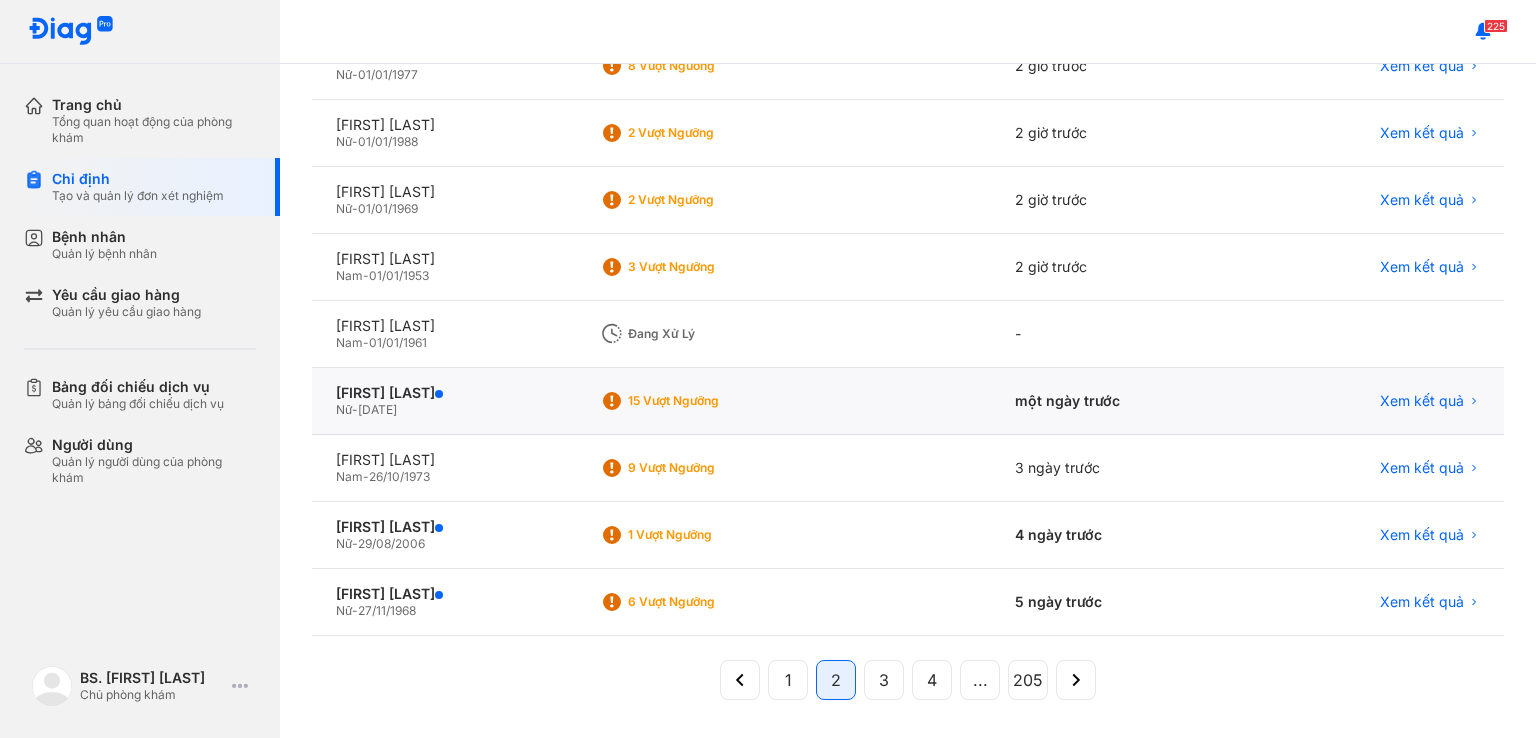 click on "NGUYỄN THỊ THU HÀ  Nữ  -  20/10/1963" 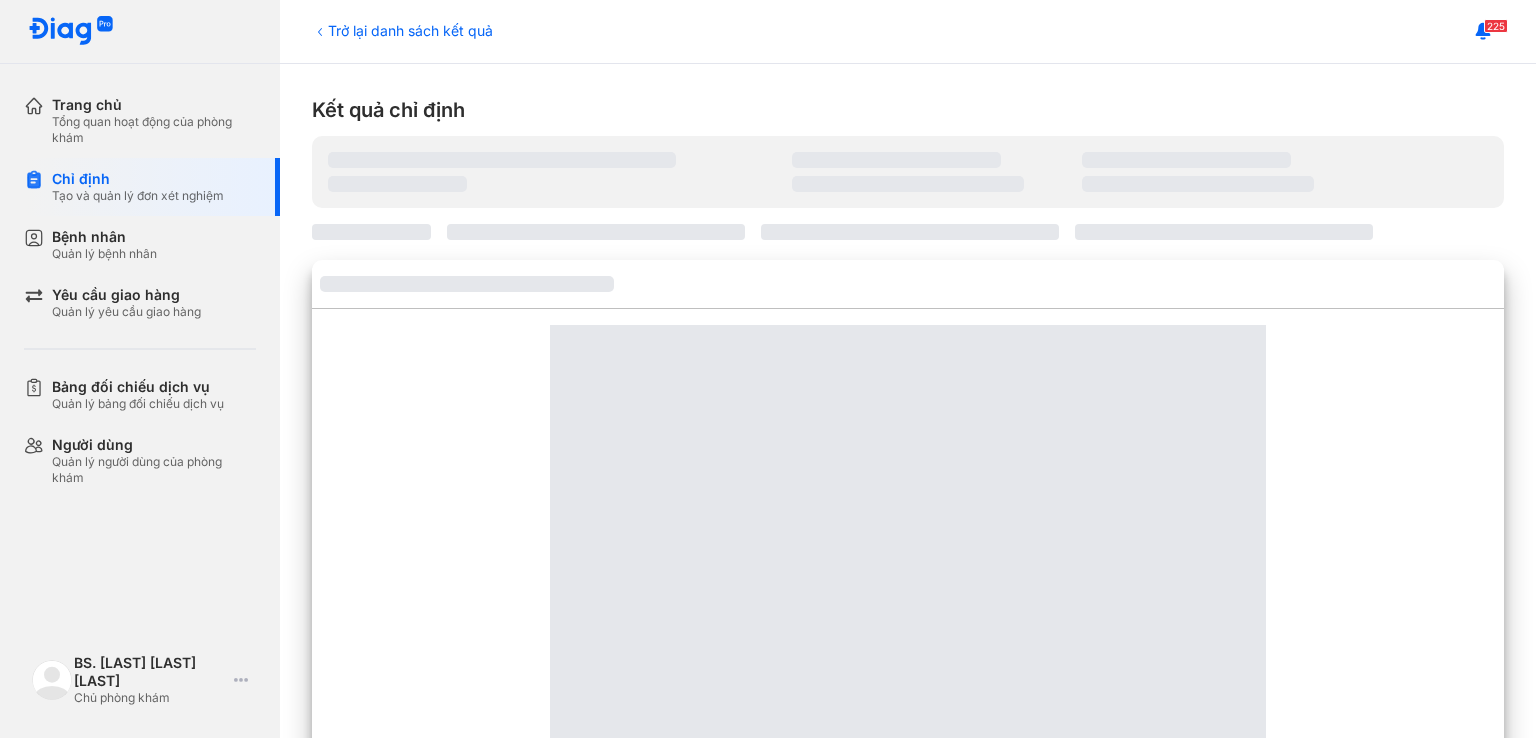 scroll, scrollTop: 0, scrollLeft: 0, axis: both 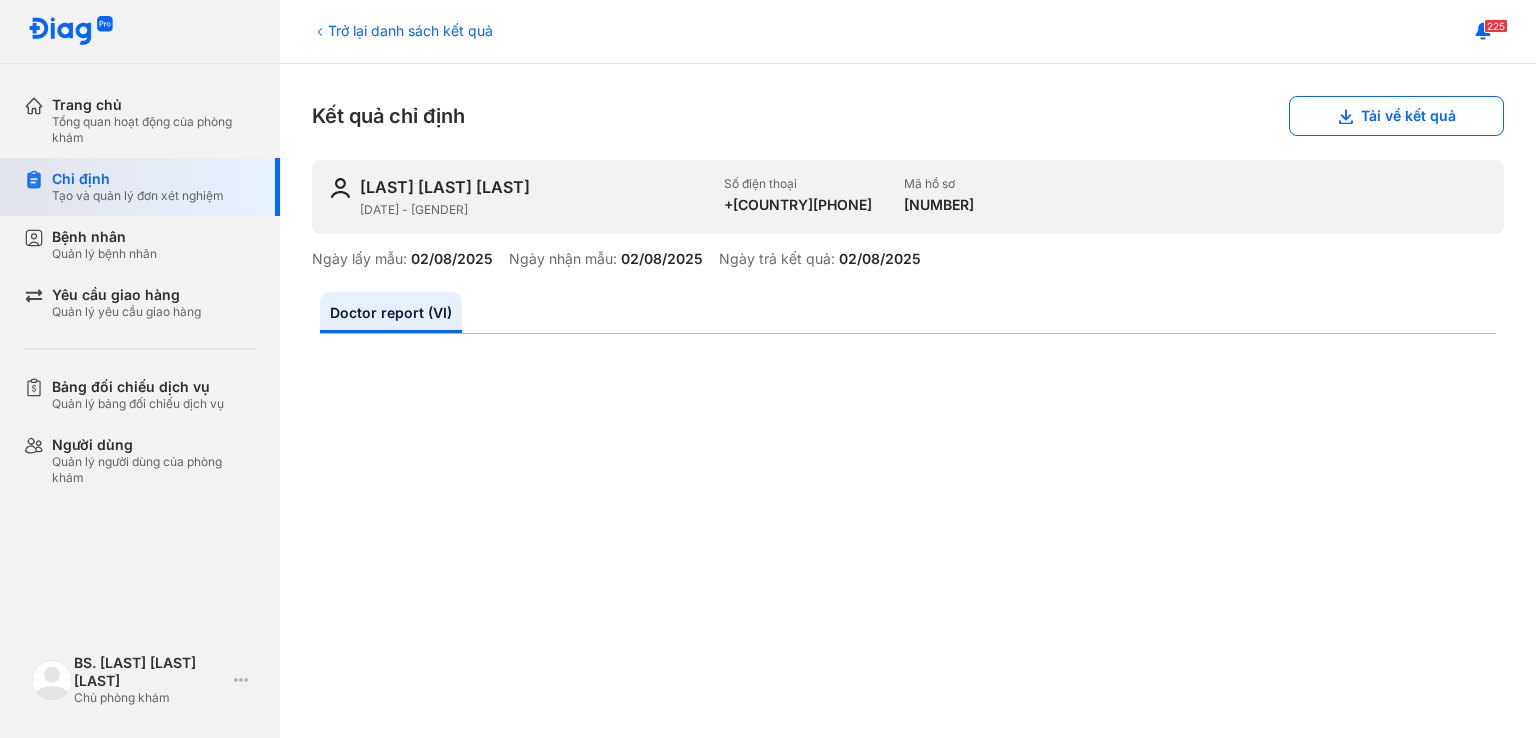 click on "Chỉ định Tạo và quản lý đơn xét nghiệm" at bounding box center [152, 187] 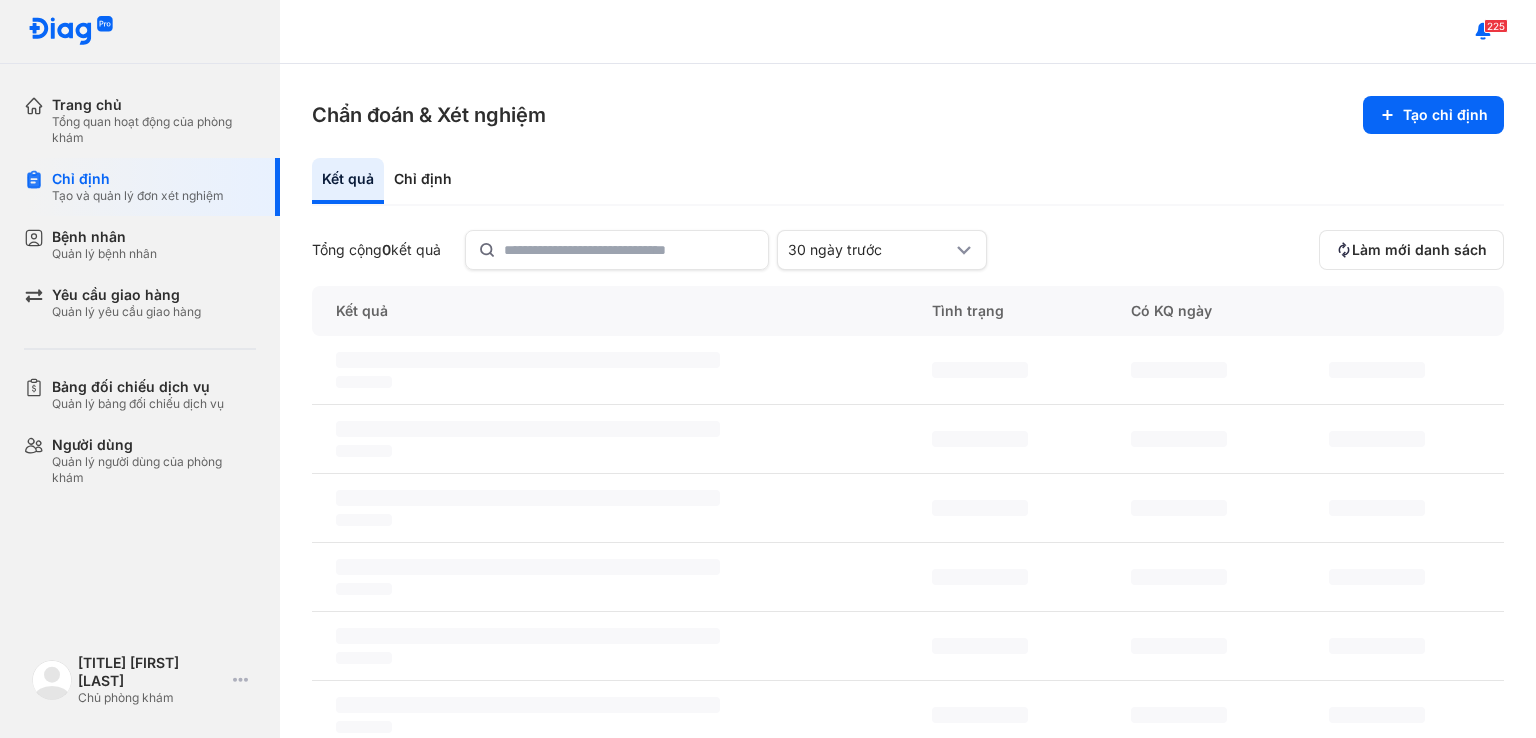 scroll, scrollTop: 0, scrollLeft: 0, axis: both 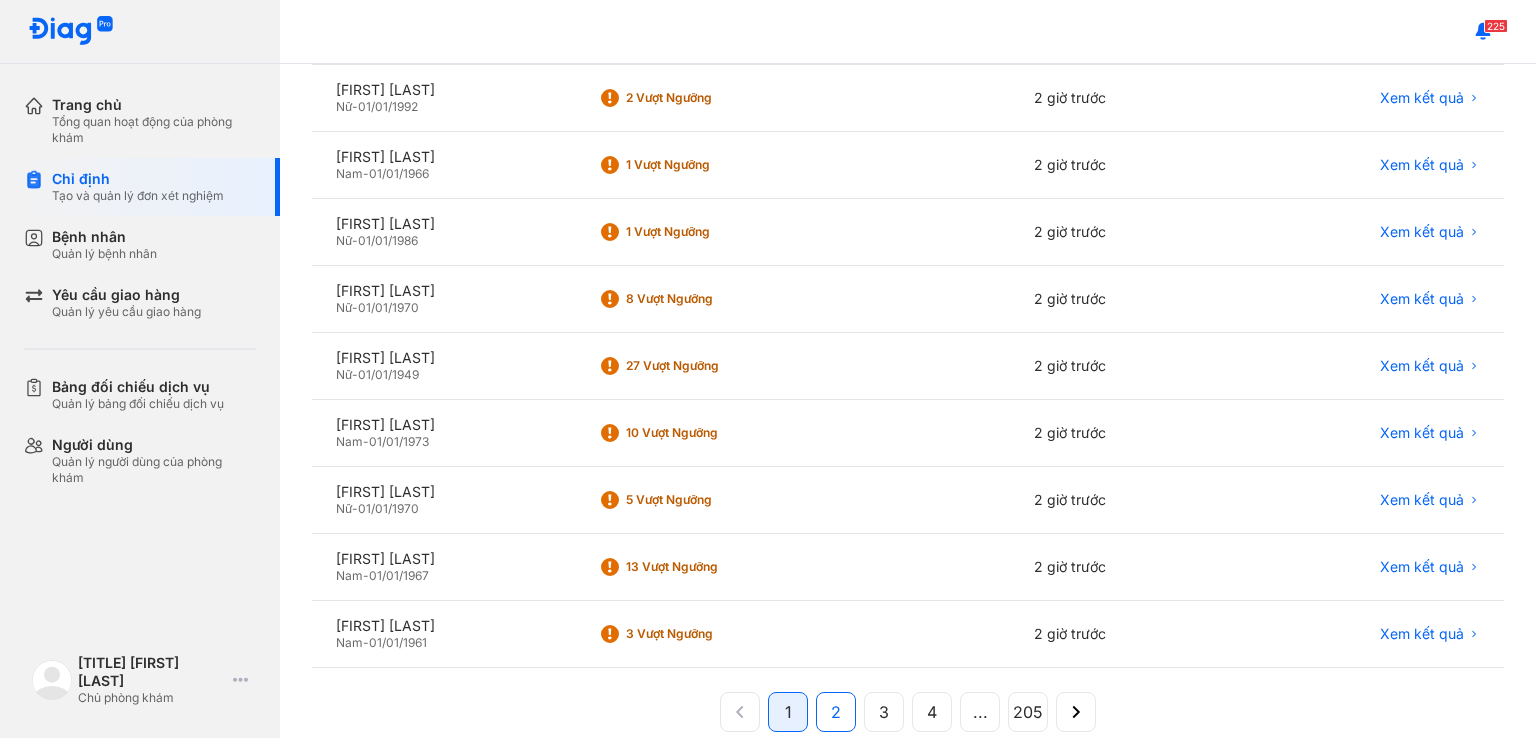 click on "2" at bounding box center [836, 712] 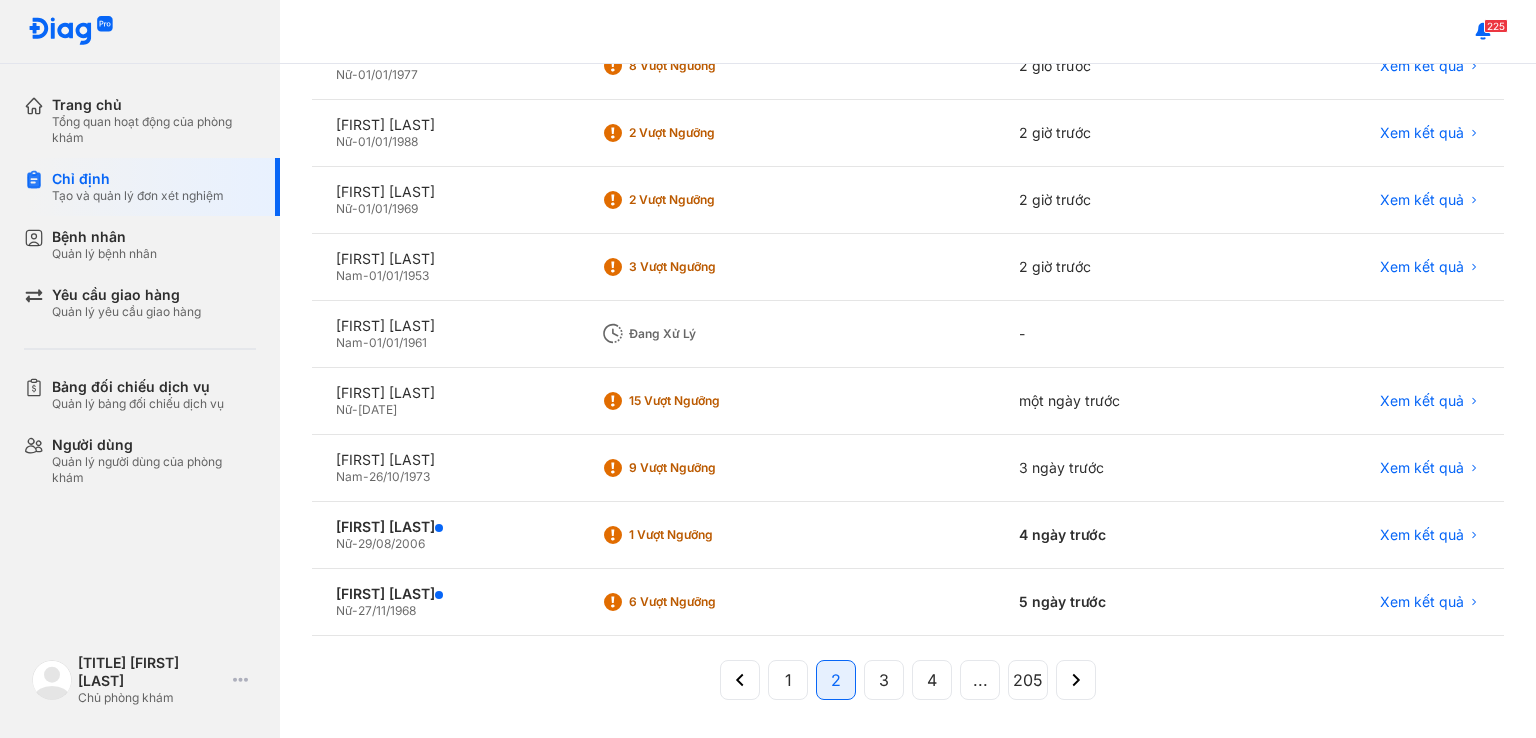 scroll, scrollTop: 369, scrollLeft: 0, axis: vertical 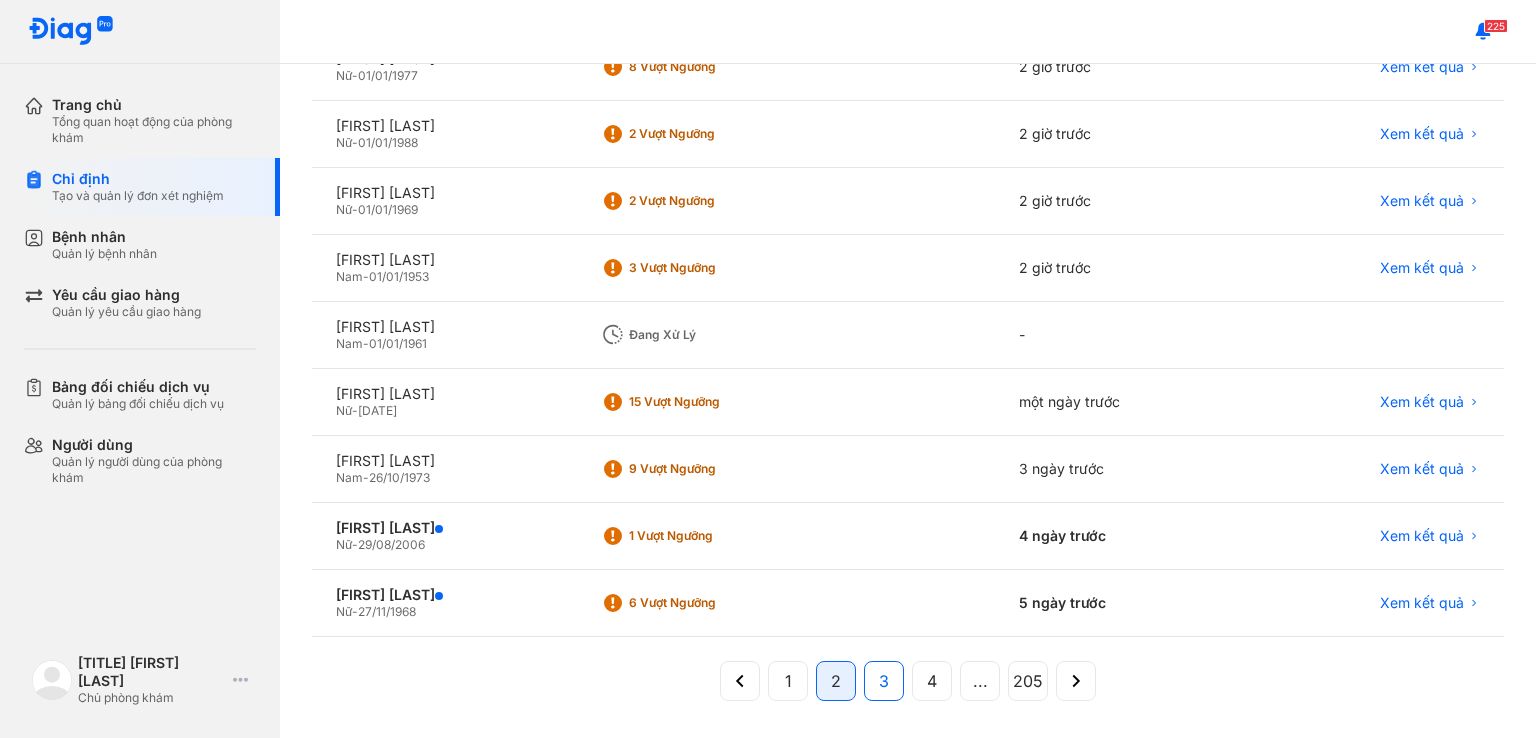 click on "3" at bounding box center [884, 681] 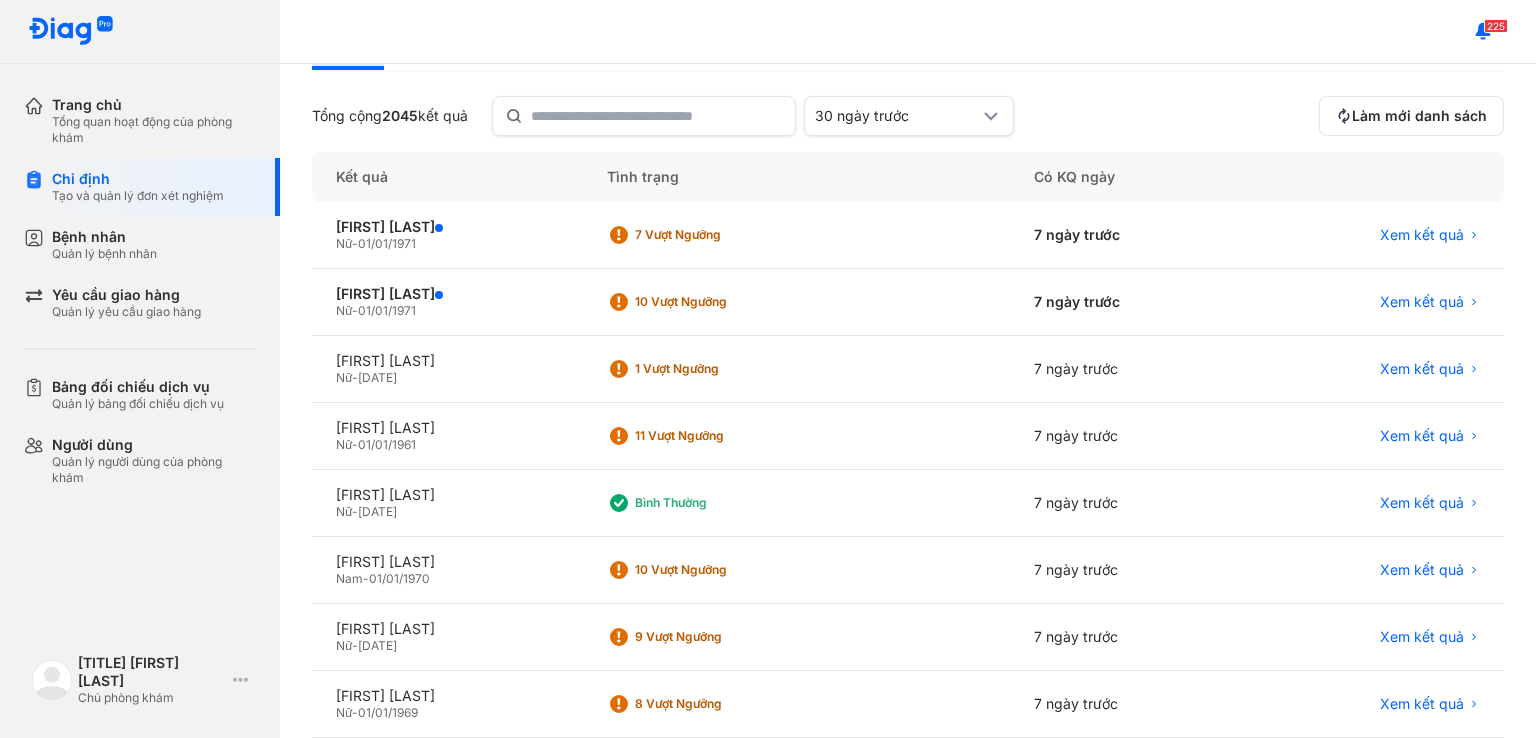 scroll, scrollTop: 133, scrollLeft: 0, axis: vertical 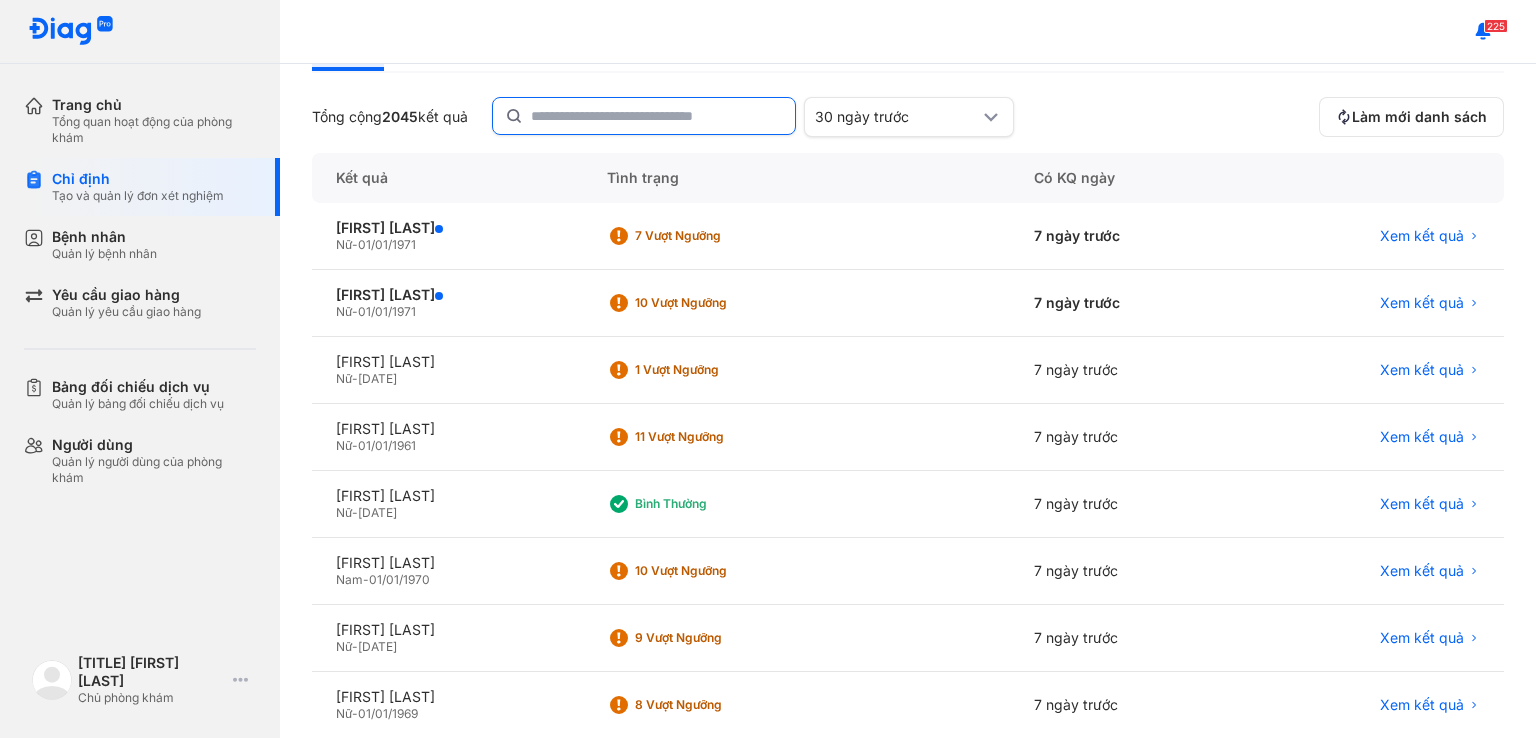 click 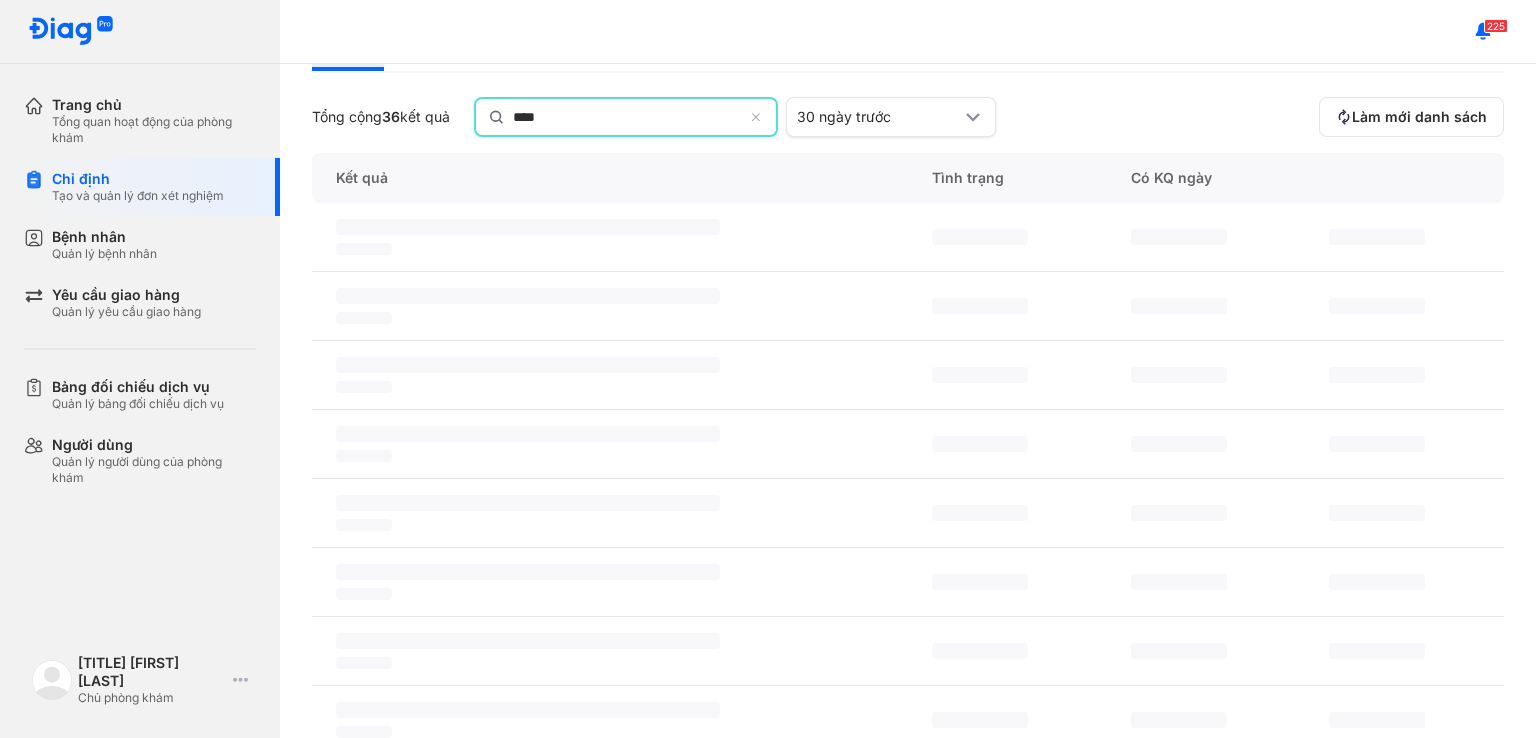 scroll, scrollTop: 0, scrollLeft: 0, axis: both 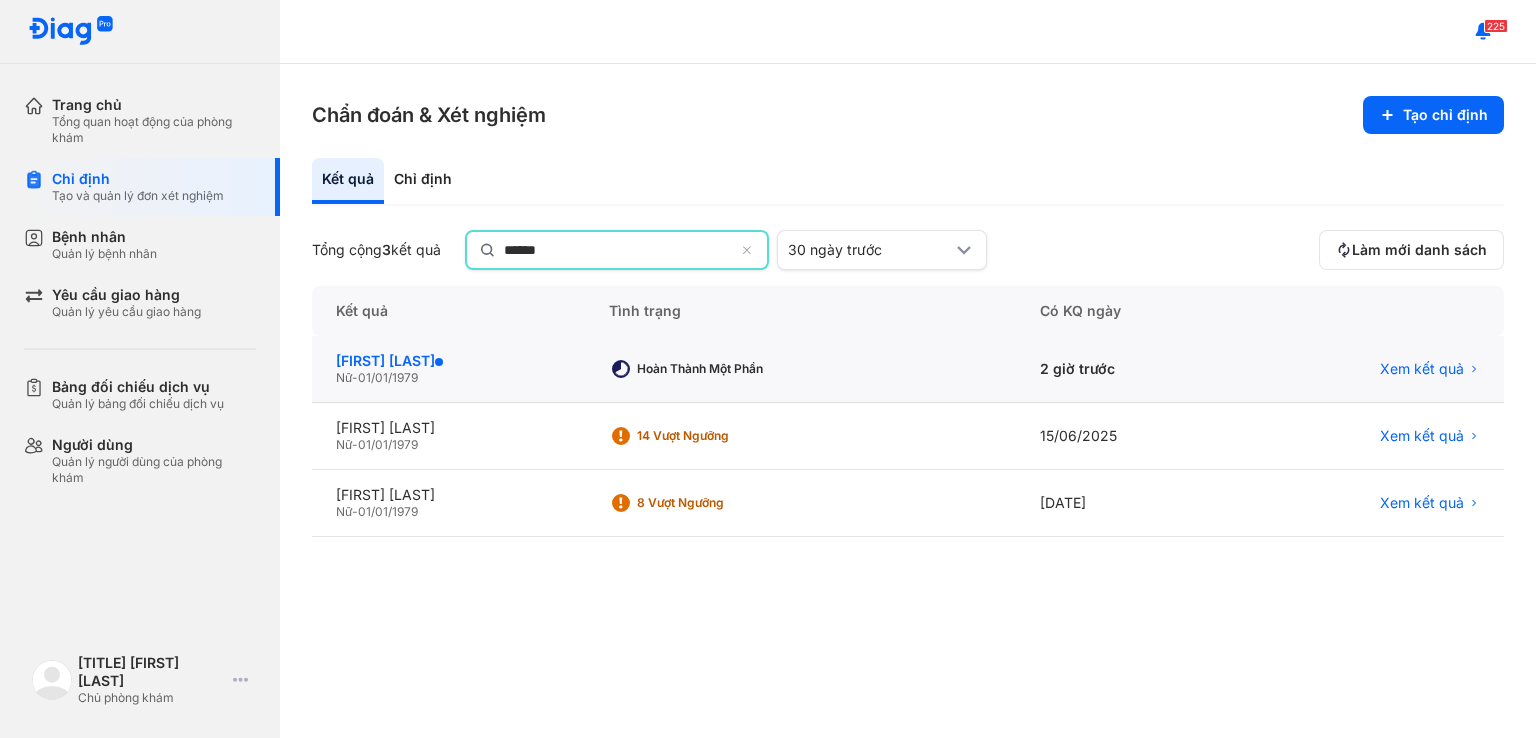 type on "******" 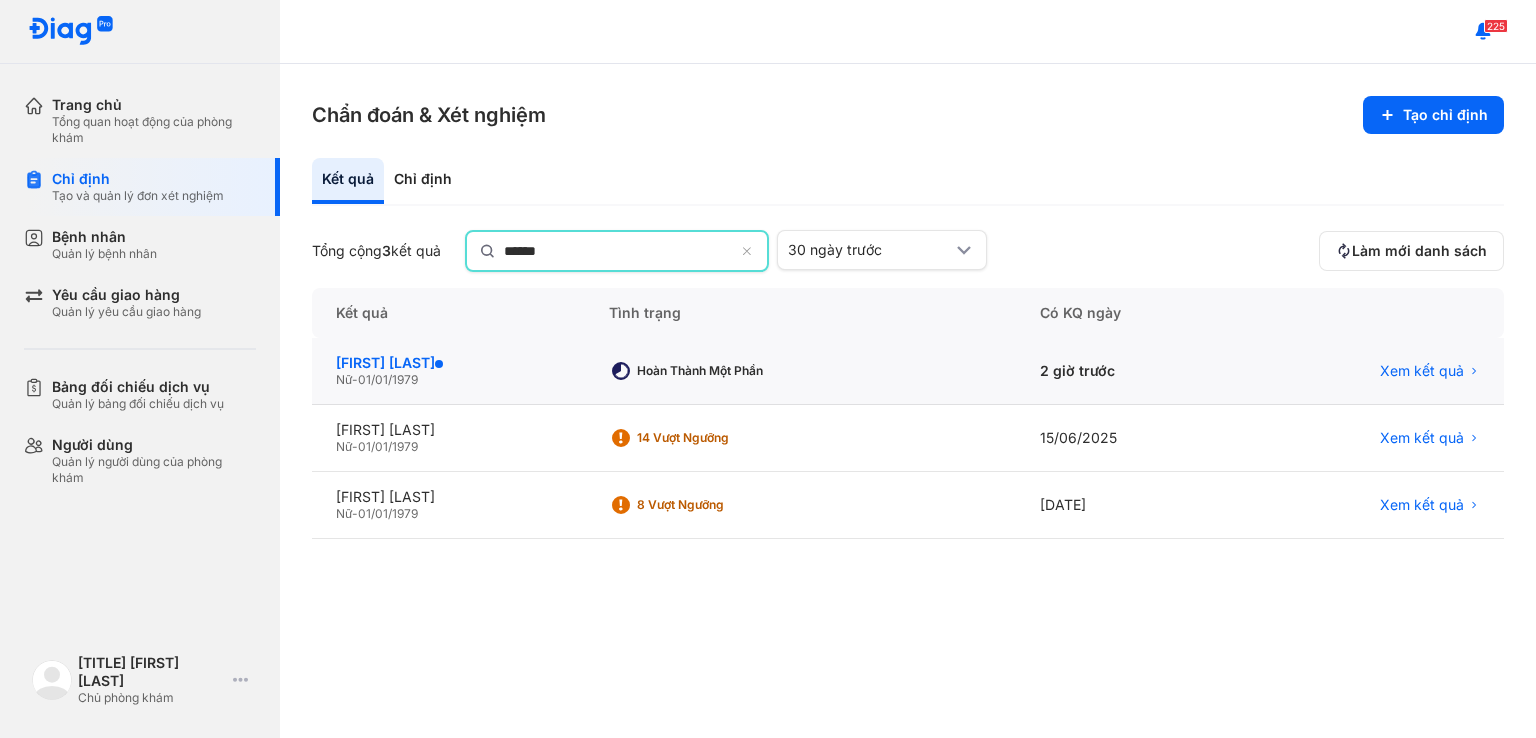 click on "[FIRST] [LAST] [LAST]" 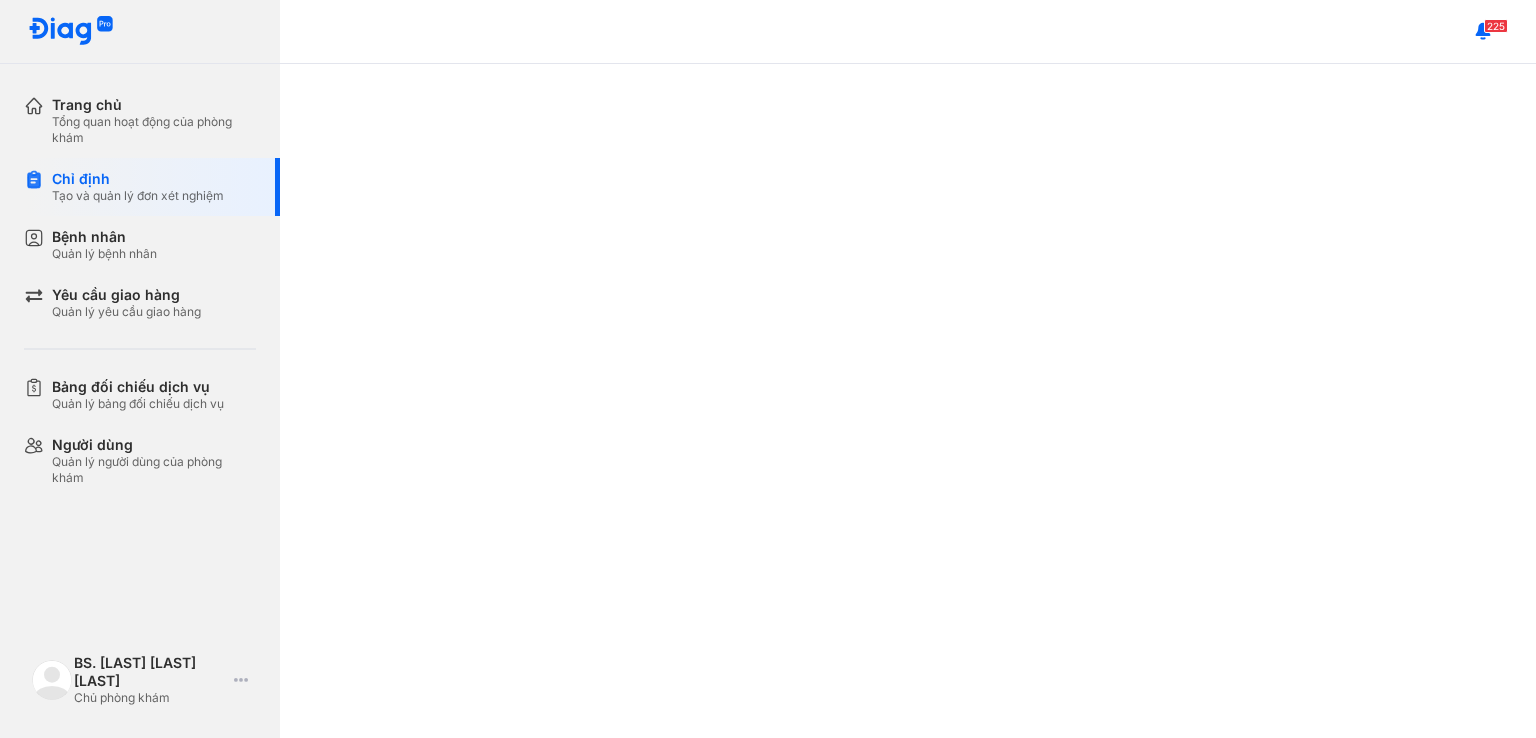 scroll, scrollTop: 0, scrollLeft: 0, axis: both 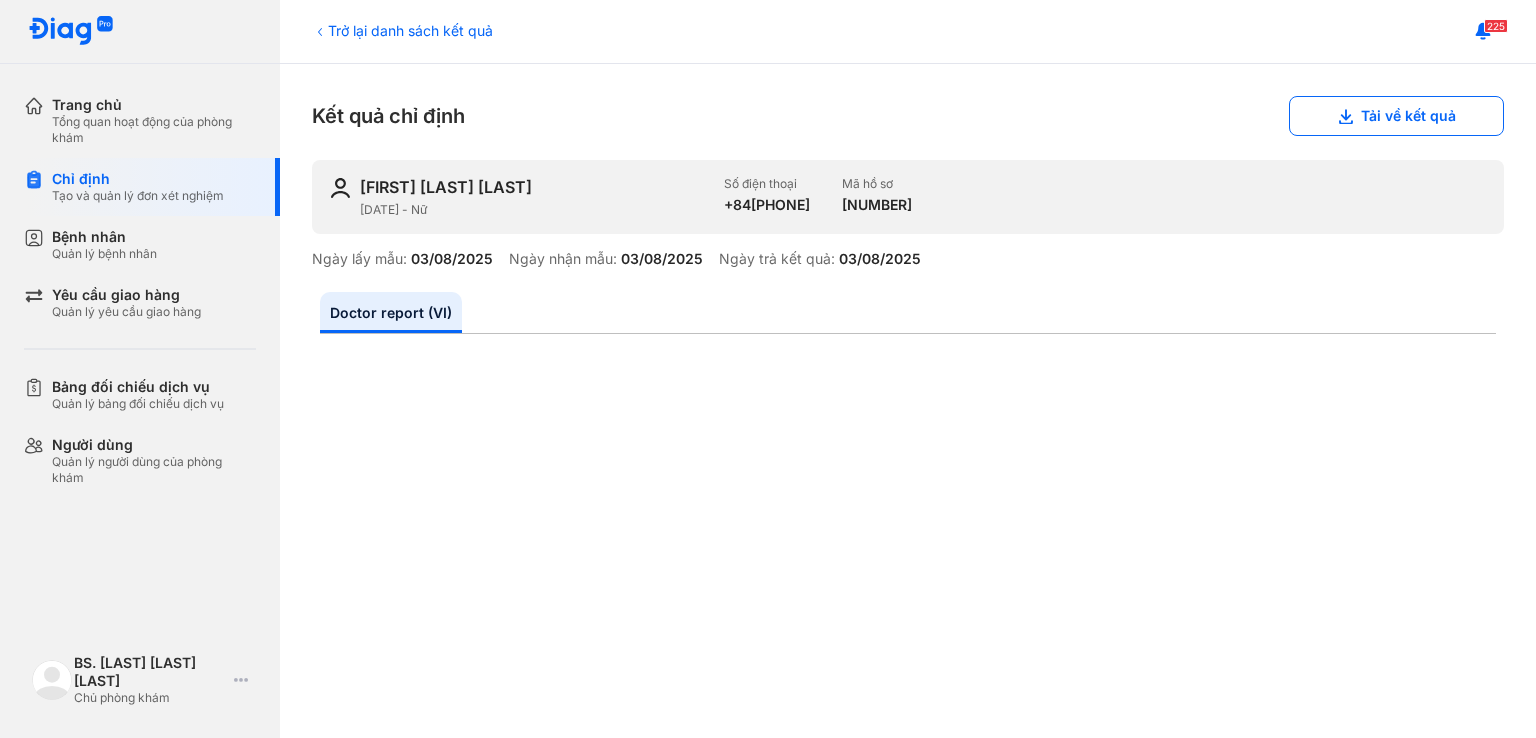 click at bounding box center [908, 1010] 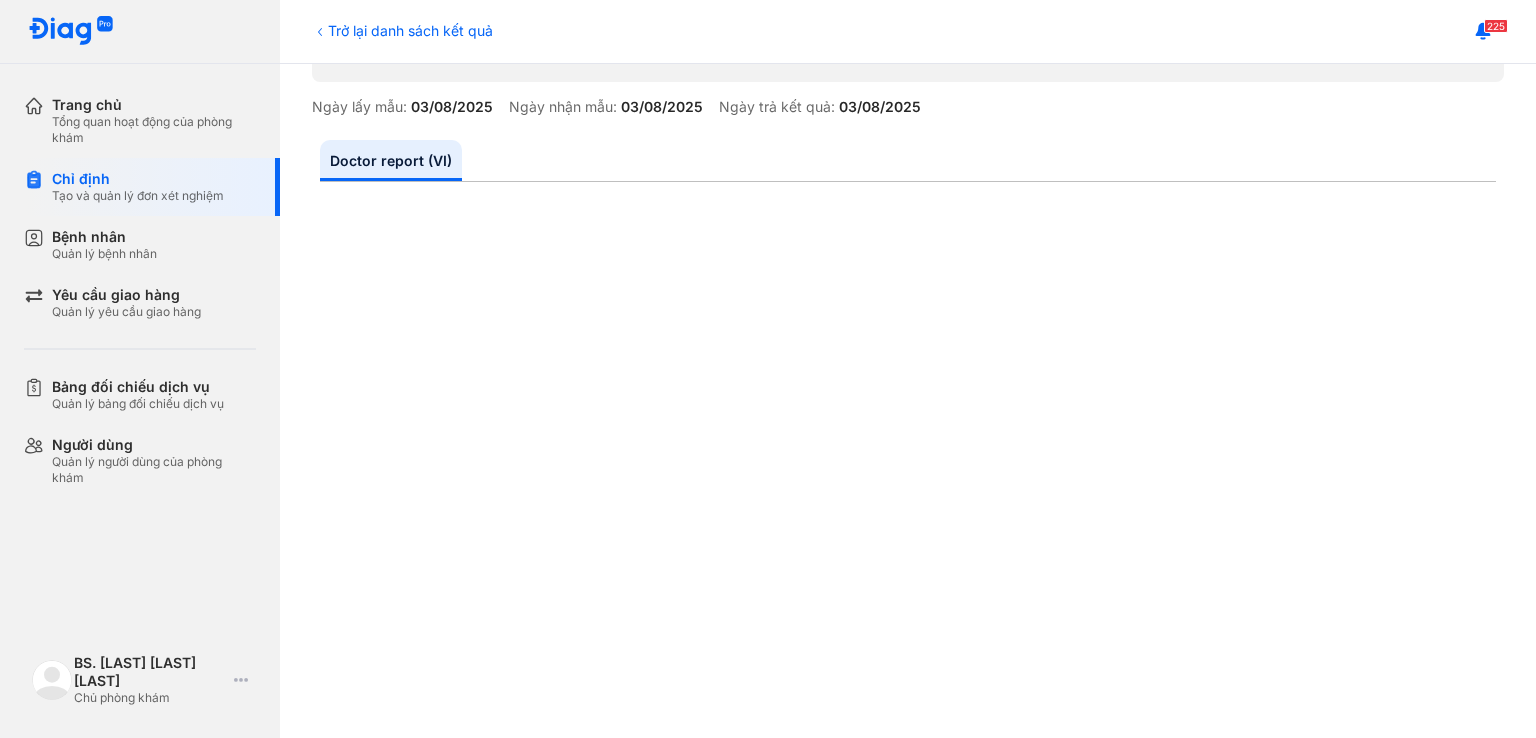 scroll, scrollTop: 170, scrollLeft: 0, axis: vertical 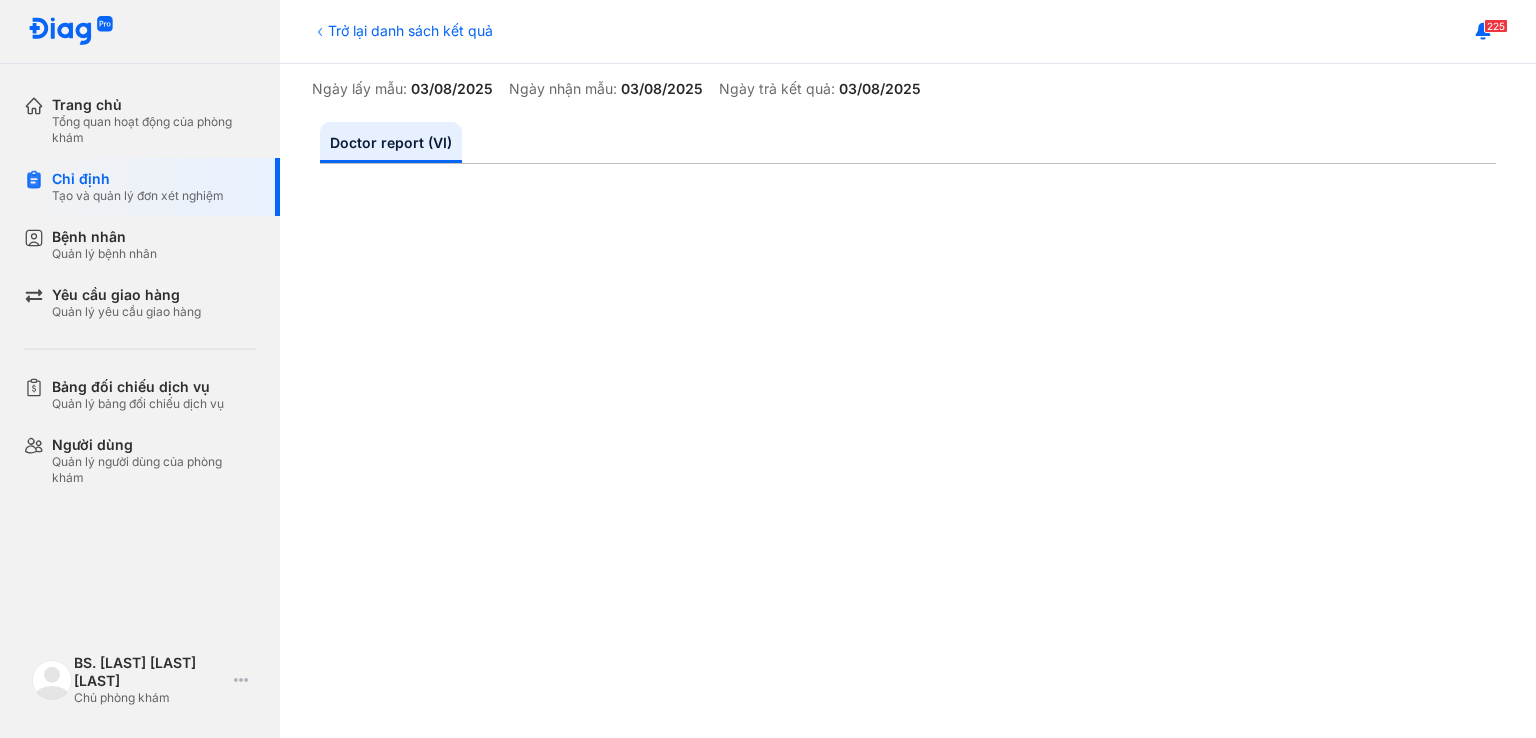 drag, startPoint x: 356, startPoint y: 512, endPoint x: 388, endPoint y: 418, distance: 99.29753 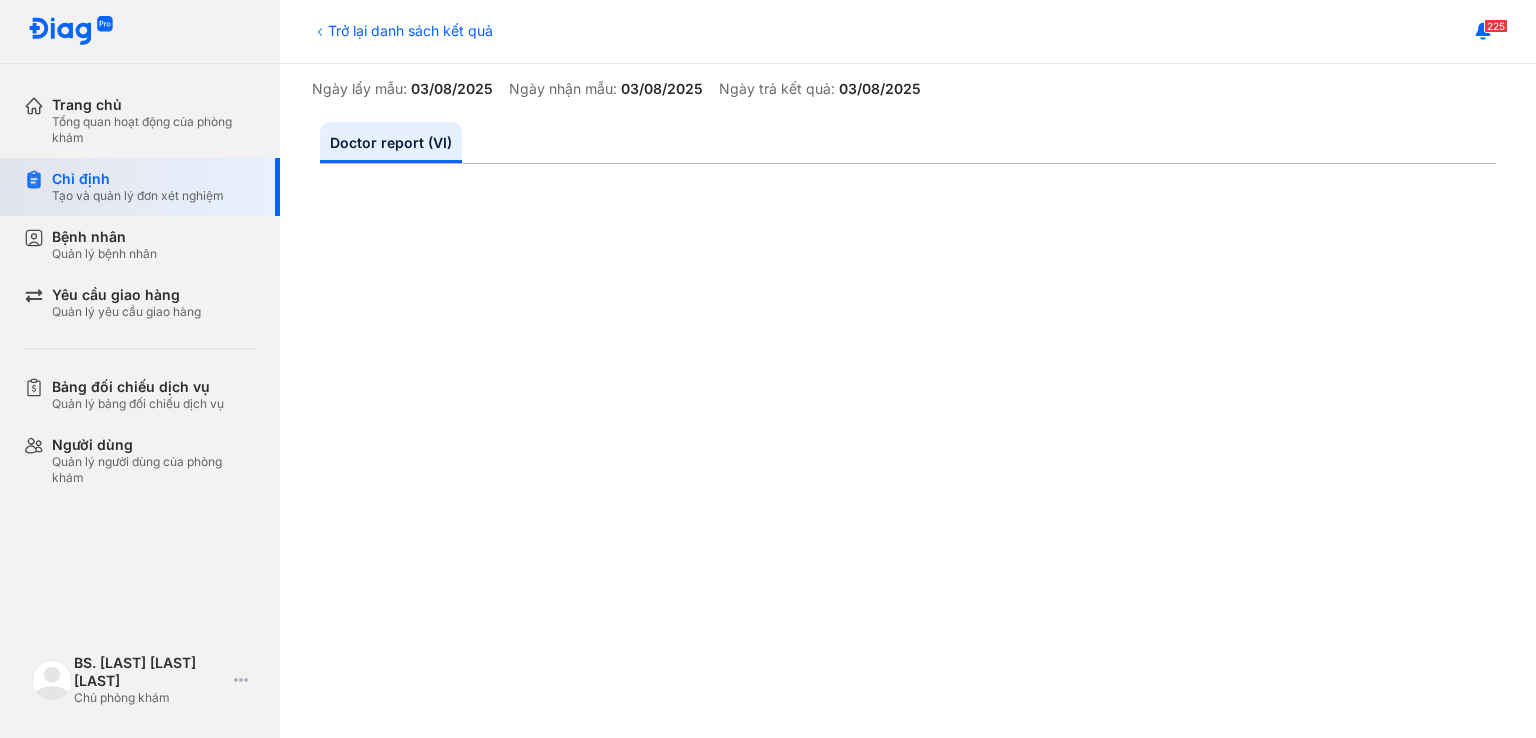 click on "Chỉ định Tạo và quản lý đơn xét nghiệm" at bounding box center (152, 187) 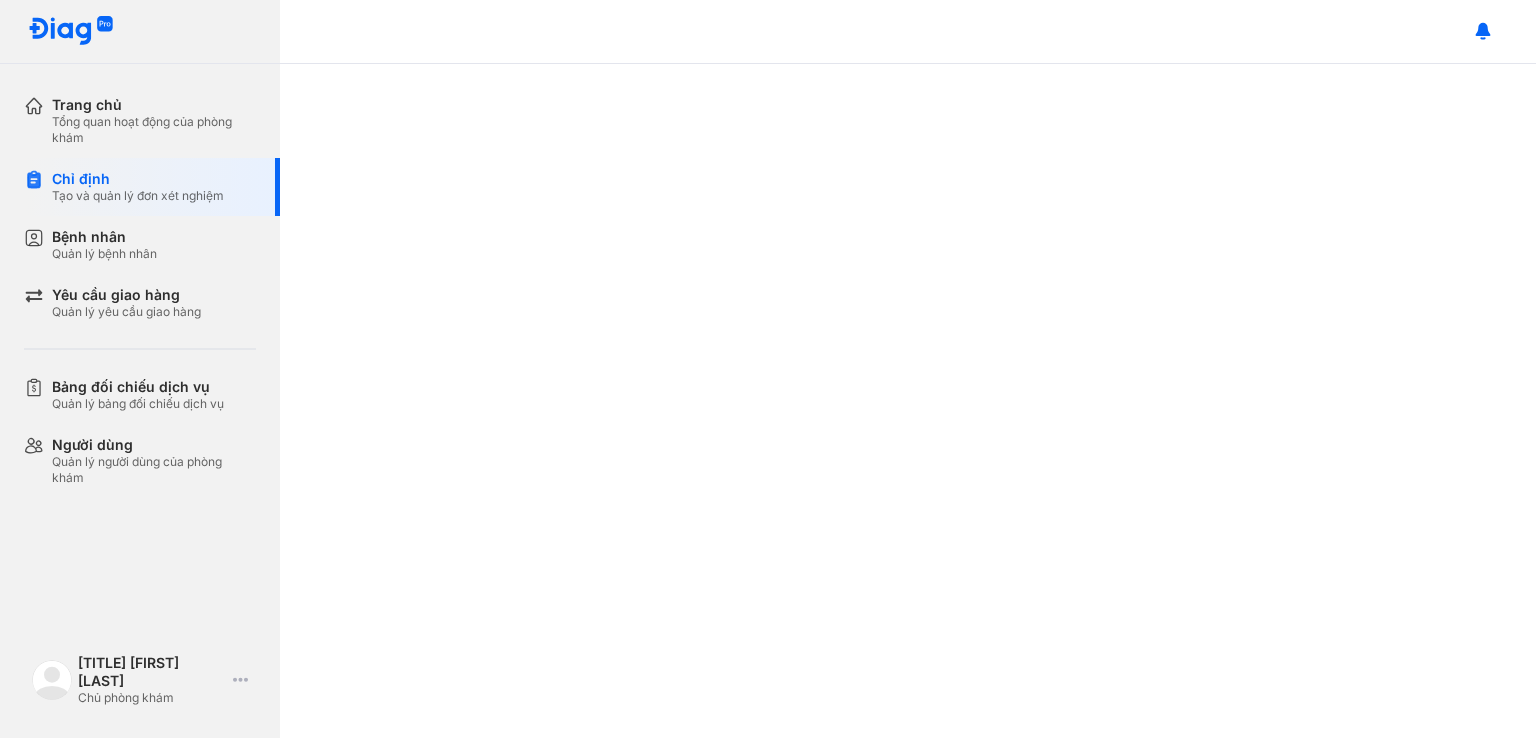 scroll, scrollTop: 0, scrollLeft: 0, axis: both 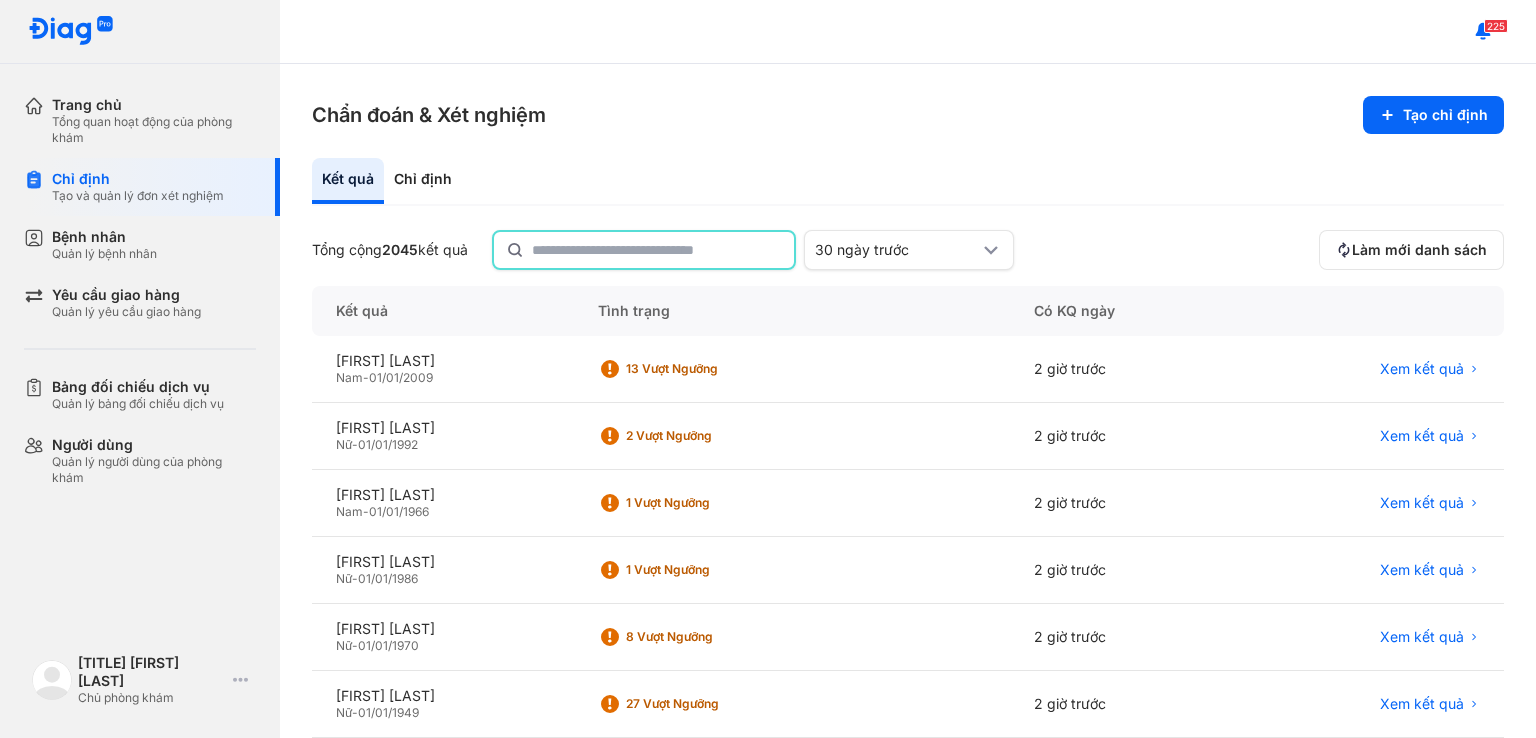click 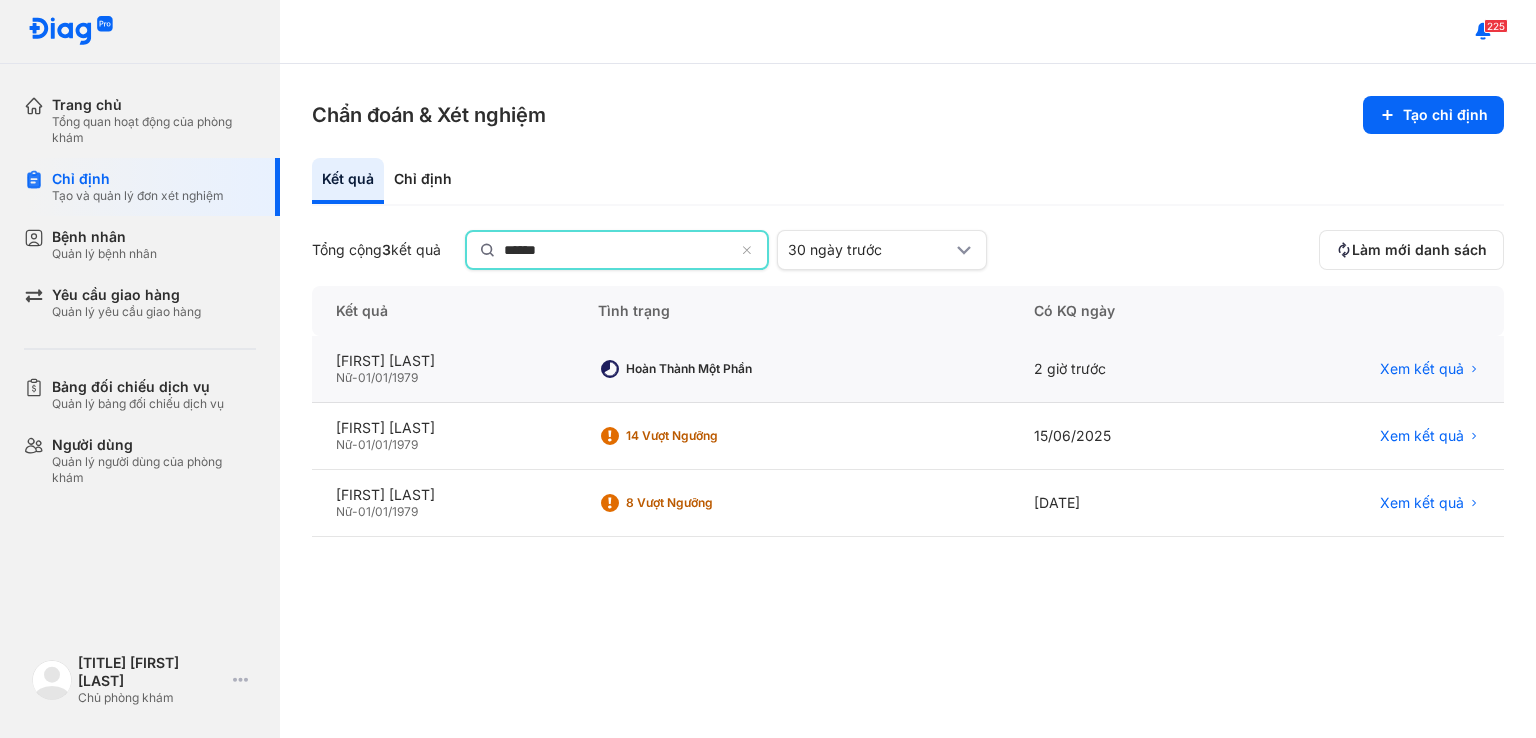 type on "******" 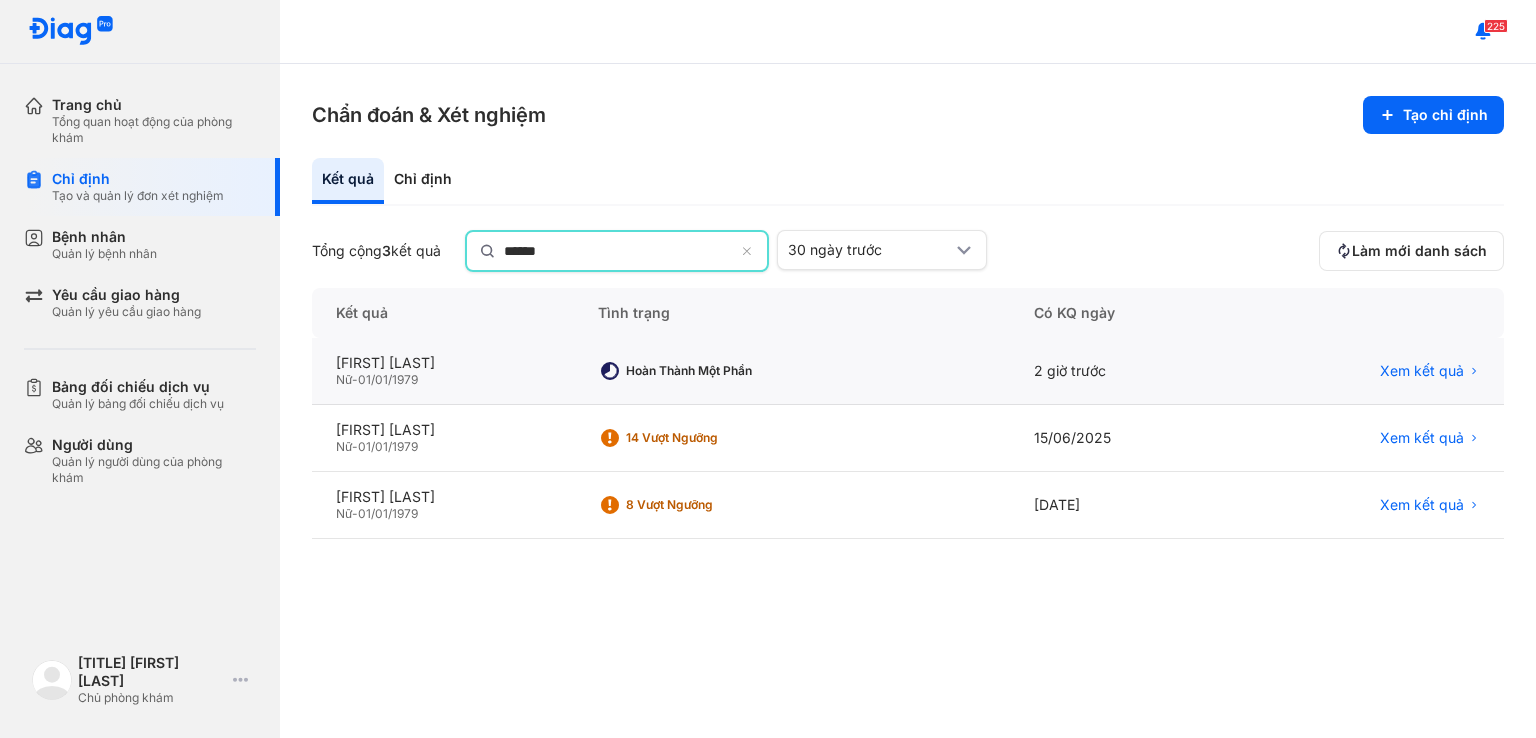 click on "Hoàn thành một phần" 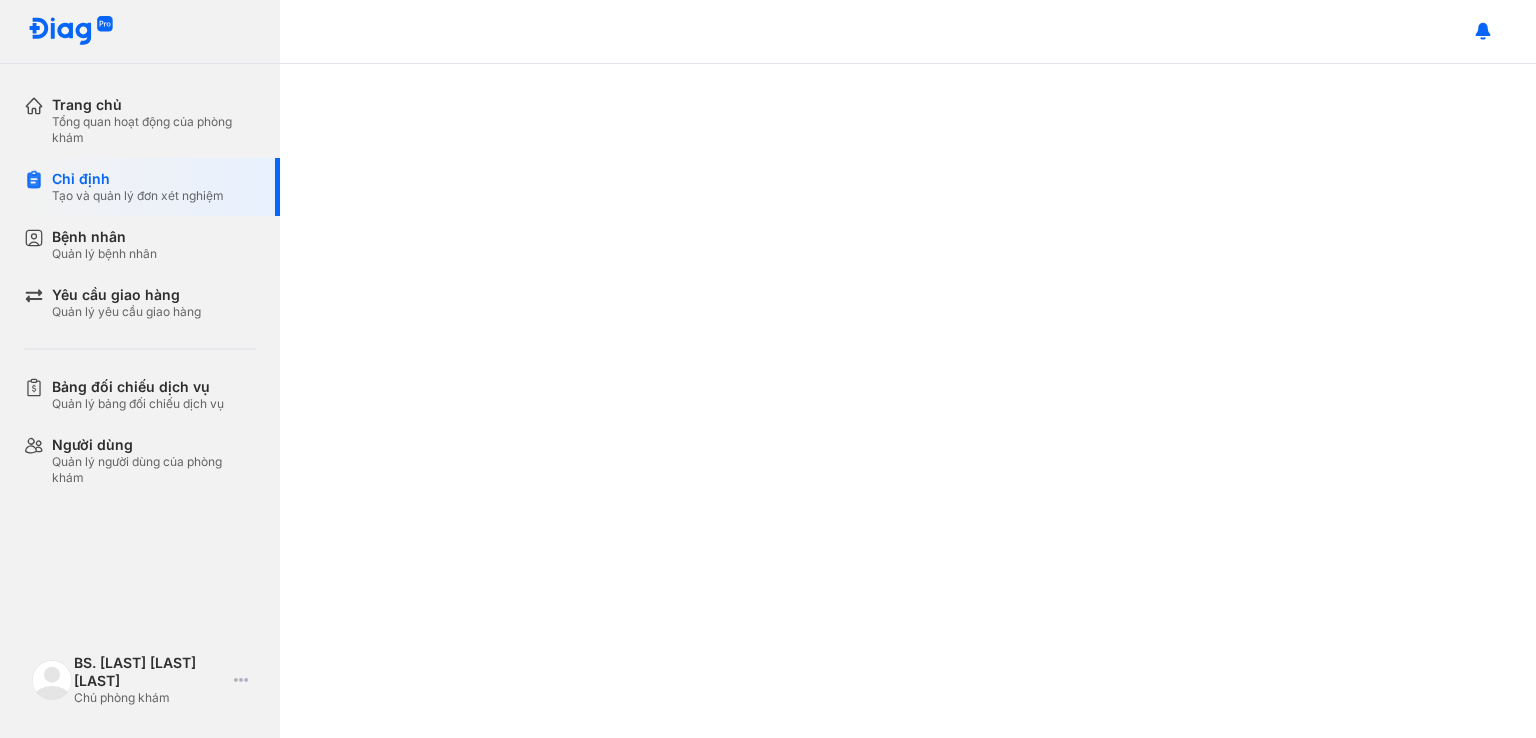 scroll, scrollTop: 0, scrollLeft: 0, axis: both 